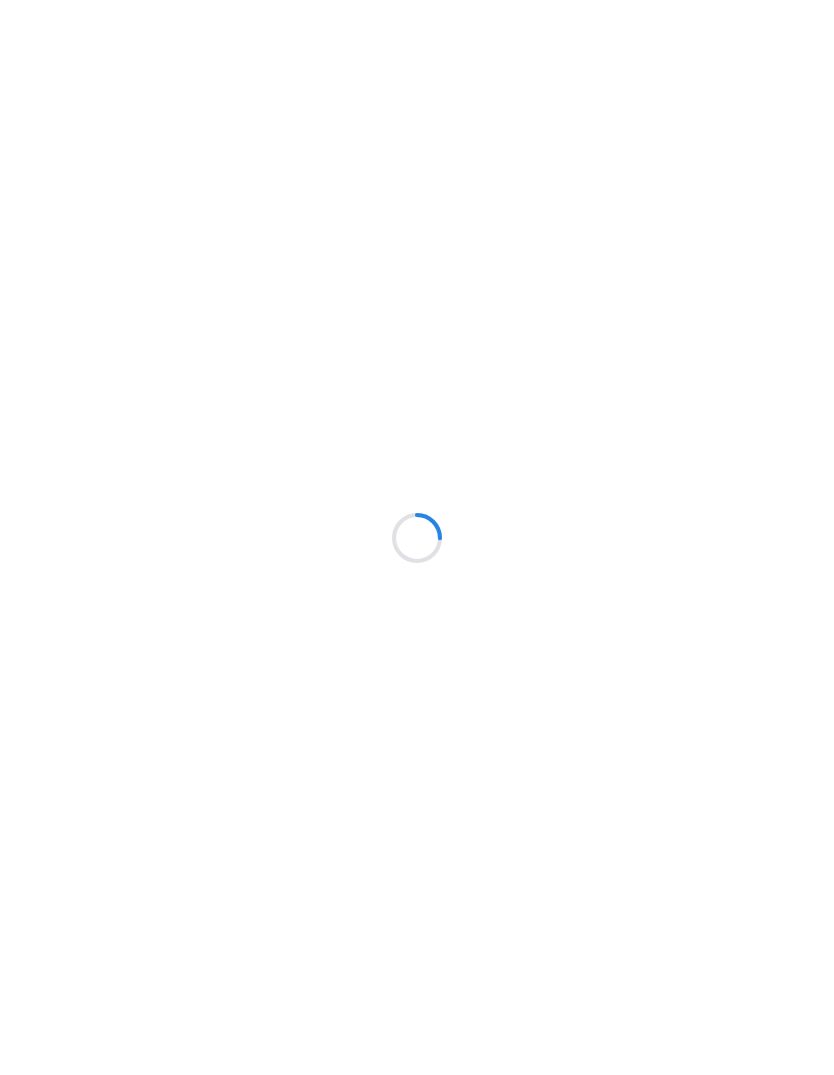 scroll, scrollTop: 0, scrollLeft: 0, axis: both 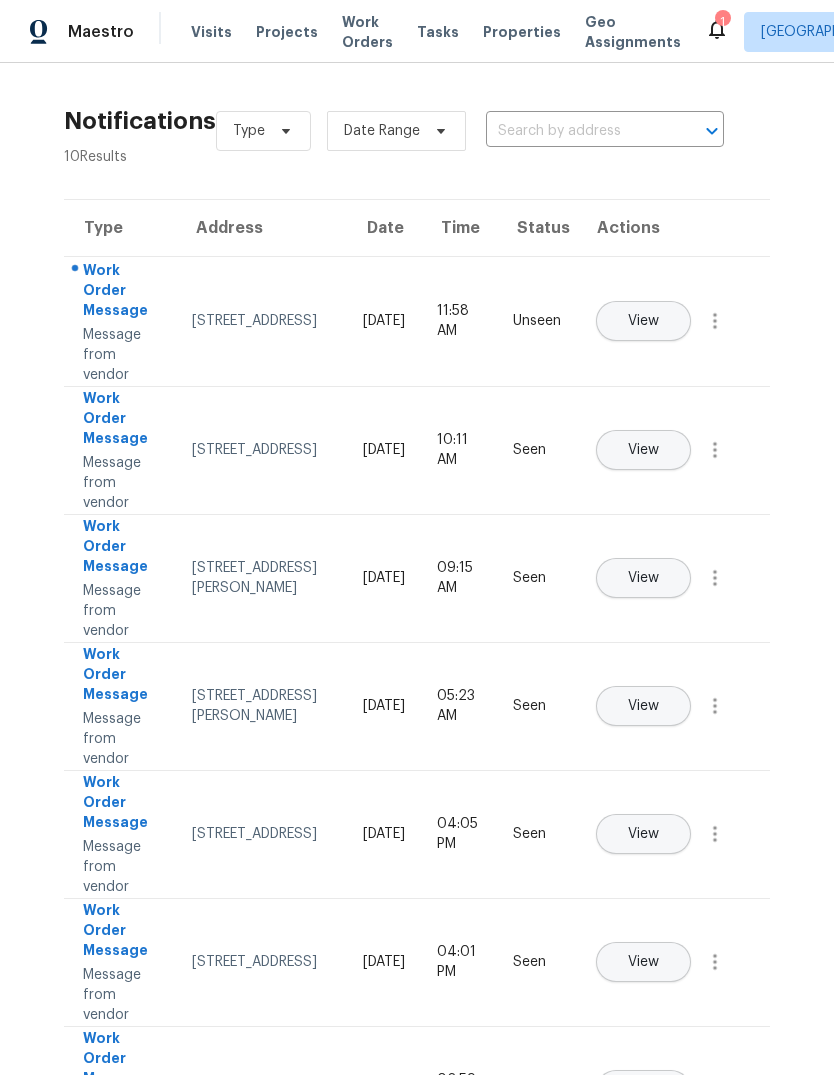 click on "Projects" at bounding box center (287, 32) 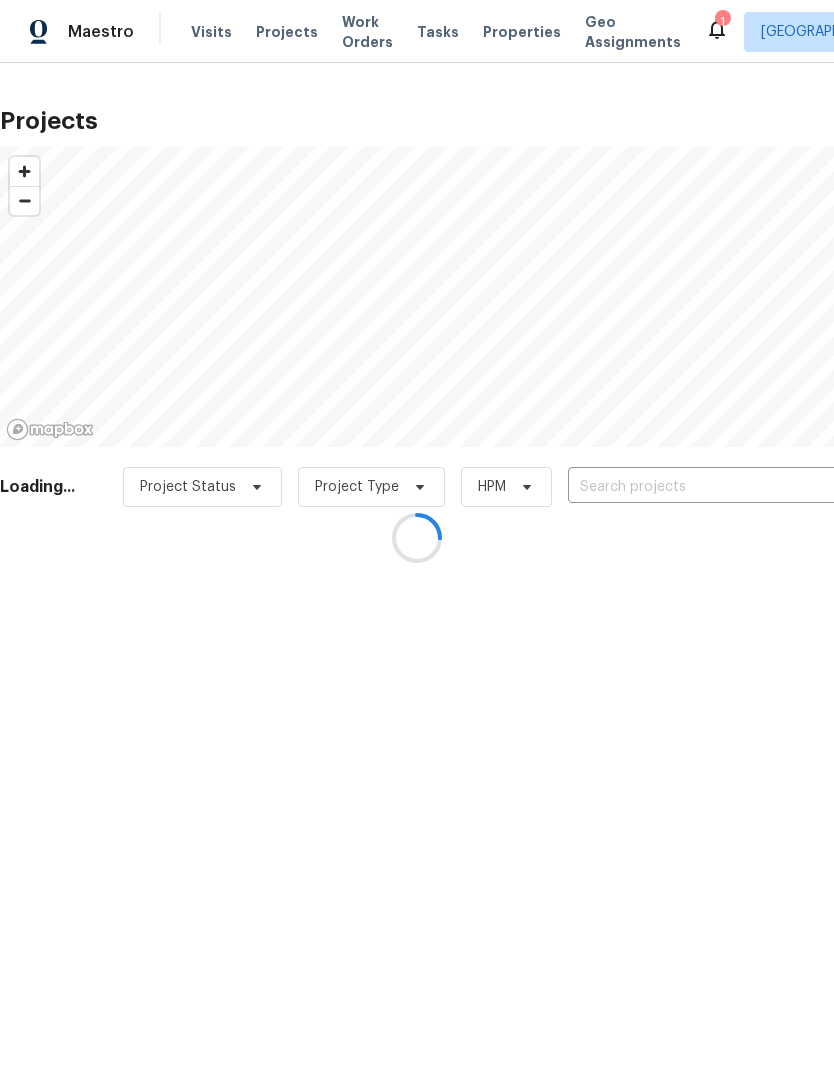 click at bounding box center (417, 537) 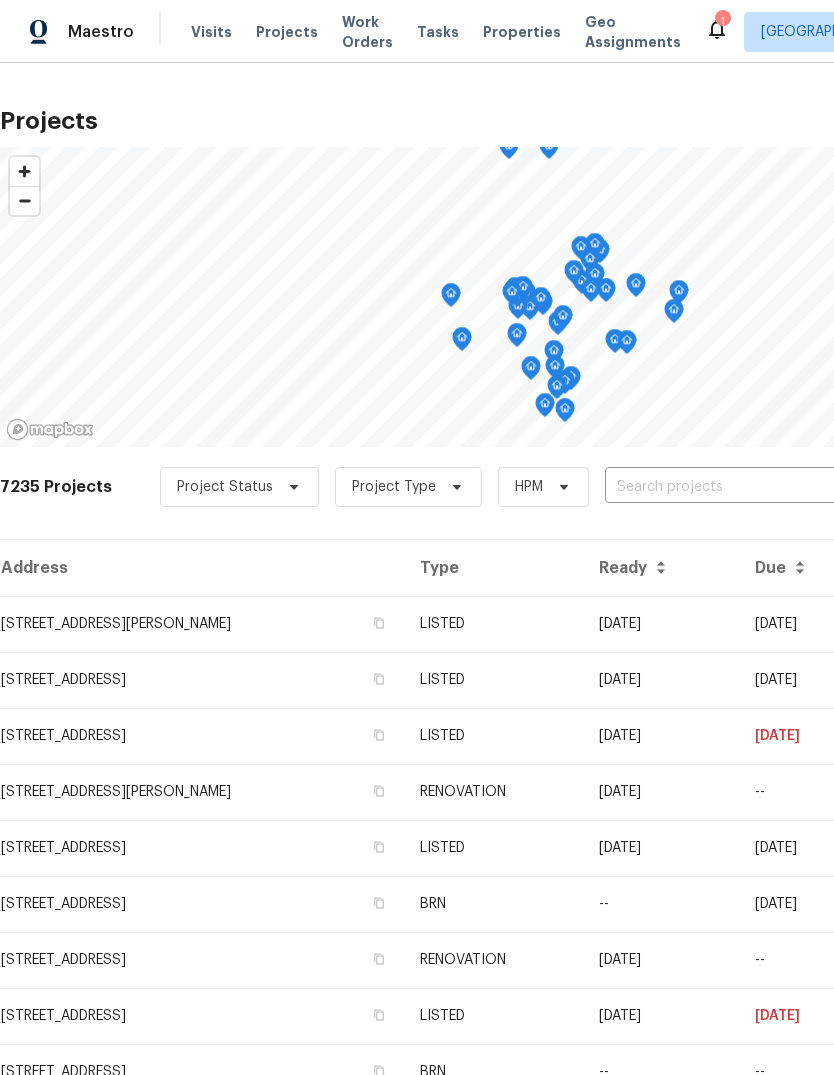 click at bounding box center [719, 487] 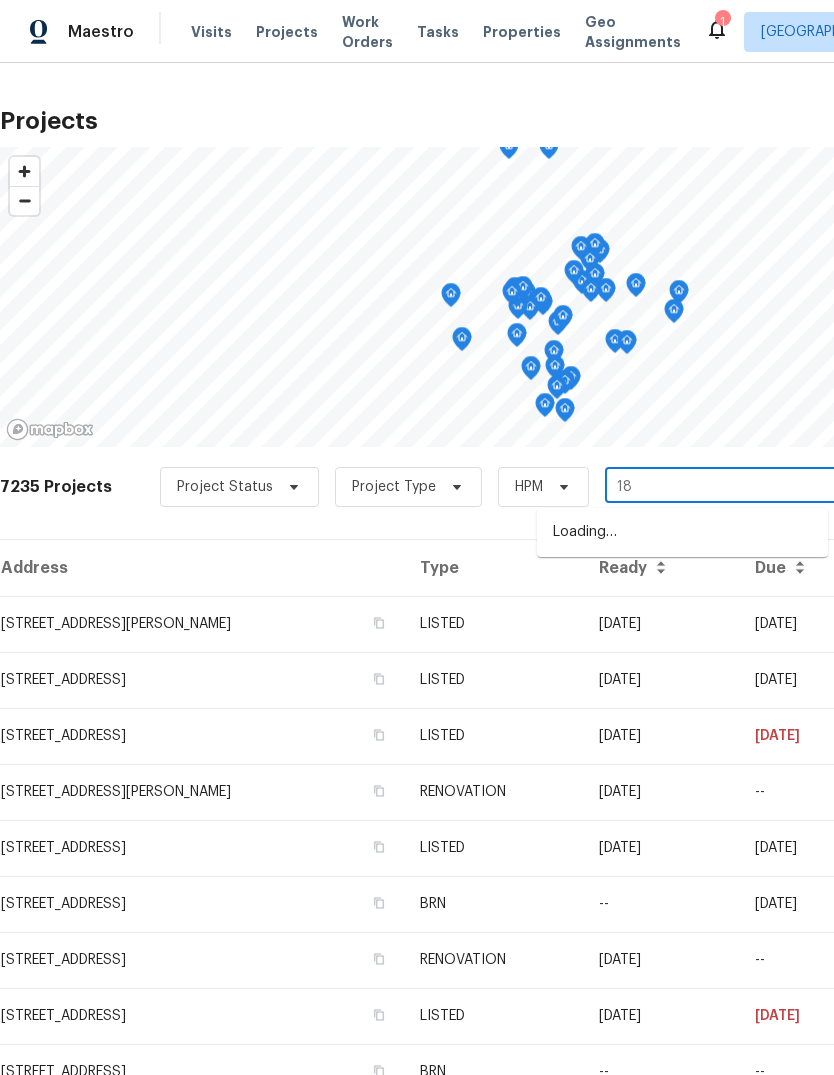 type on "1" 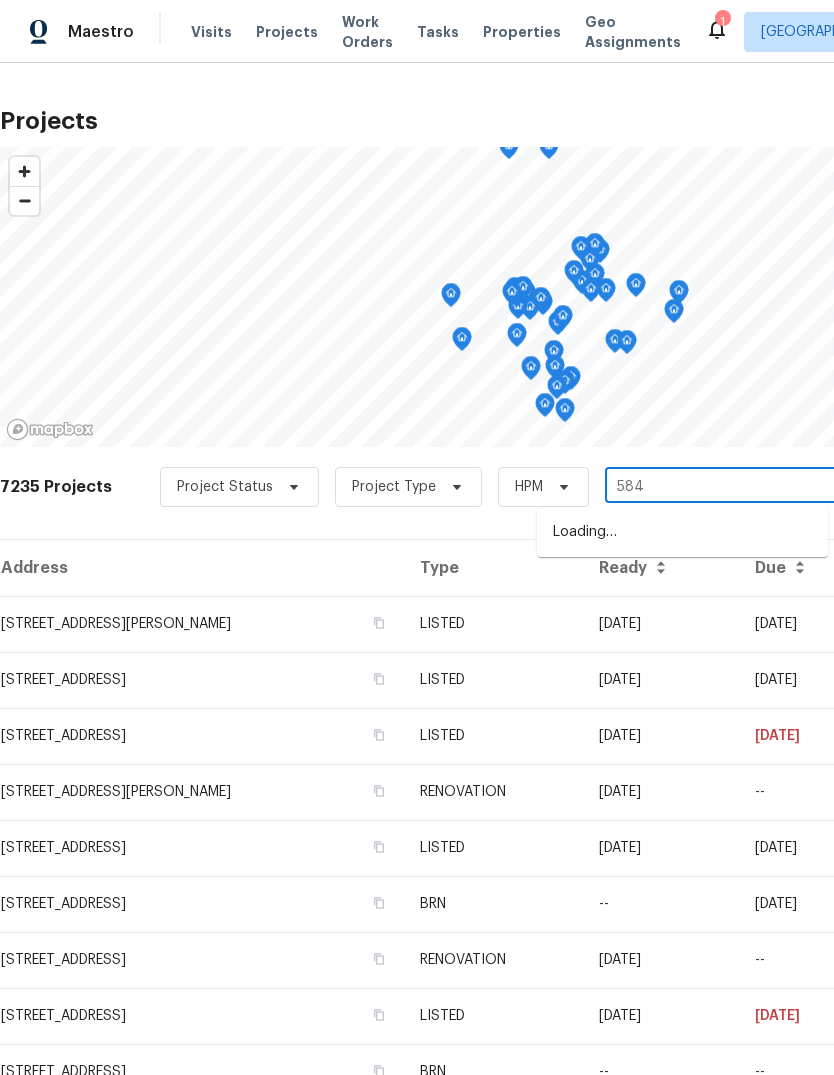 type on "5847" 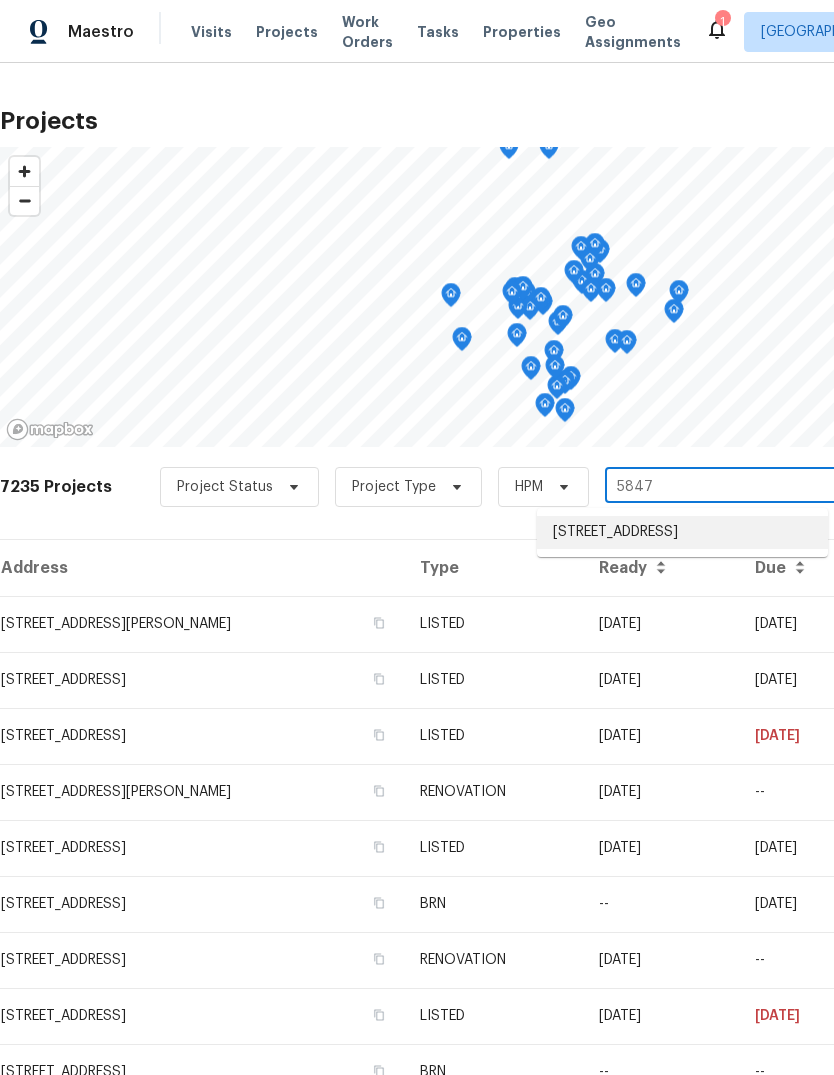 click on "[STREET_ADDRESS]" at bounding box center [682, 532] 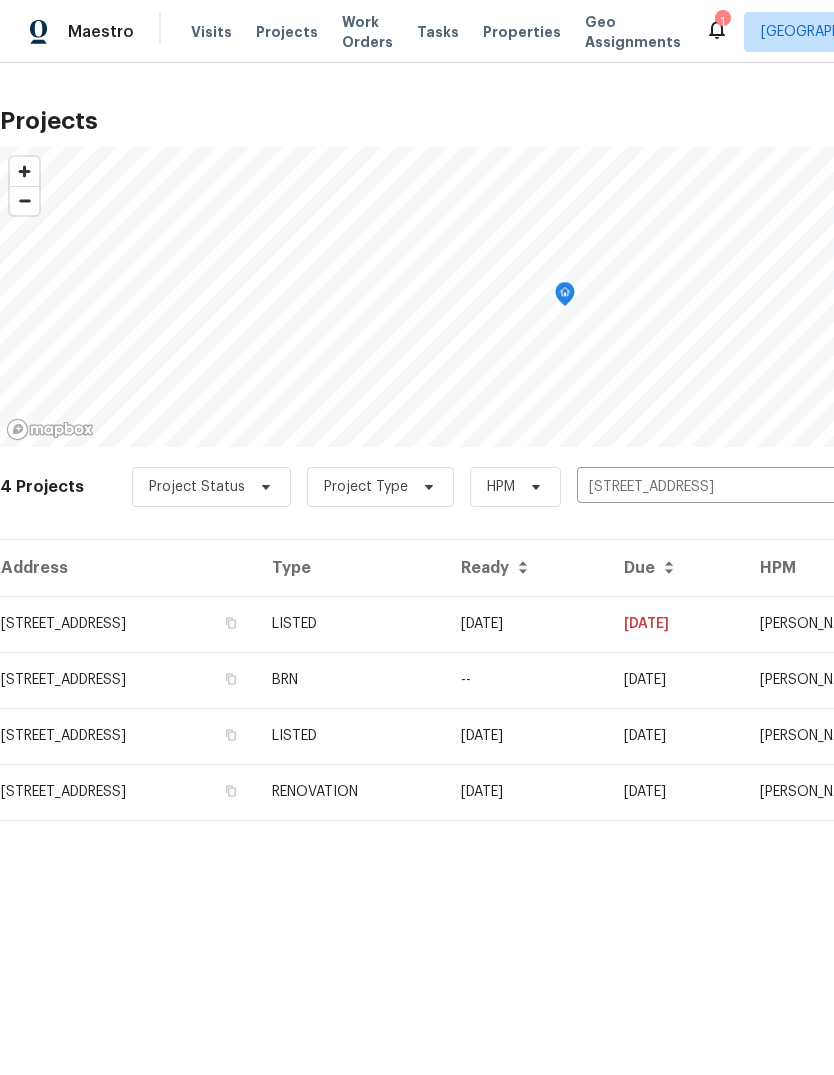 click on "[STREET_ADDRESS]" at bounding box center (128, 624) 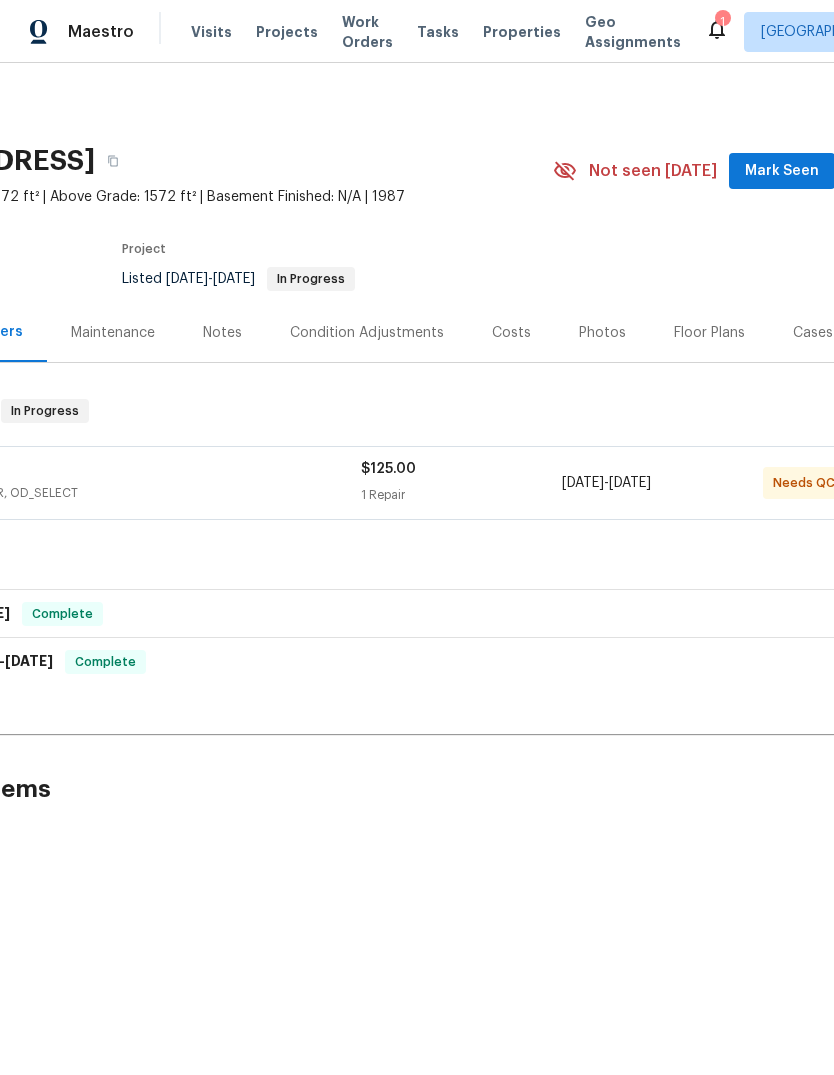 scroll, scrollTop: 0, scrollLeft: 112, axis: horizontal 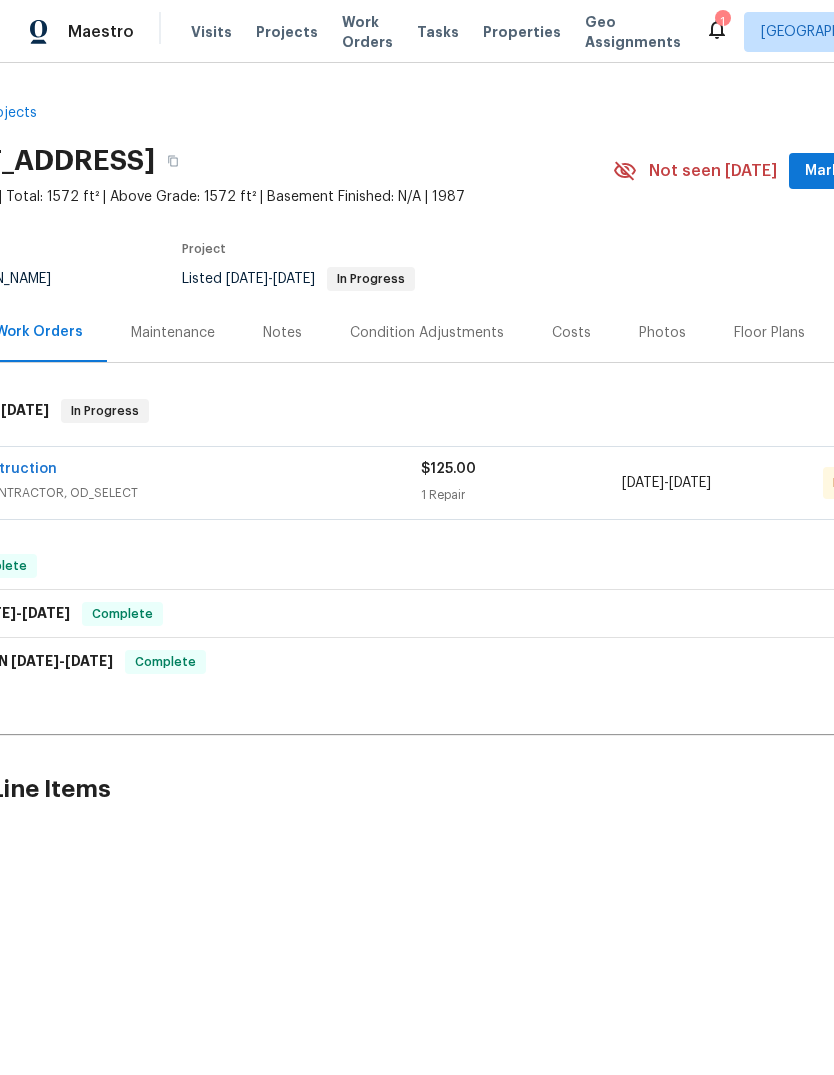 click on "A Rod Construction" at bounding box center (-12, 469) 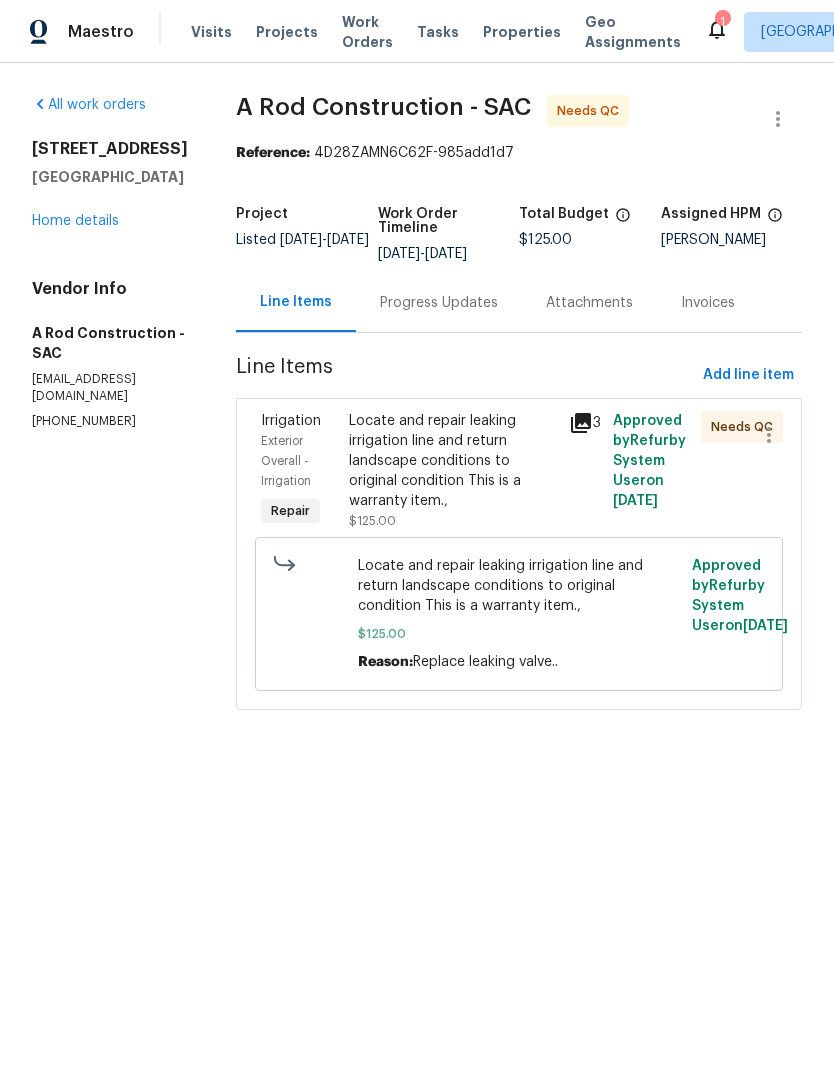 click on "Locate and repair leaking irrigation line and return landscape conditions to original condition
This is a warranty item.," at bounding box center [453, 461] 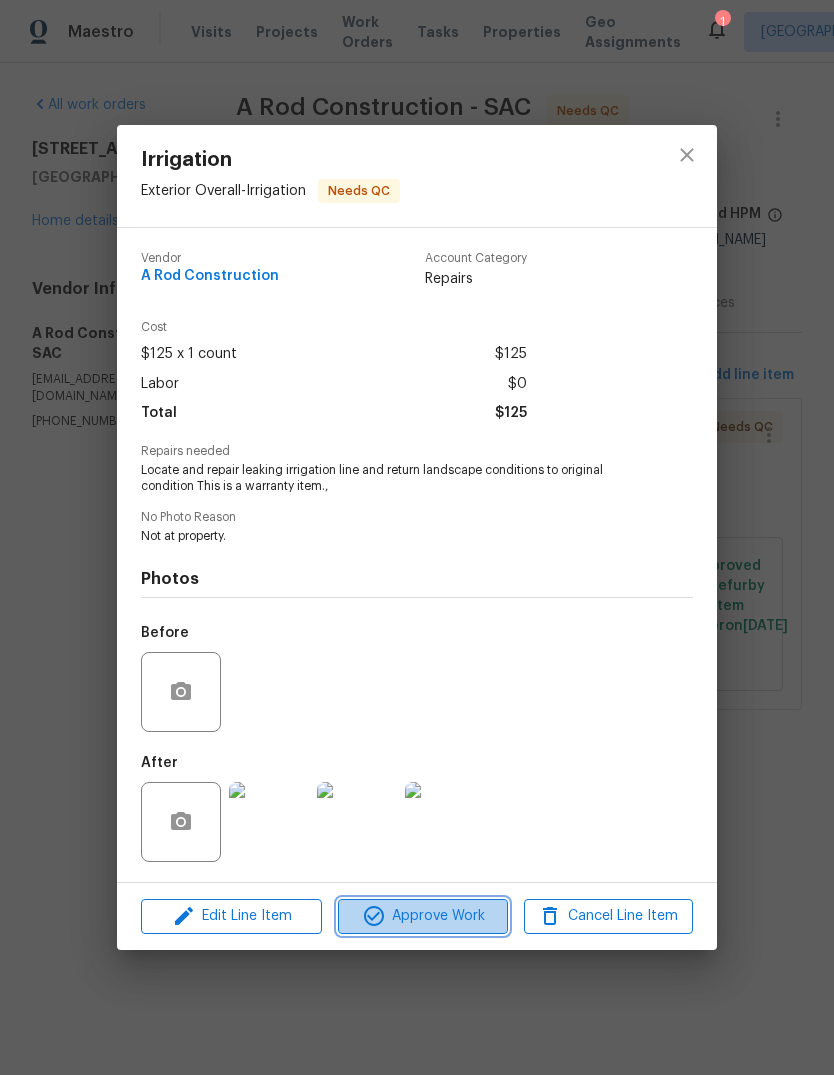 click on "Approve Work" at bounding box center [422, 916] 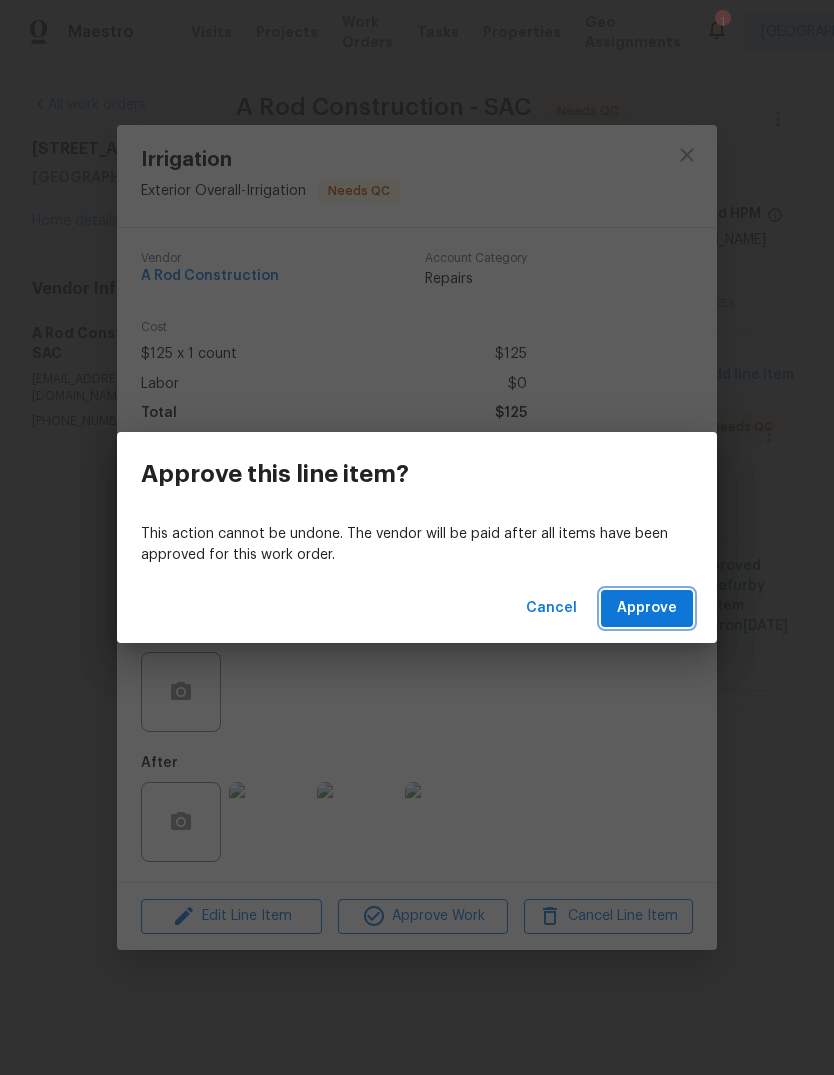 click on "Approve" at bounding box center [647, 608] 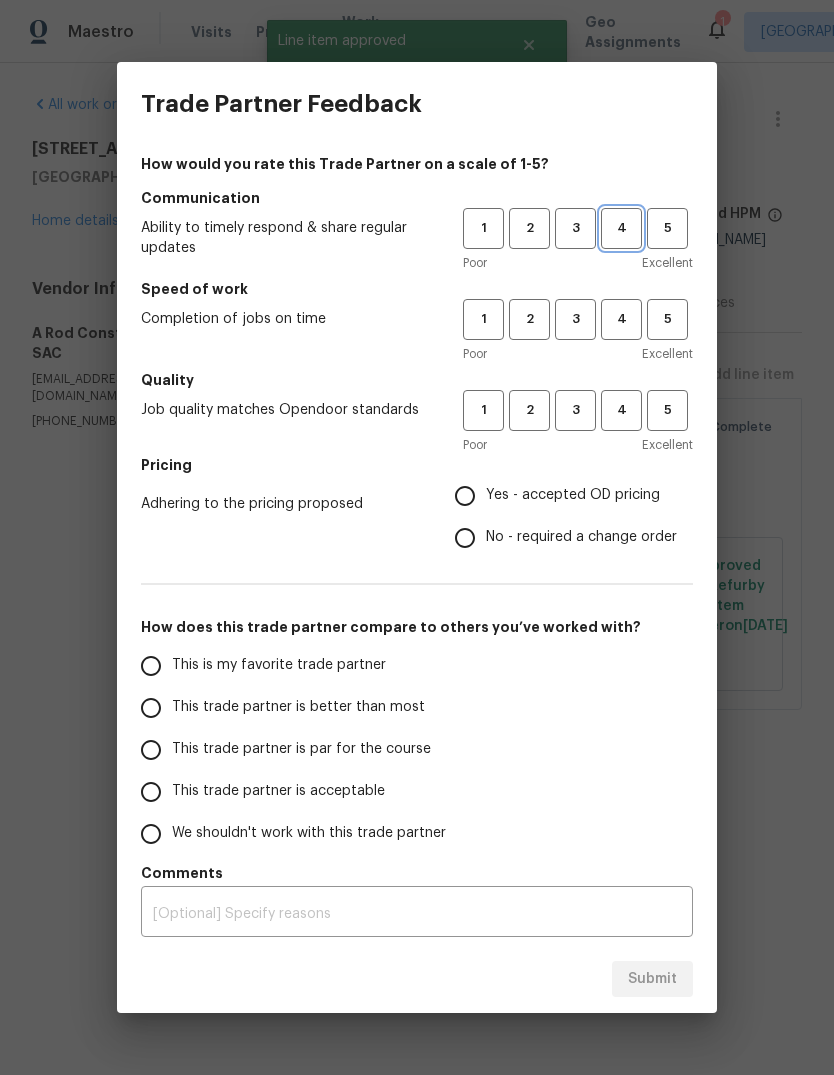 click on "4" at bounding box center (621, 228) 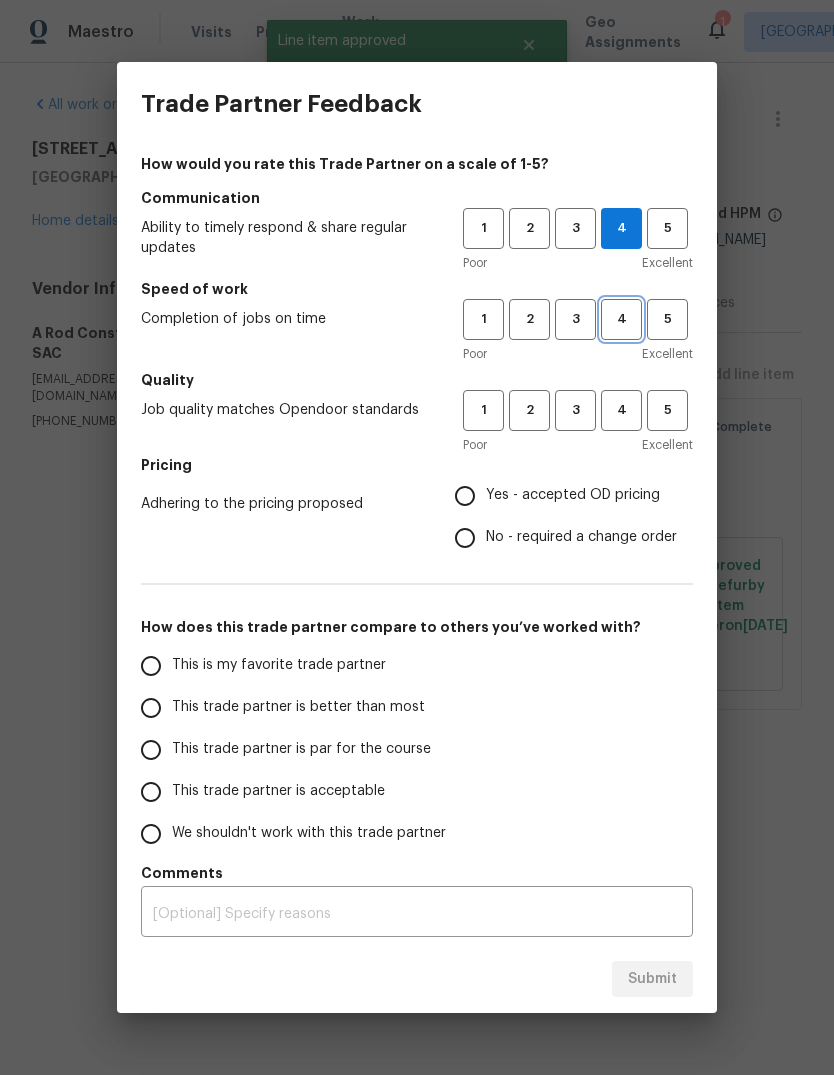 click on "4" at bounding box center (621, 319) 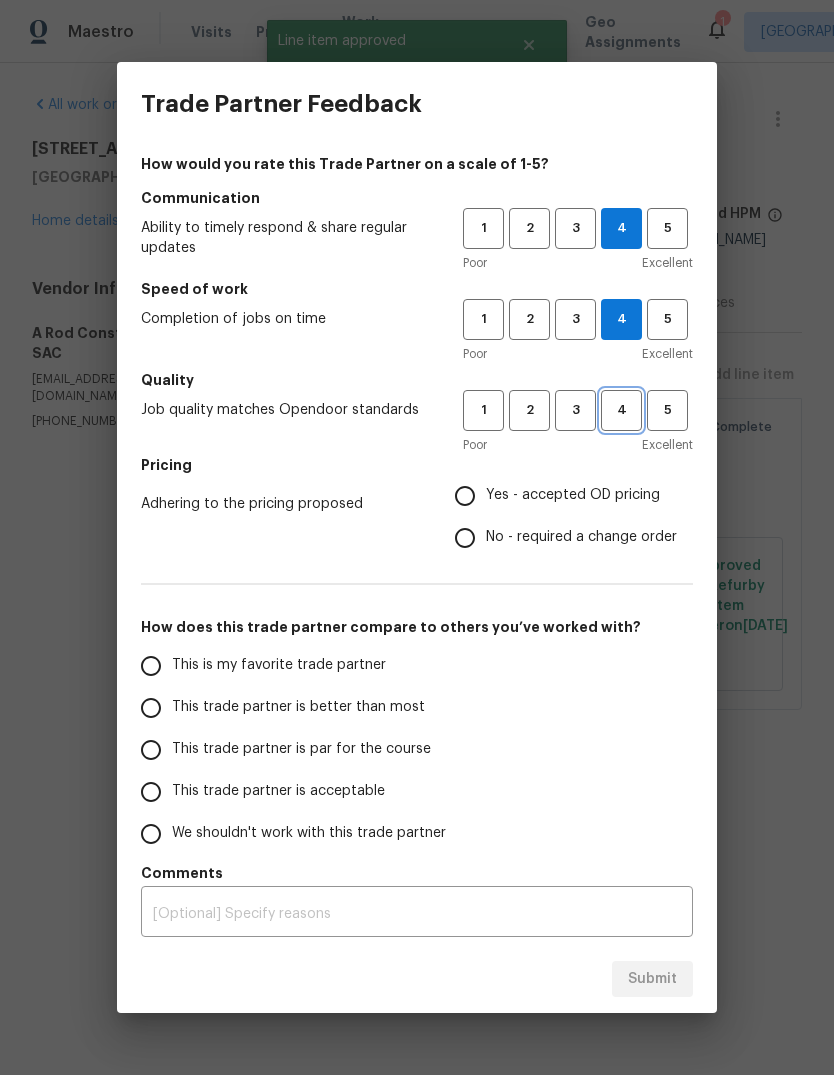 click on "4" at bounding box center (621, 410) 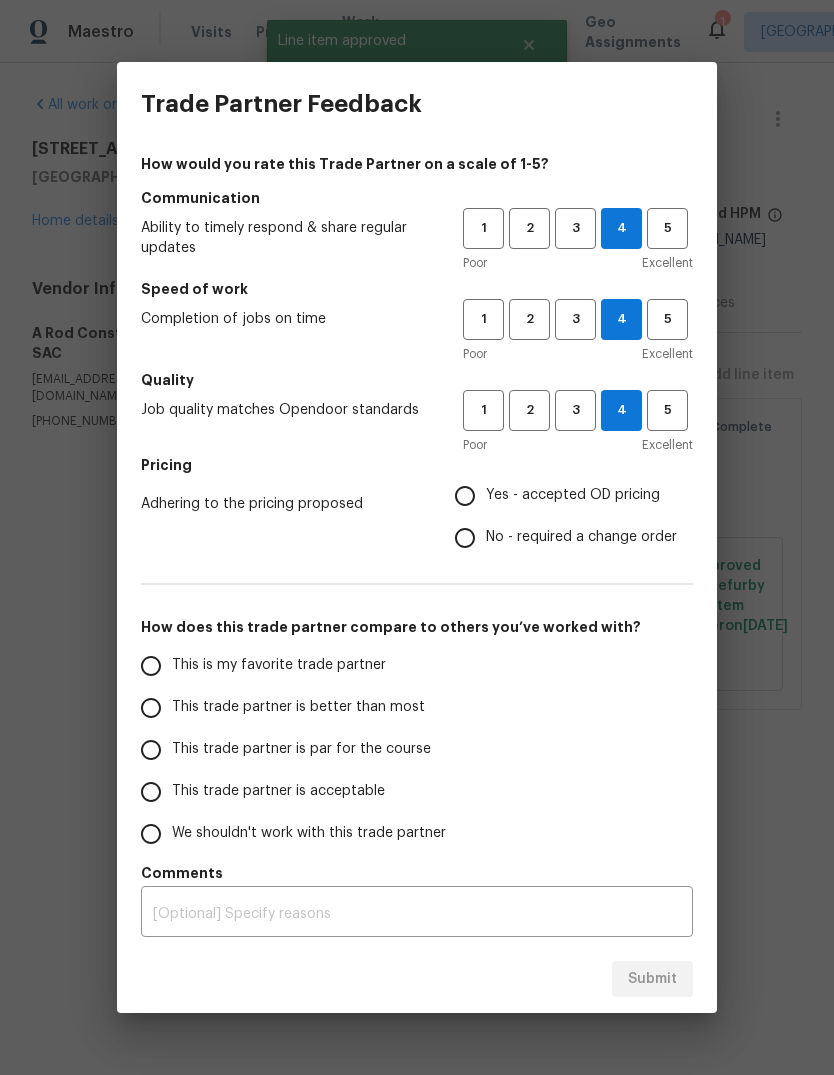 click on "Yes - accepted OD pricing" at bounding box center [465, 496] 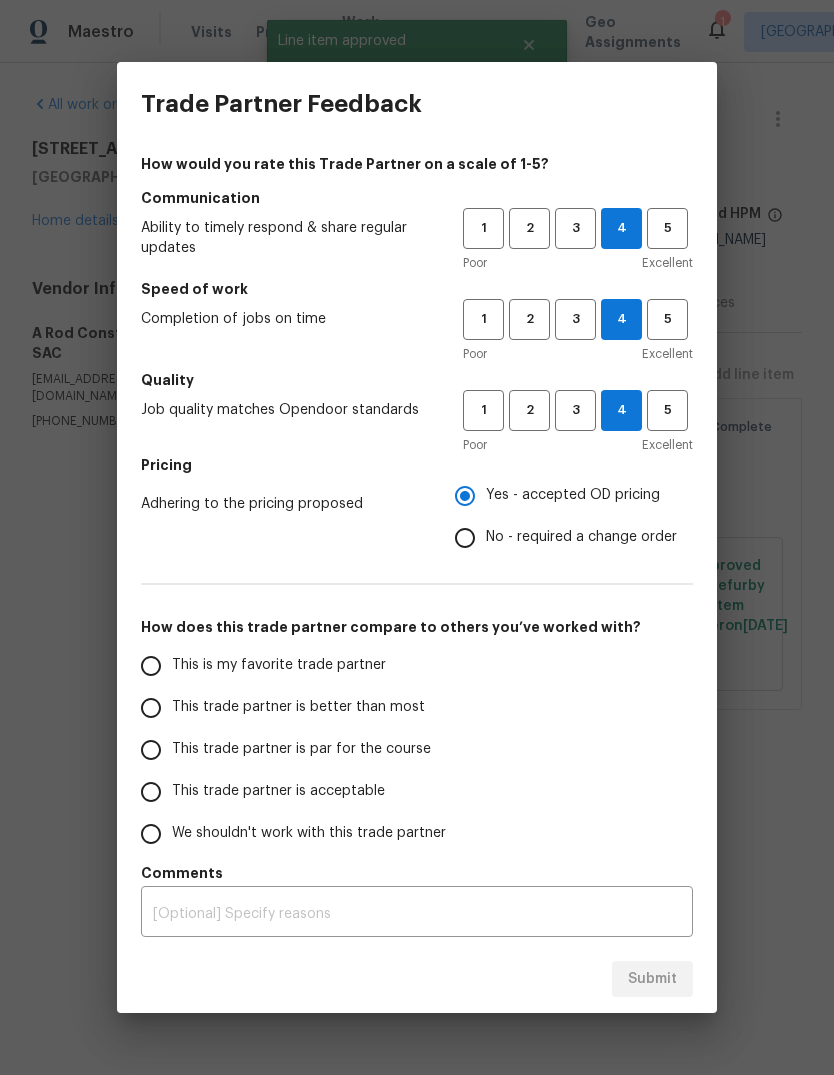 click on "This is my favorite trade partner" at bounding box center (151, 666) 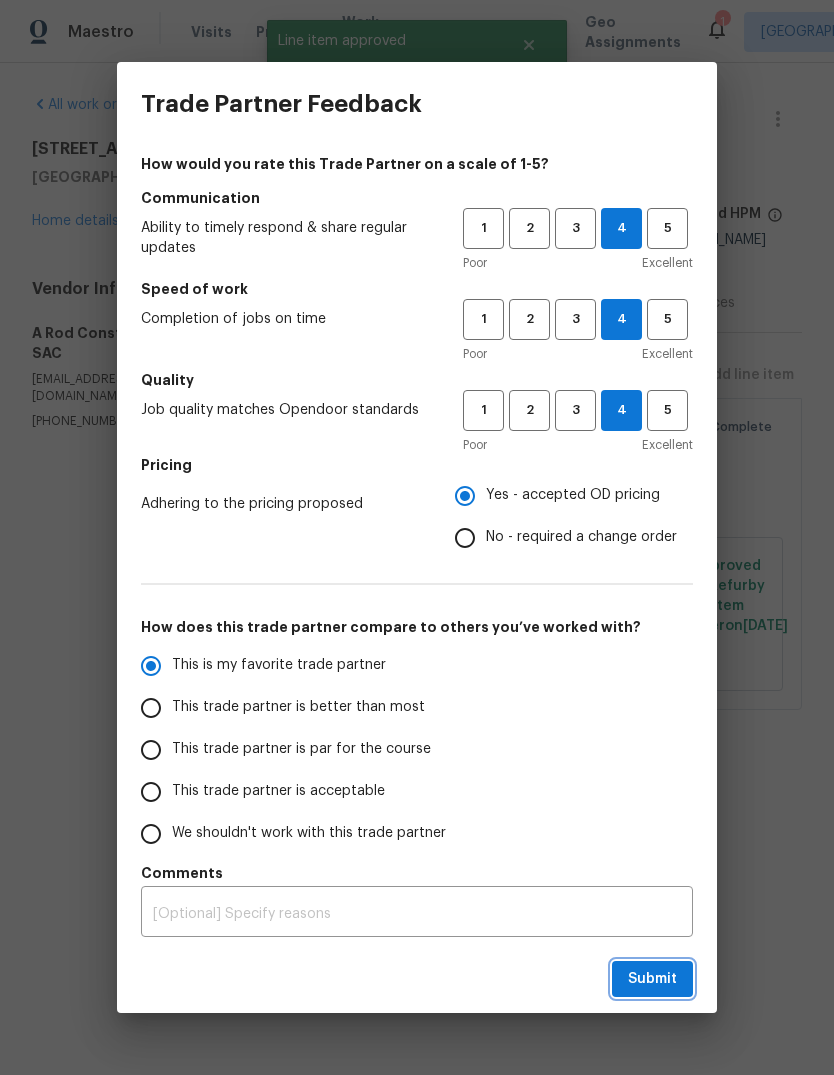 click on "Submit" at bounding box center (652, 979) 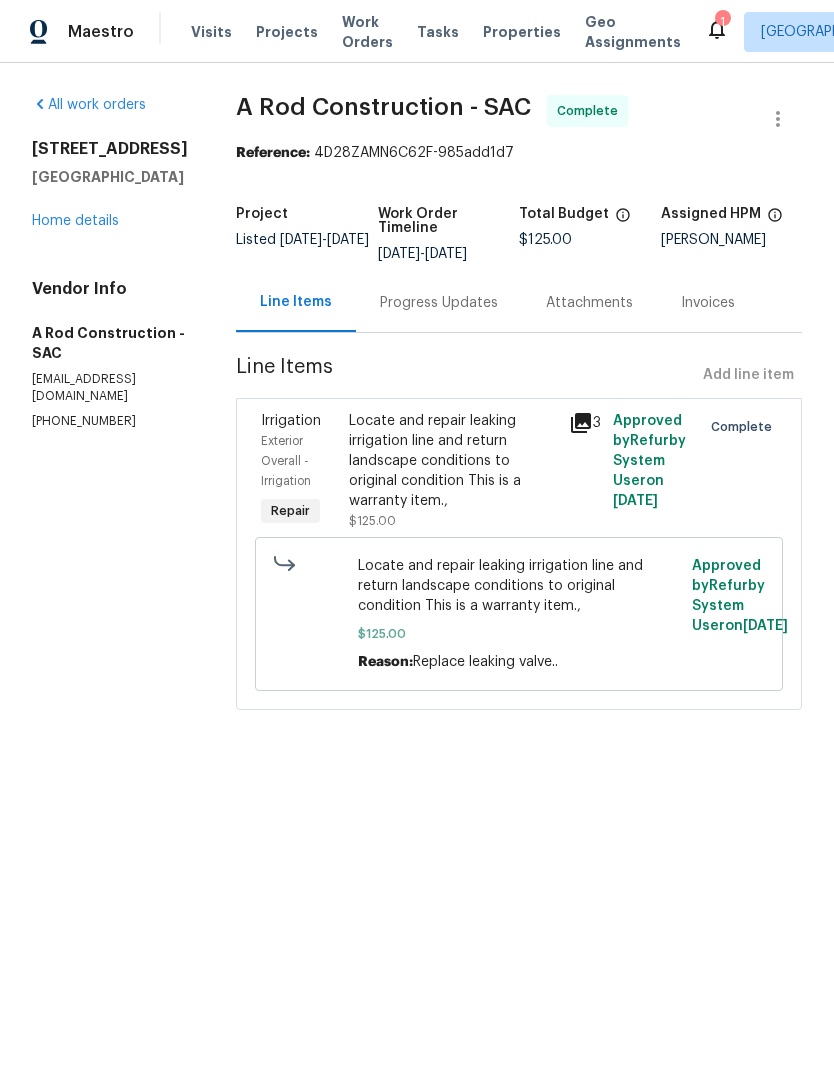click on "Properties" at bounding box center (522, 32) 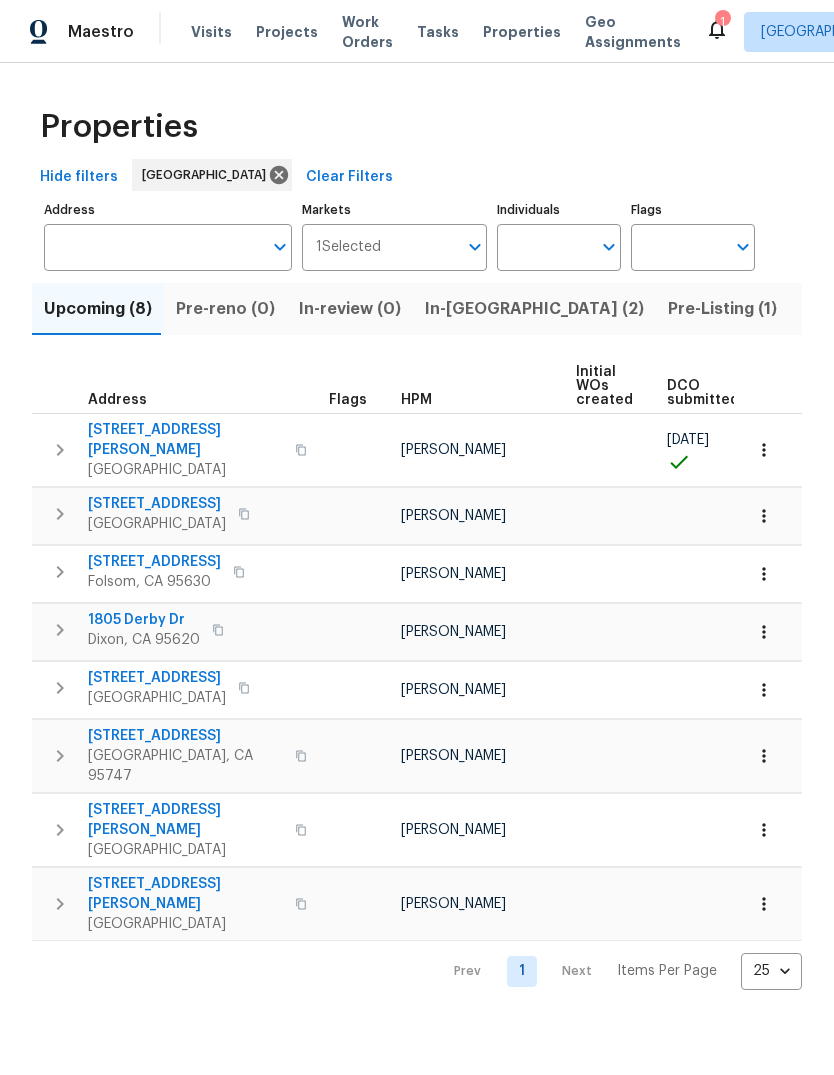 click on "Address" at bounding box center [153, 247] 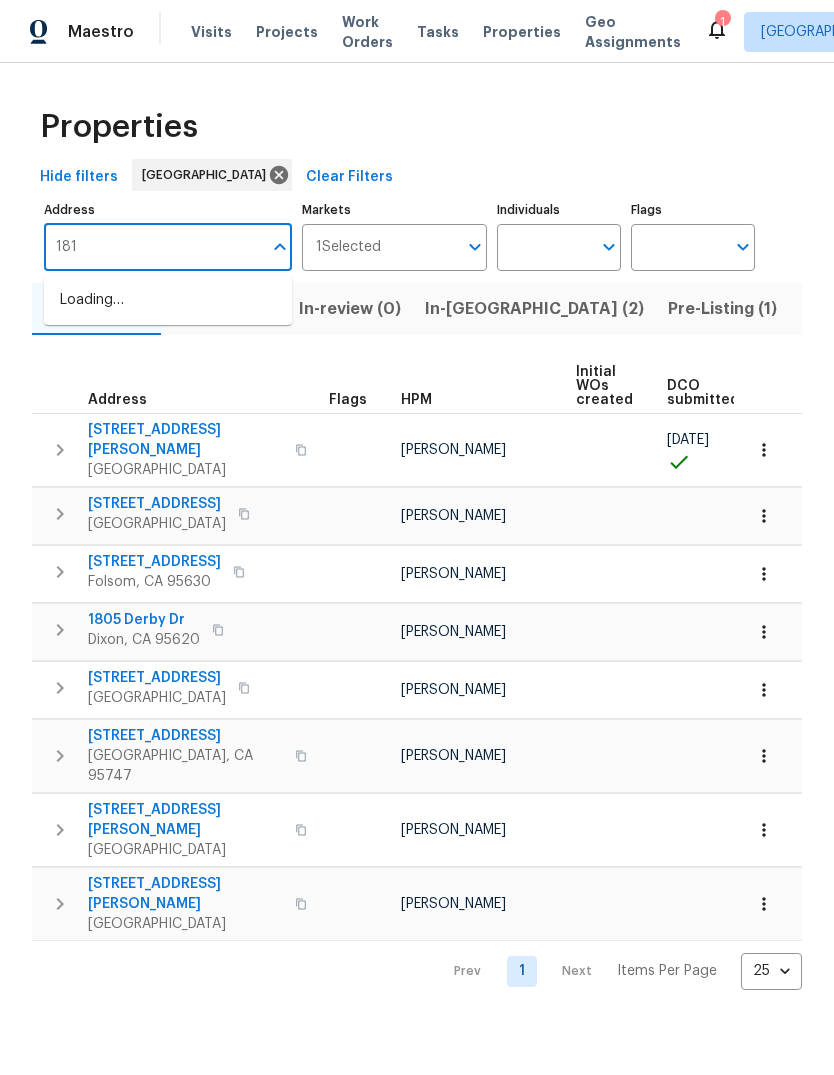 type on "1812" 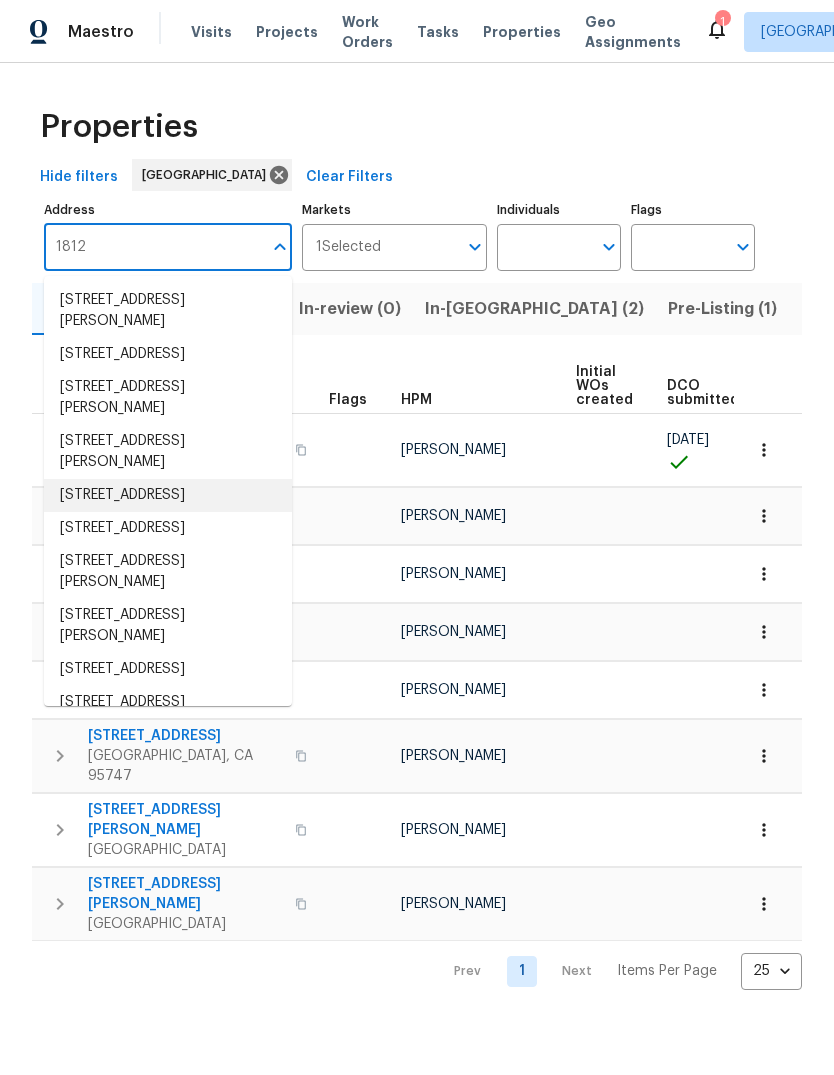 click on "[STREET_ADDRESS]" at bounding box center (168, 495) 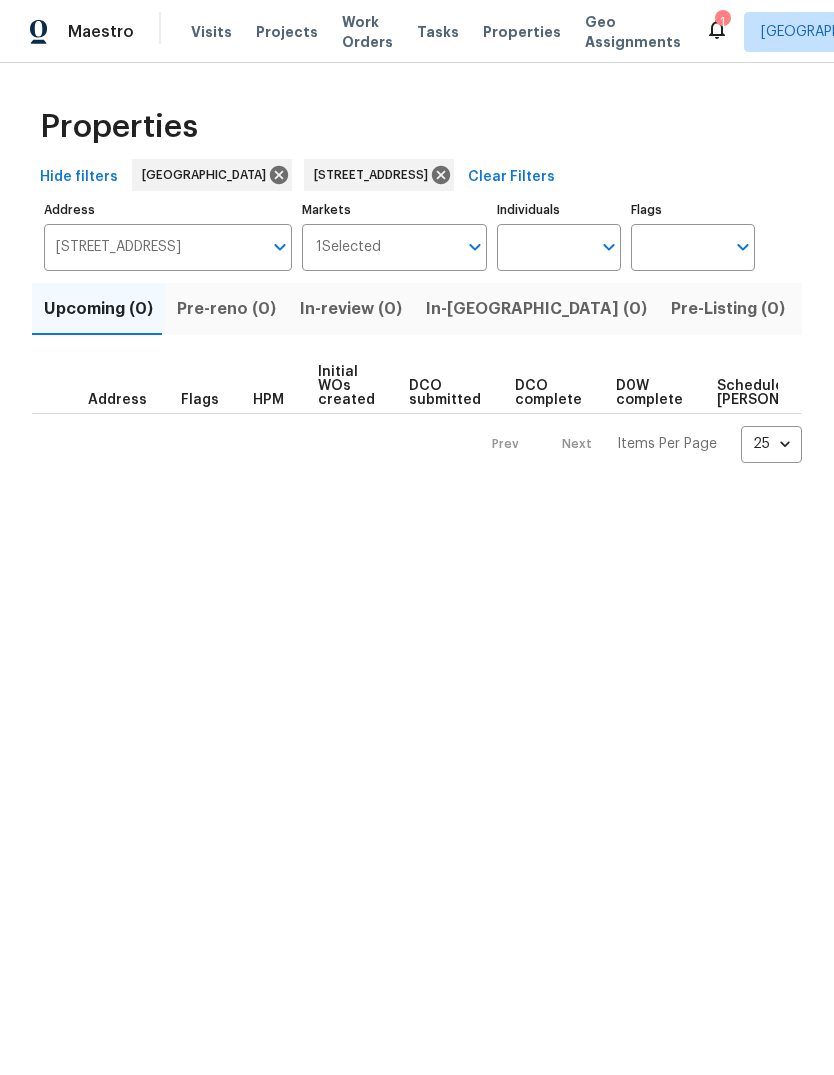 click on "[STREET_ADDRESS]" at bounding box center [153, 247] 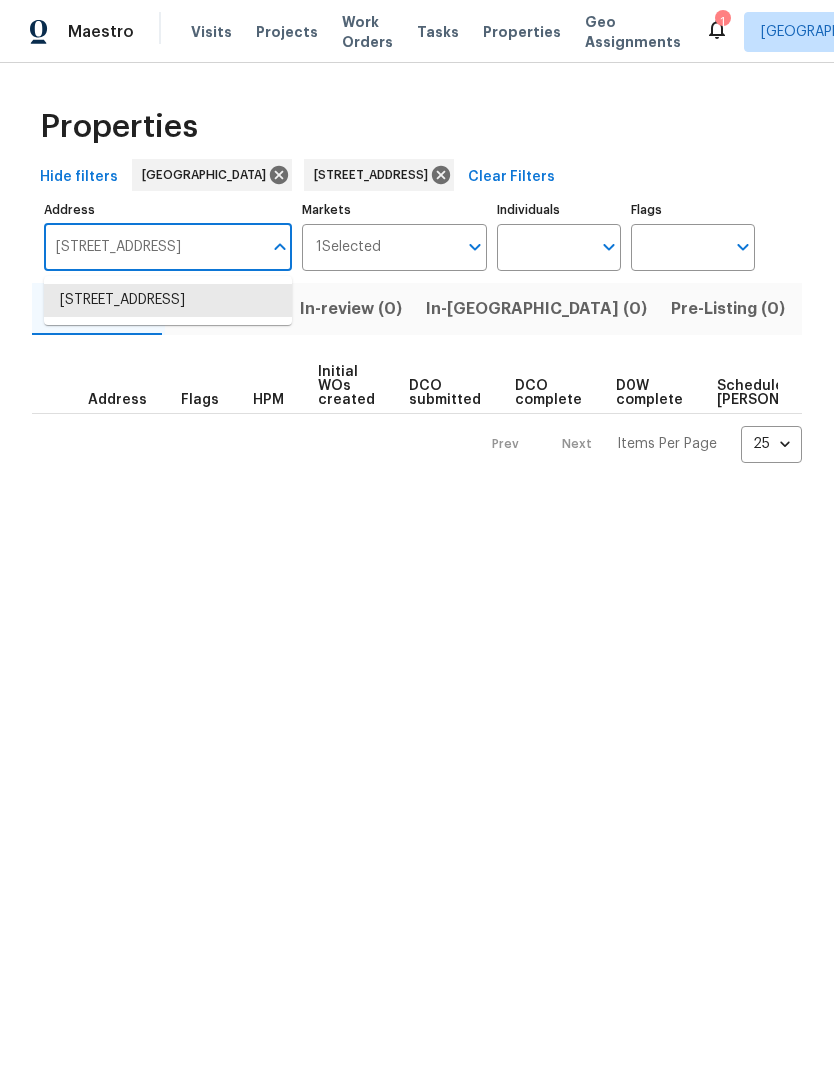 click on "[STREET_ADDRESS]" at bounding box center (168, 300) 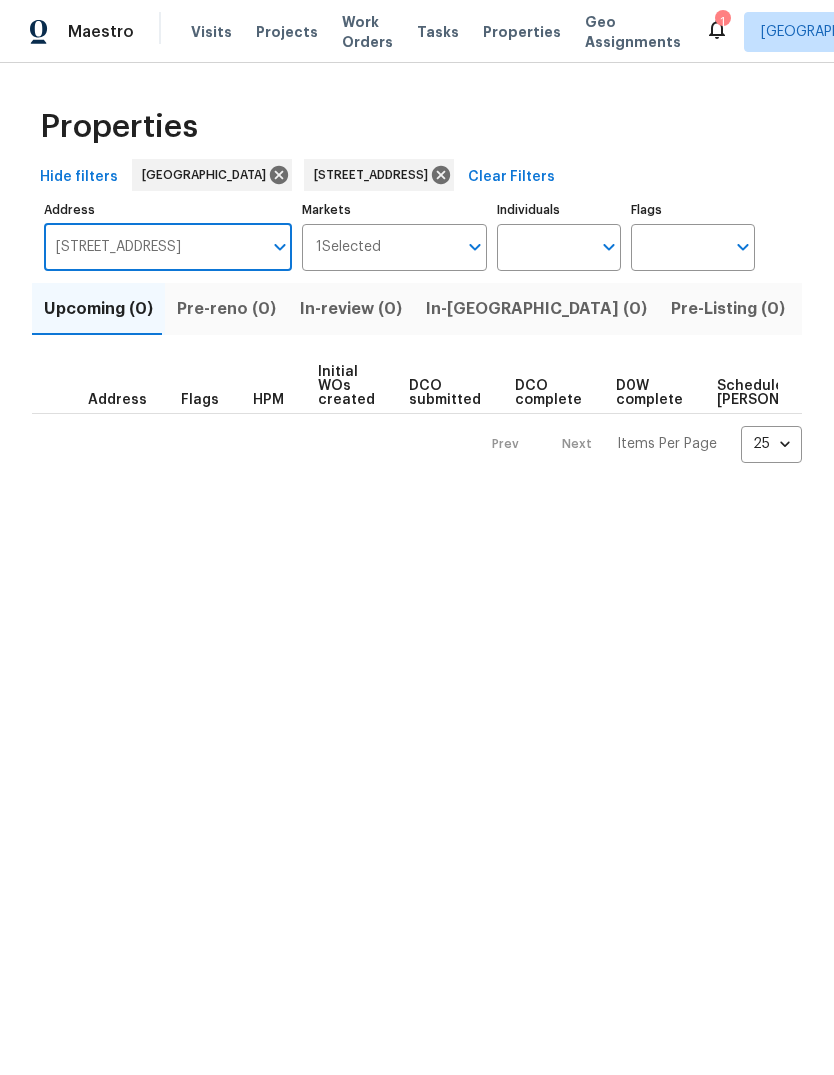 click on "Projects" at bounding box center (287, 32) 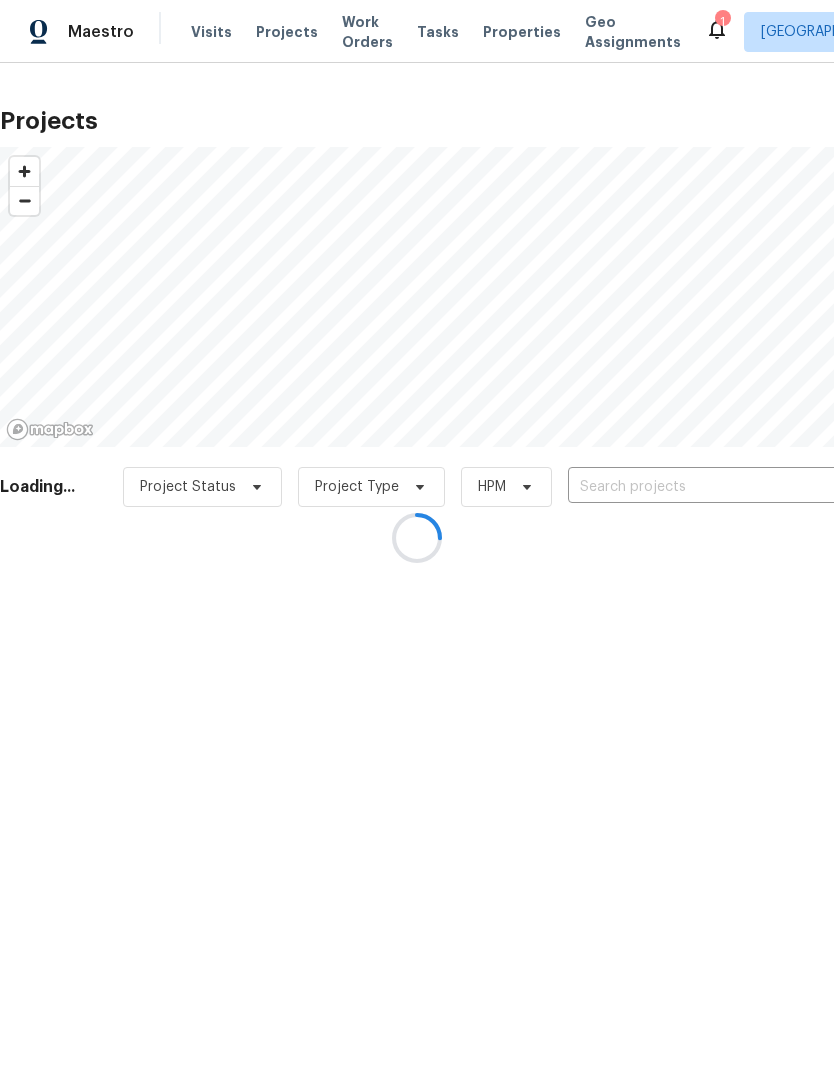 click at bounding box center [417, 537] 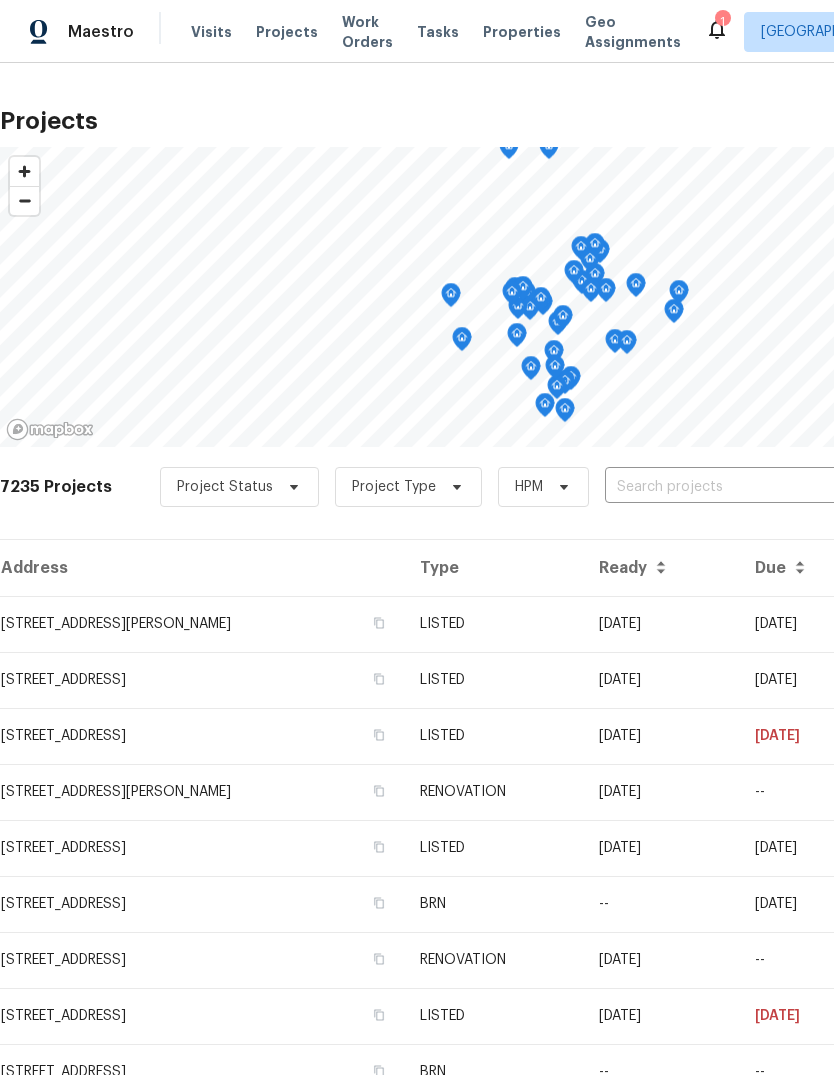 click at bounding box center [719, 487] 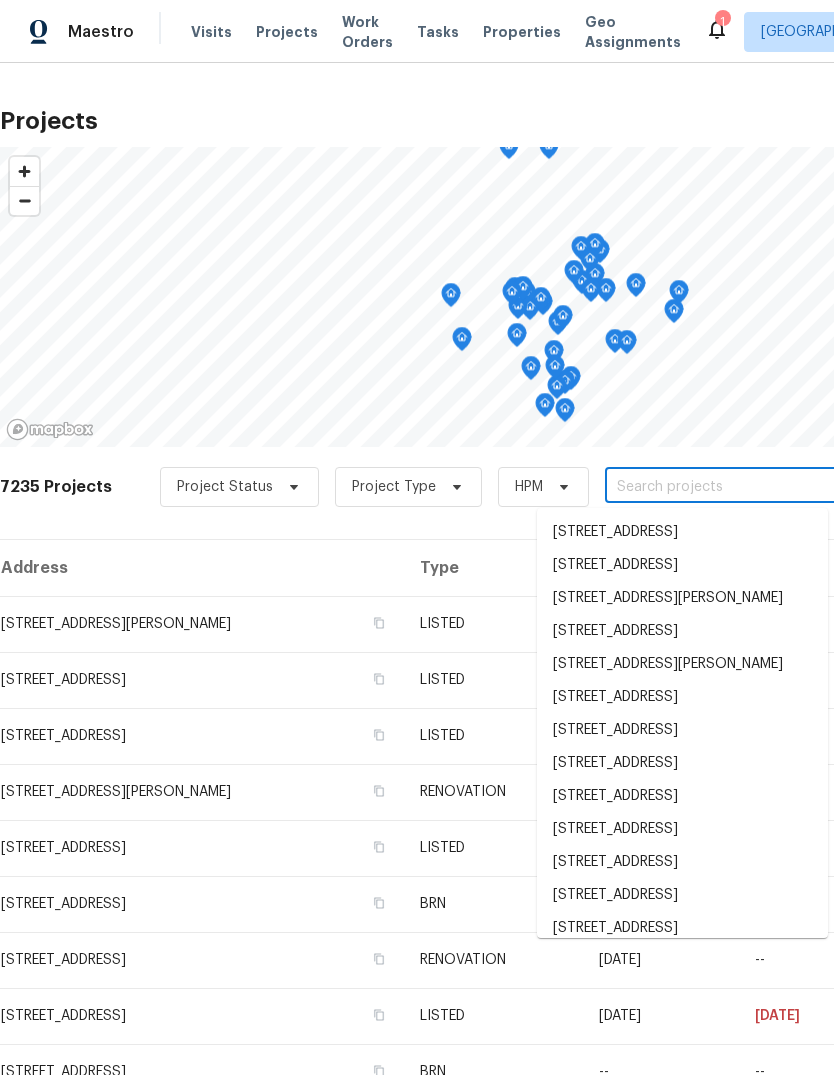 click at bounding box center (719, 487) 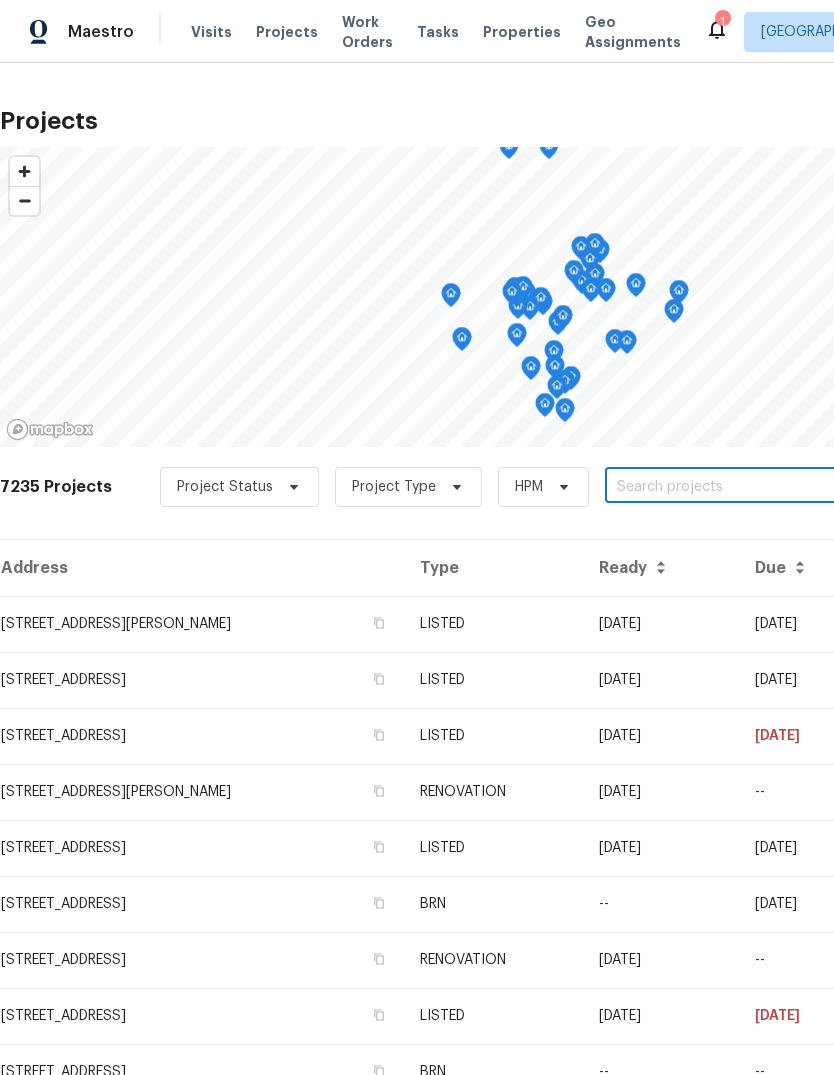 paste on "[STREET_ADDRESS]" 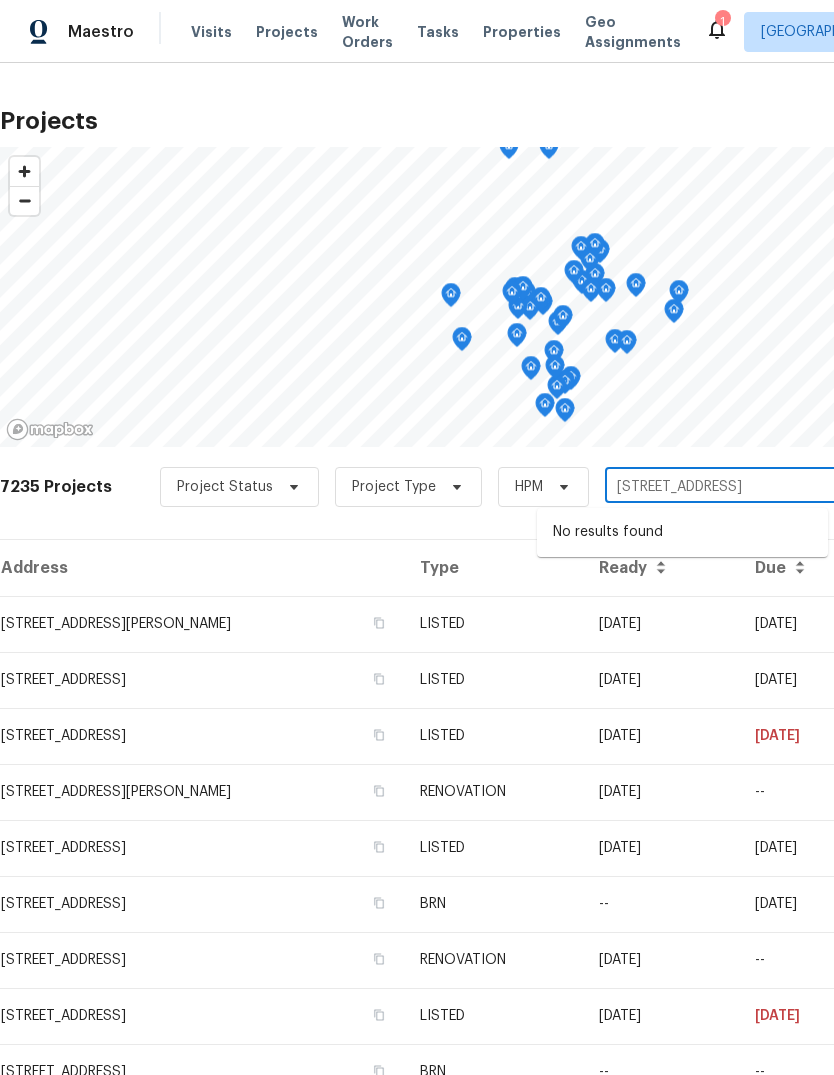 click 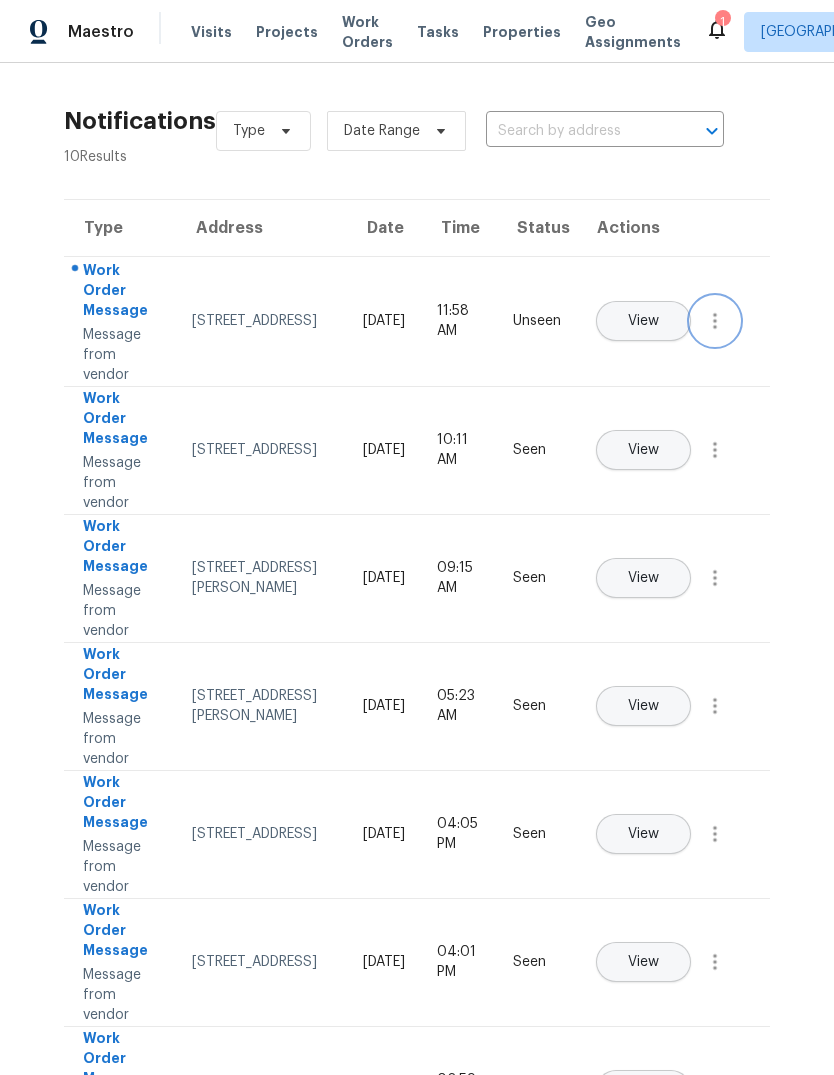 click 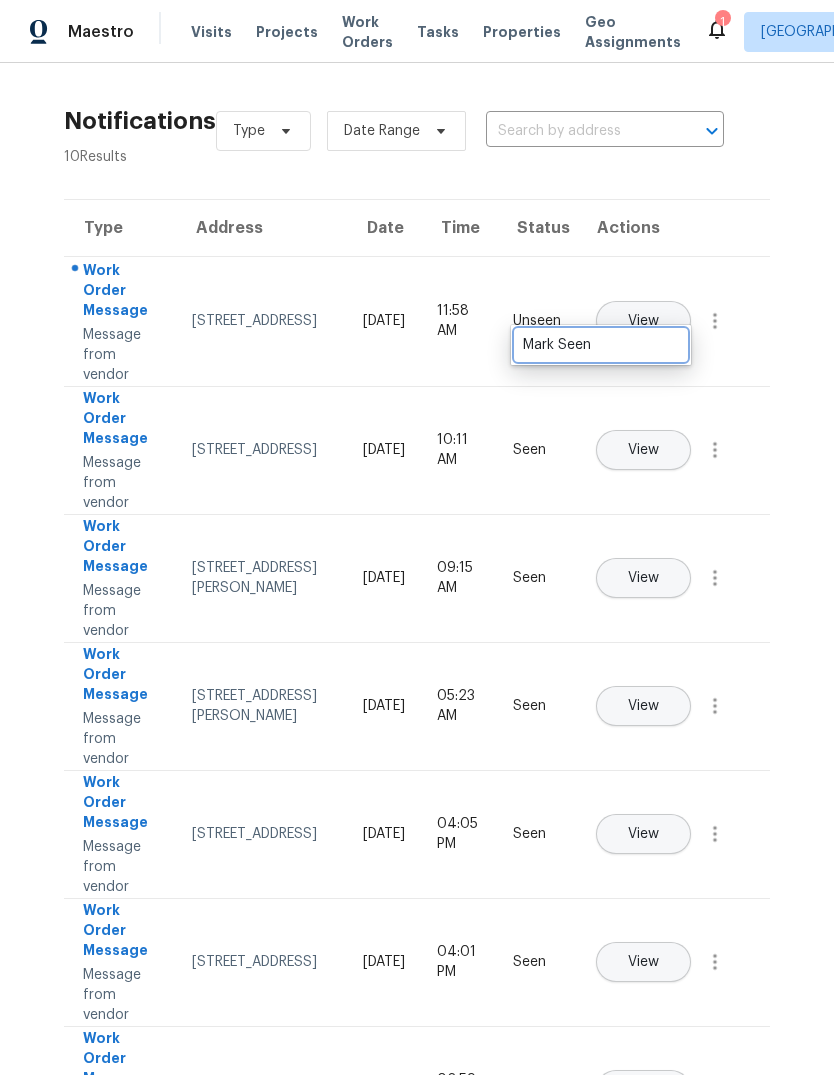 click on "Mark Seen" at bounding box center (601, 345) 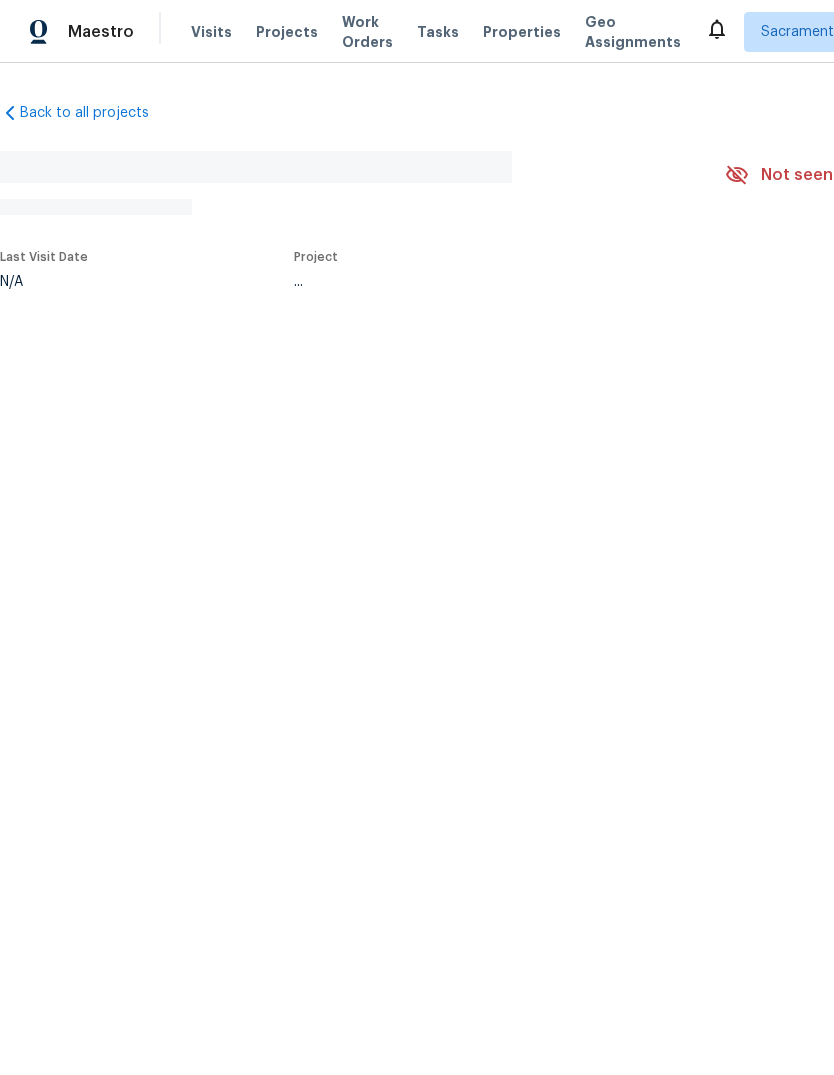 scroll, scrollTop: 0, scrollLeft: 0, axis: both 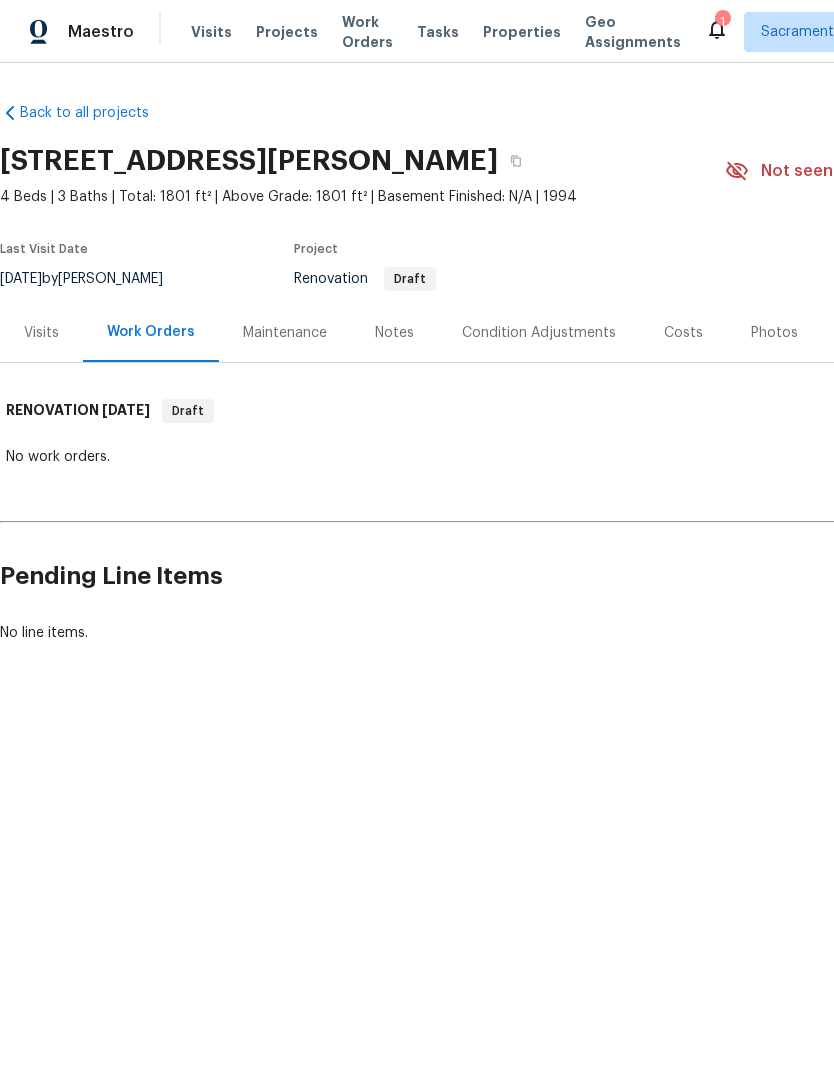 click on "Condition Adjustments" at bounding box center (539, 333) 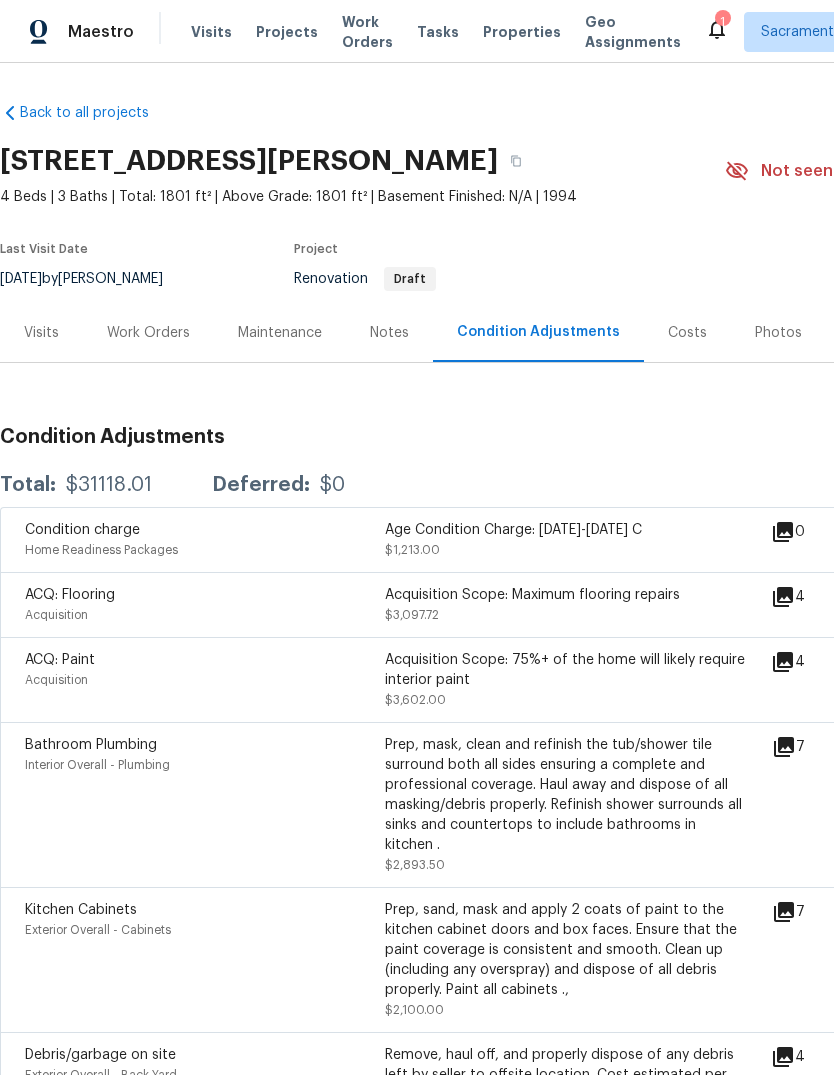click 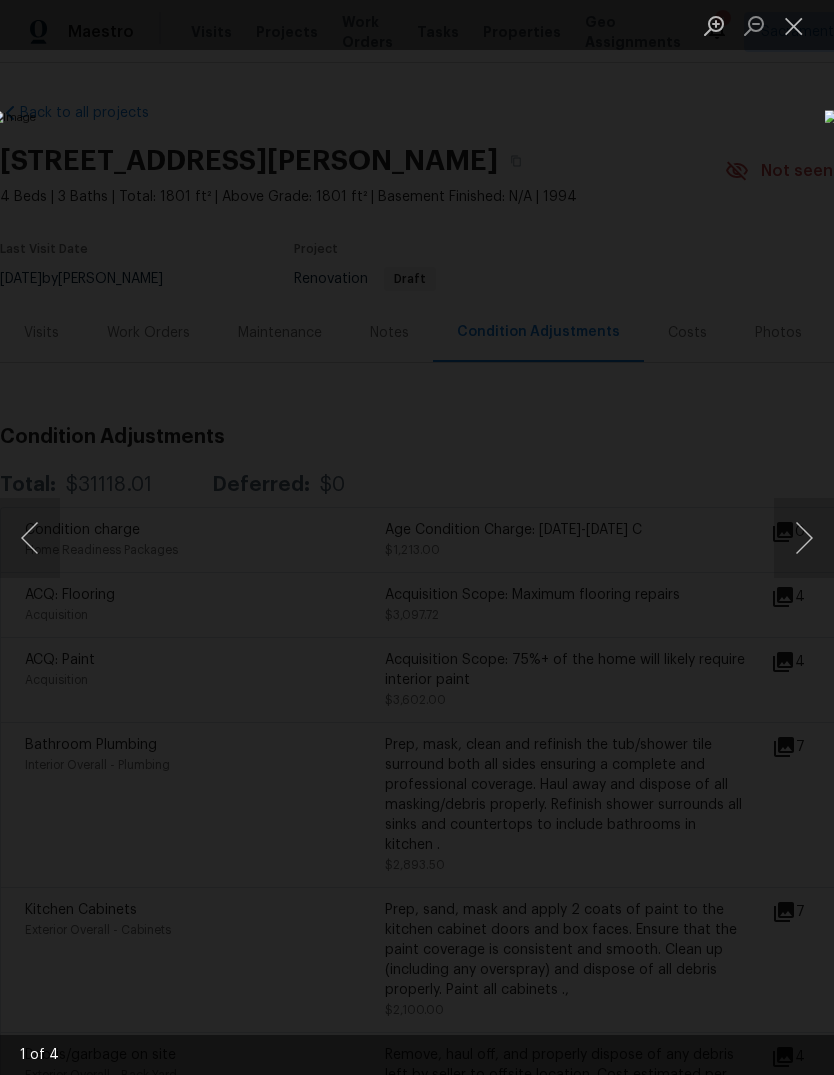 click at bounding box center (804, 538) 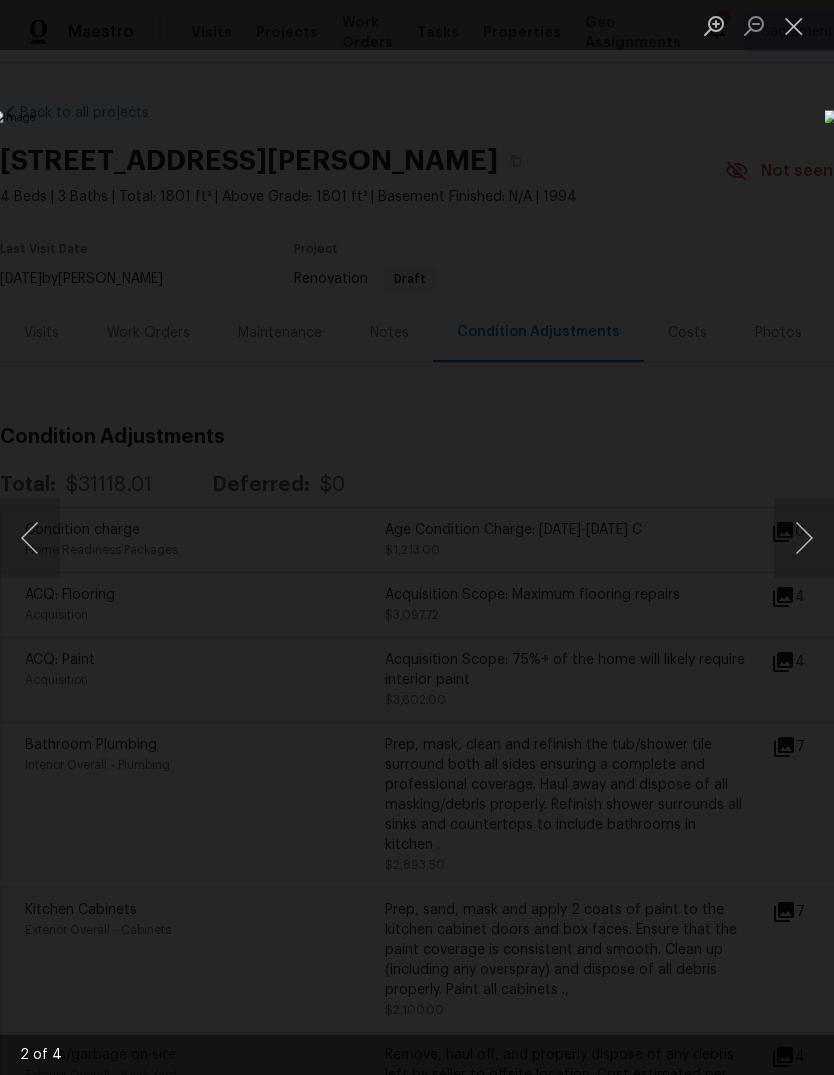 click at bounding box center [804, 538] 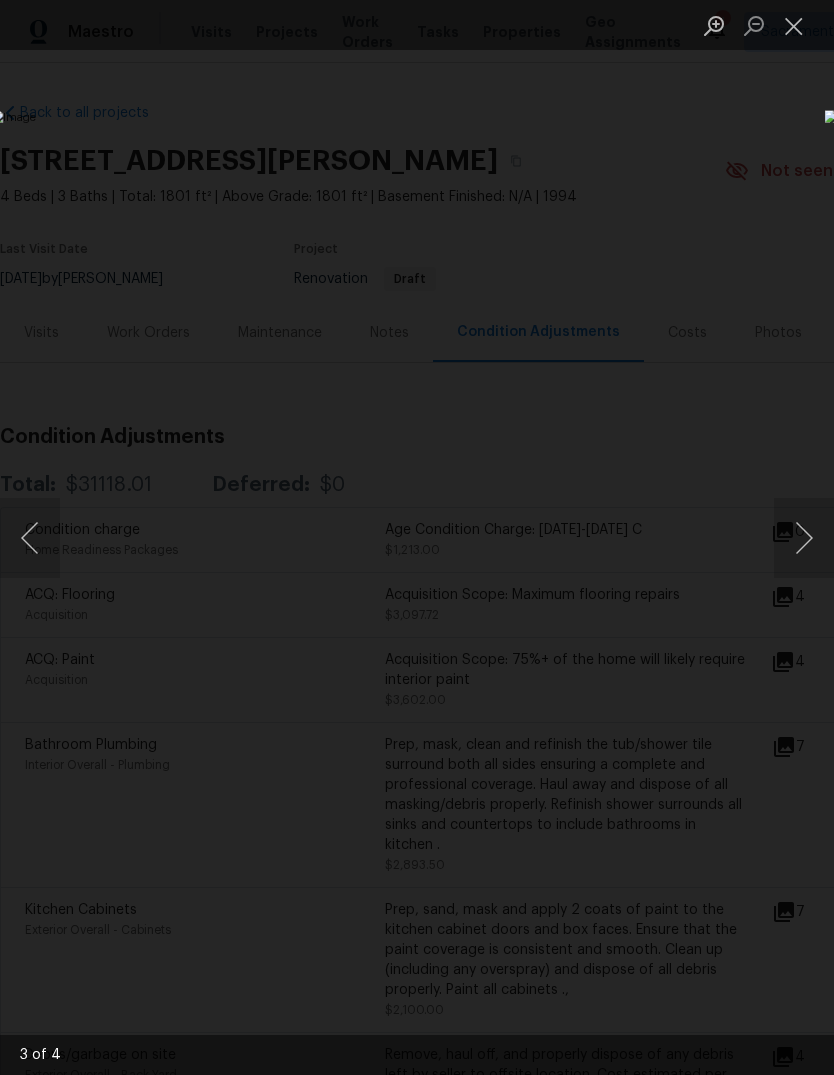click at bounding box center (804, 538) 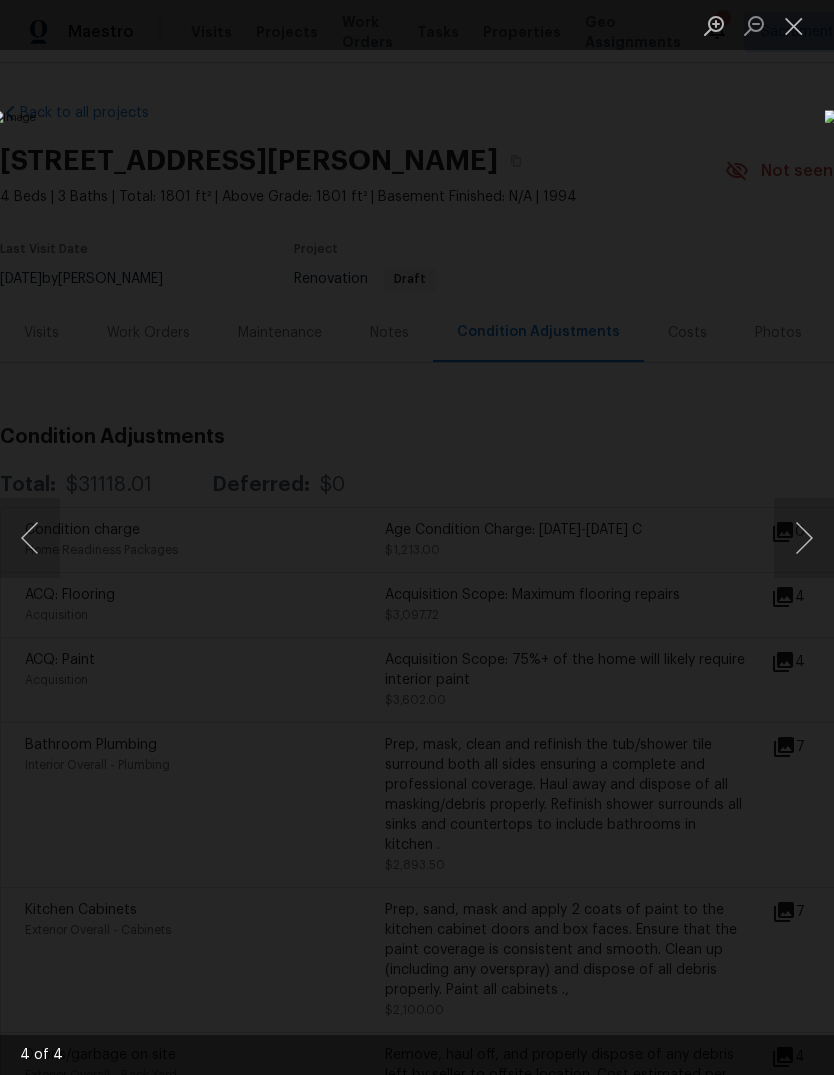 click at bounding box center [804, 538] 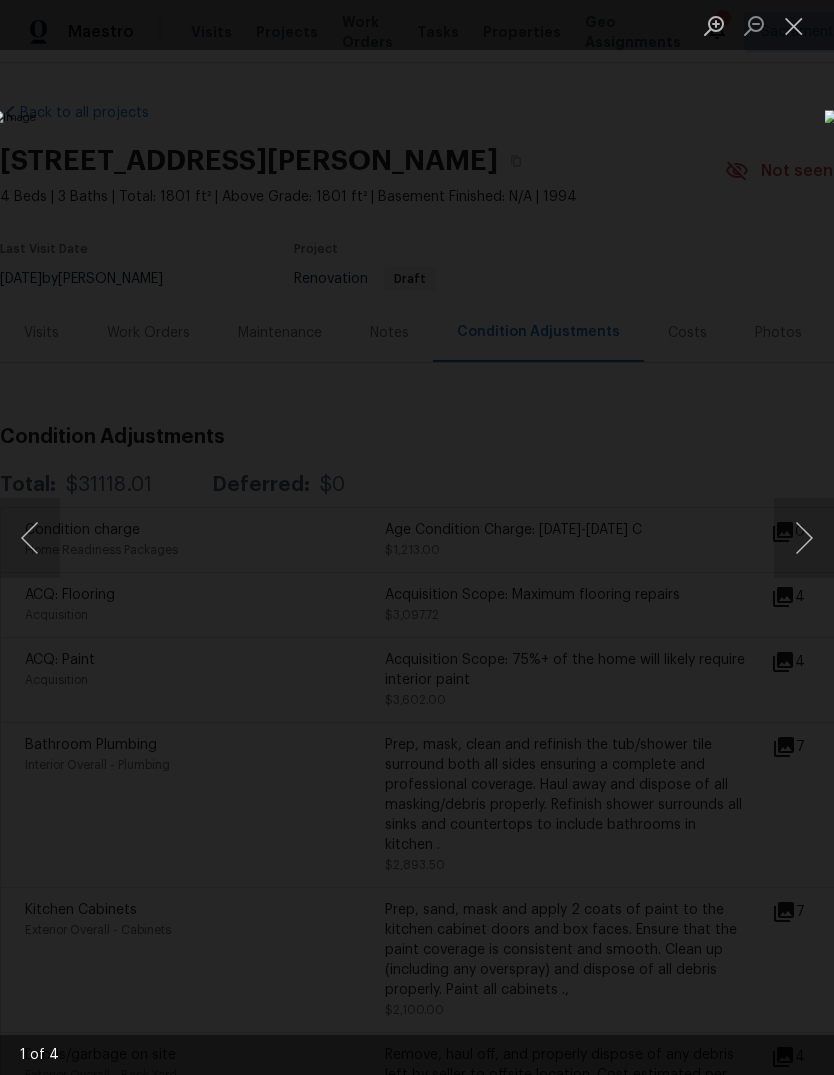 click at bounding box center [804, 538] 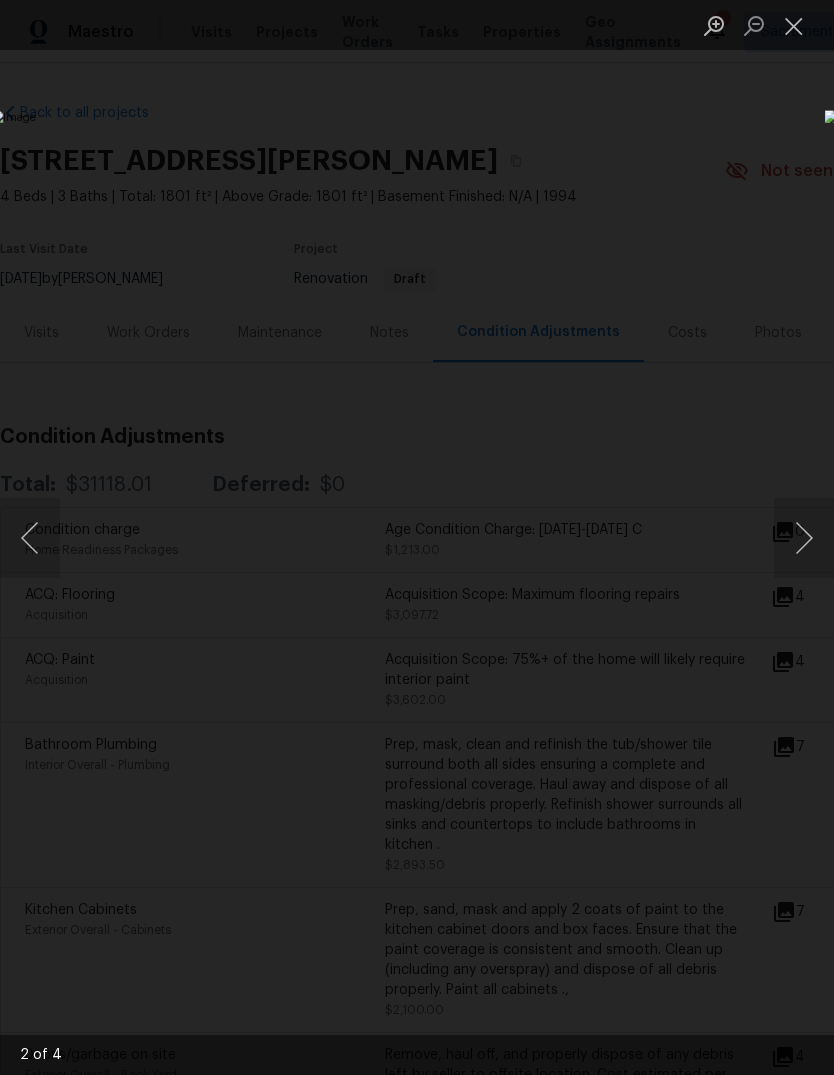 click at bounding box center [794, 25] 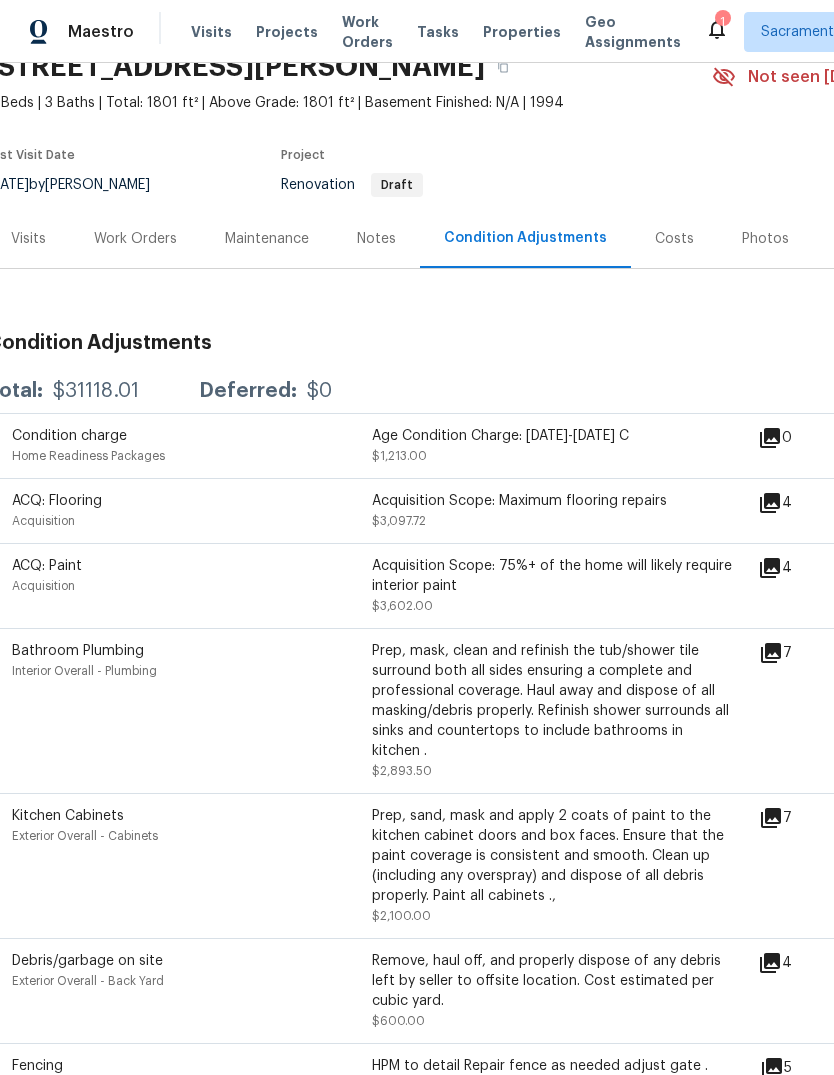 scroll, scrollTop: 99, scrollLeft: 12, axis: both 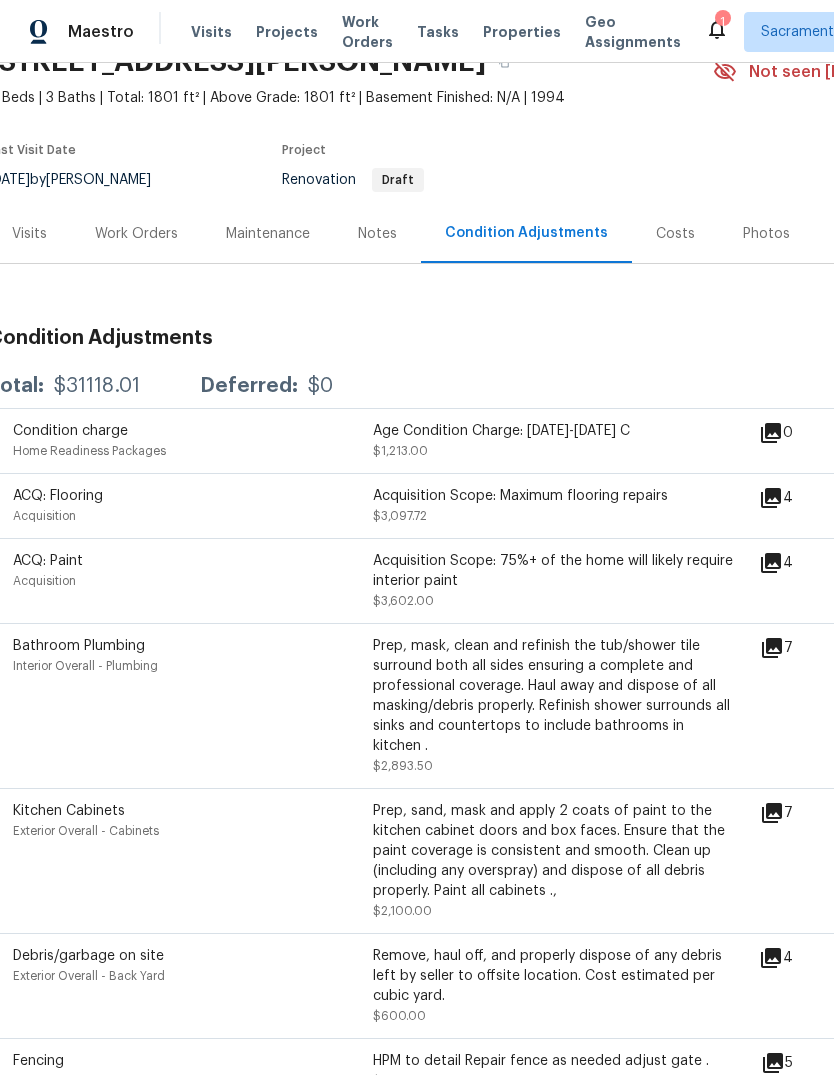 click 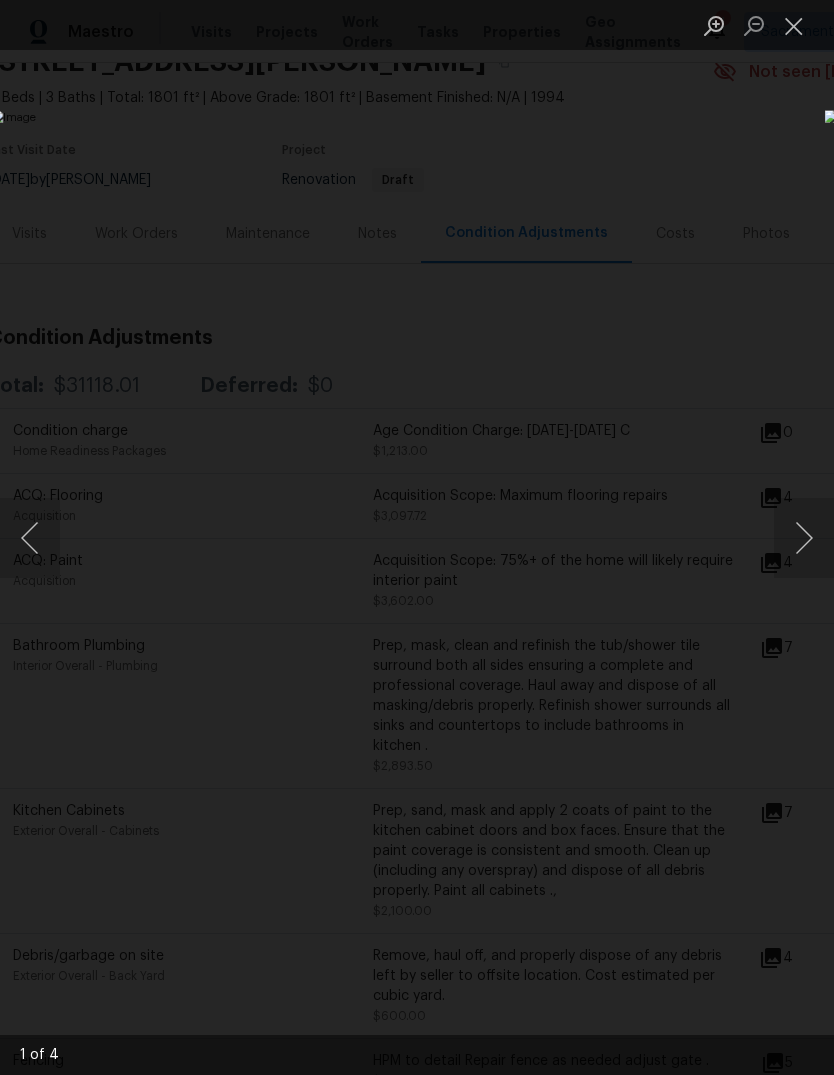 click at bounding box center [804, 538] 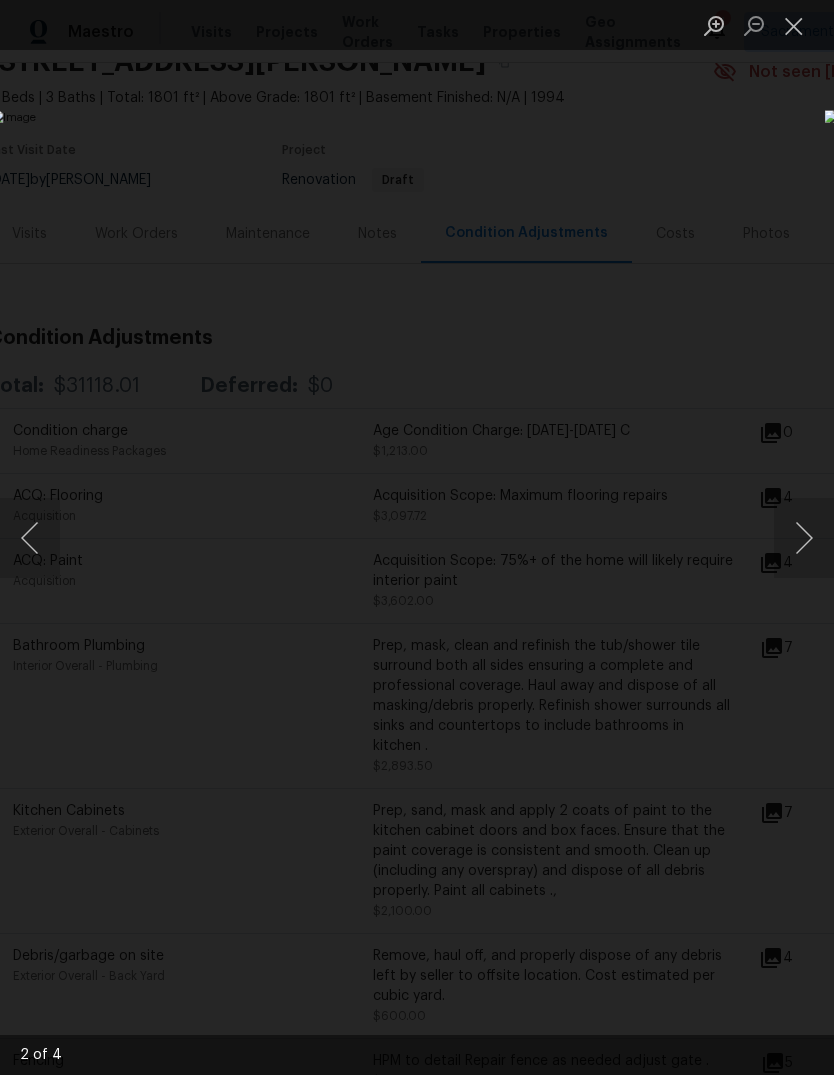 click at bounding box center (804, 538) 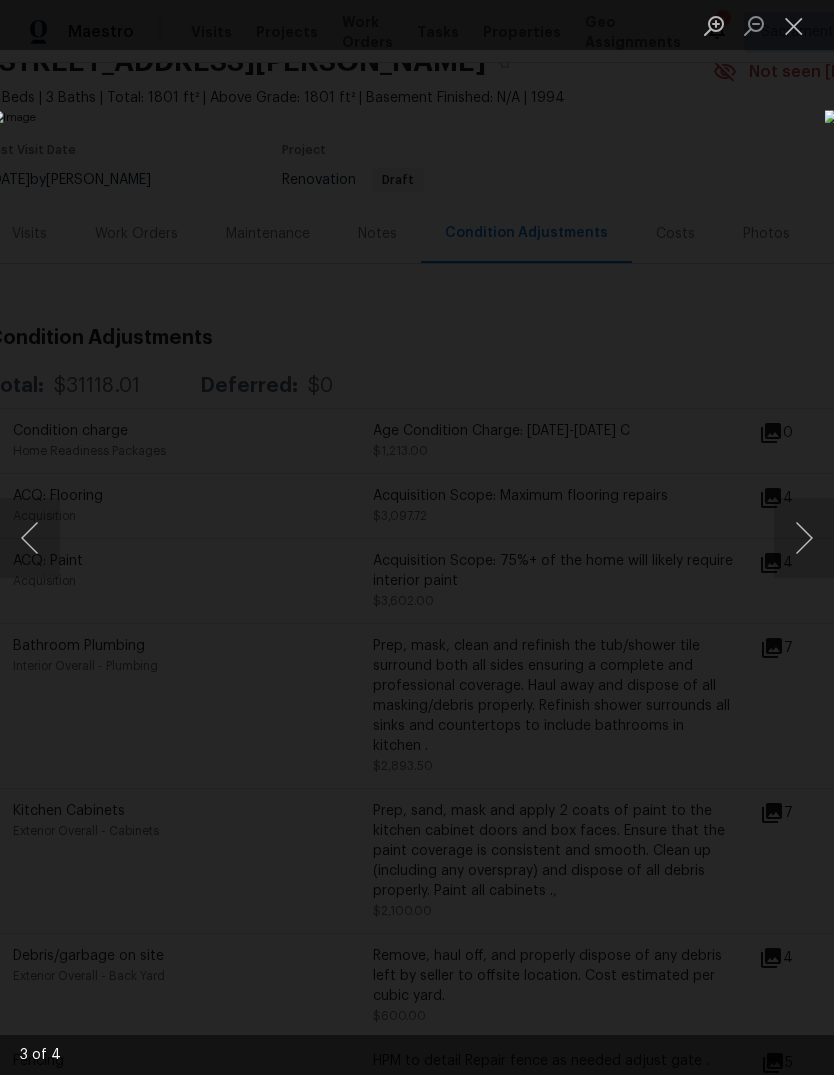 click at bounding box center [804, 538] 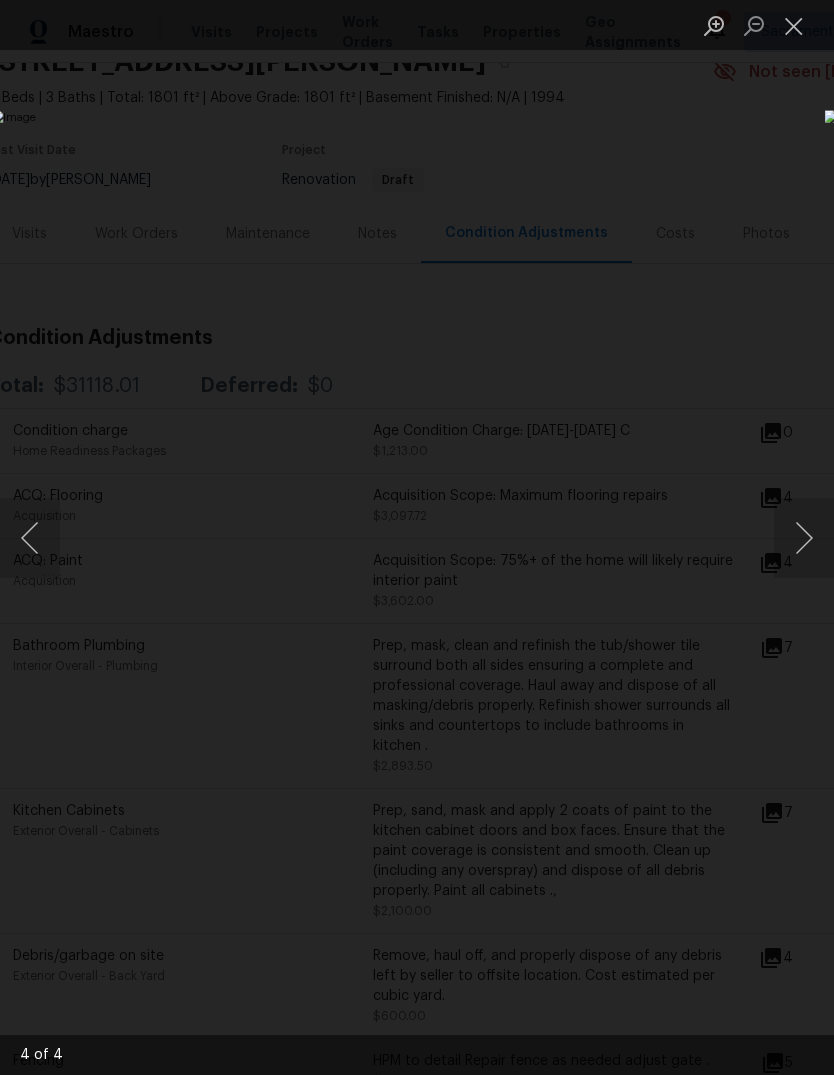 click at bounding box center [30, 538] 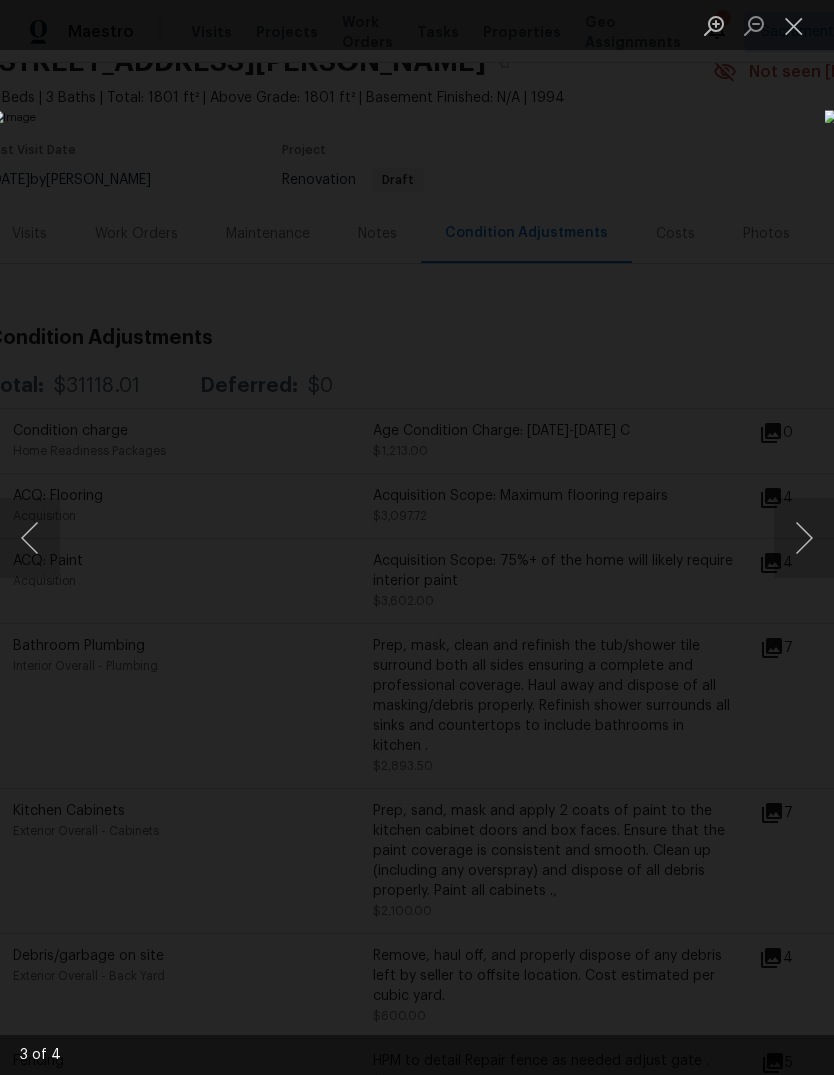 click at bounding box center (30, 538) 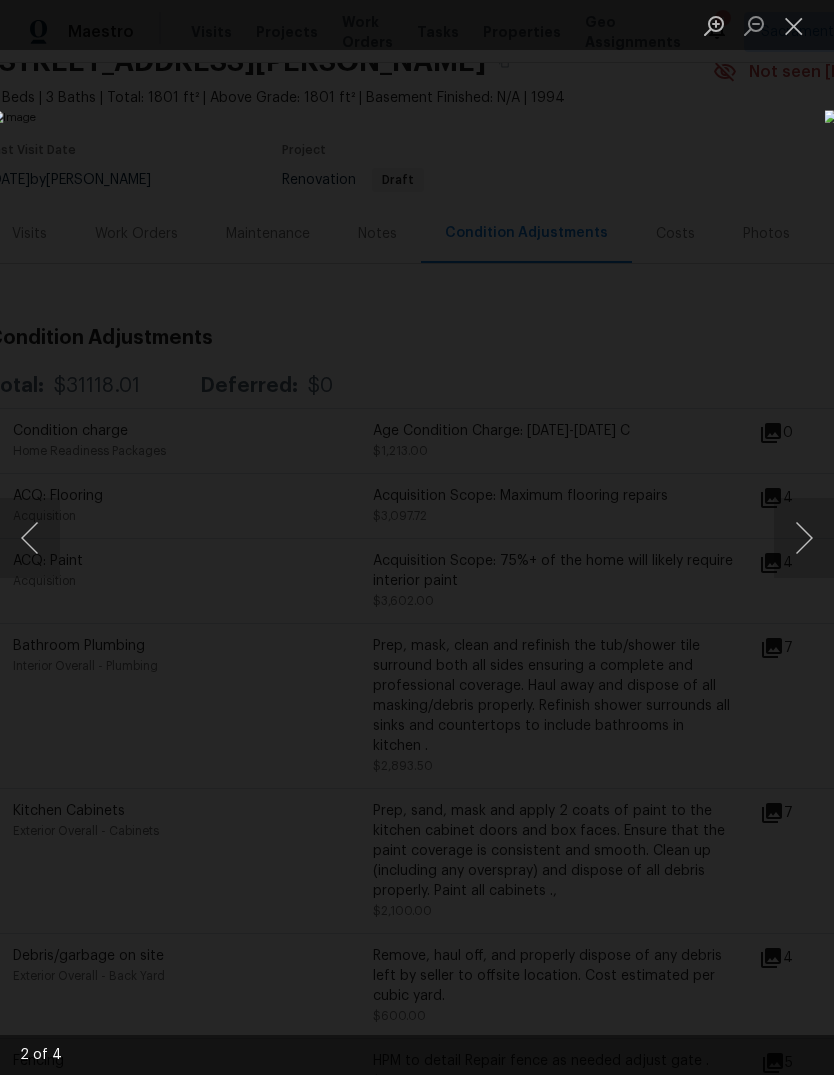 click at bounding box center (30, 538) 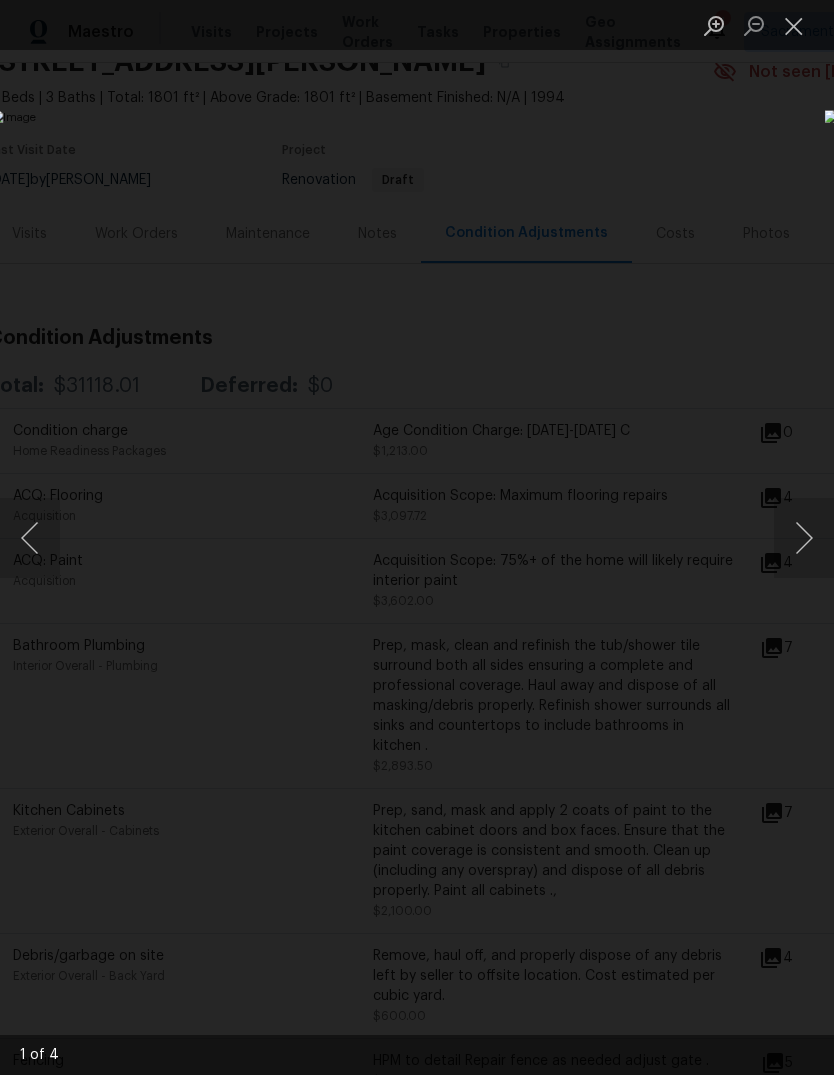 click at bounding box center (794, 25) 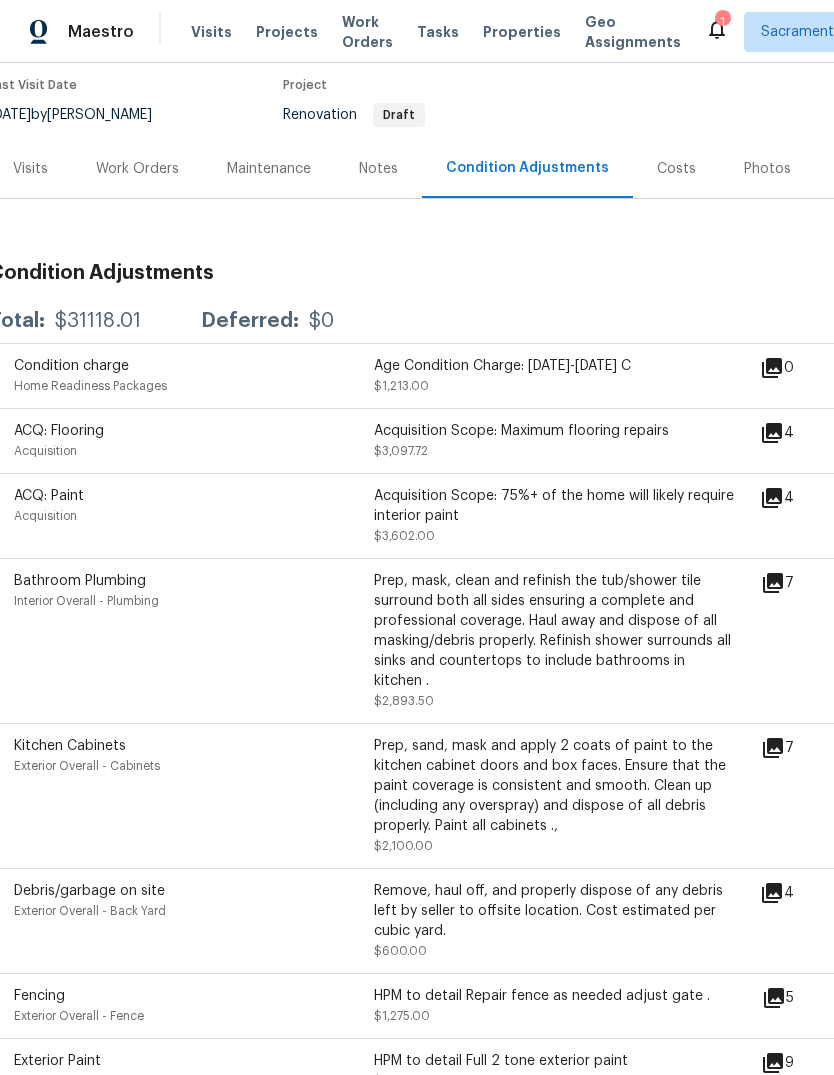 scroll, scrollTop: 165, scrollLeft: 9, axis: both 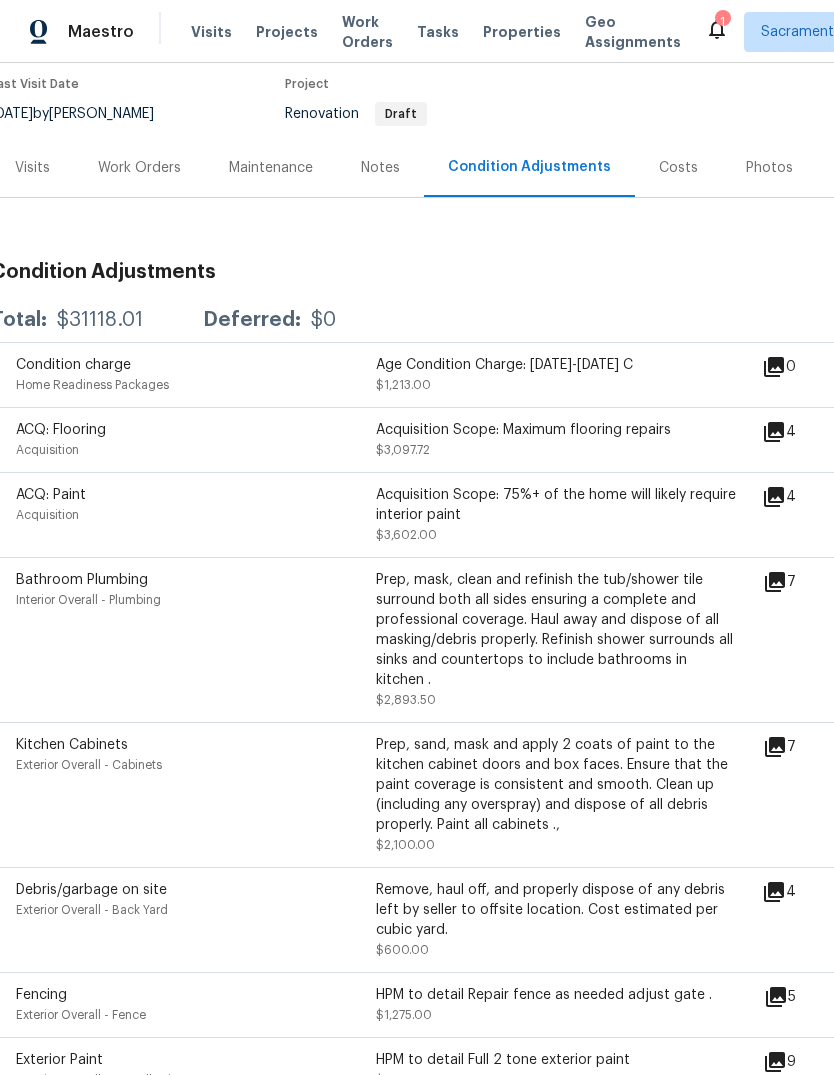 click 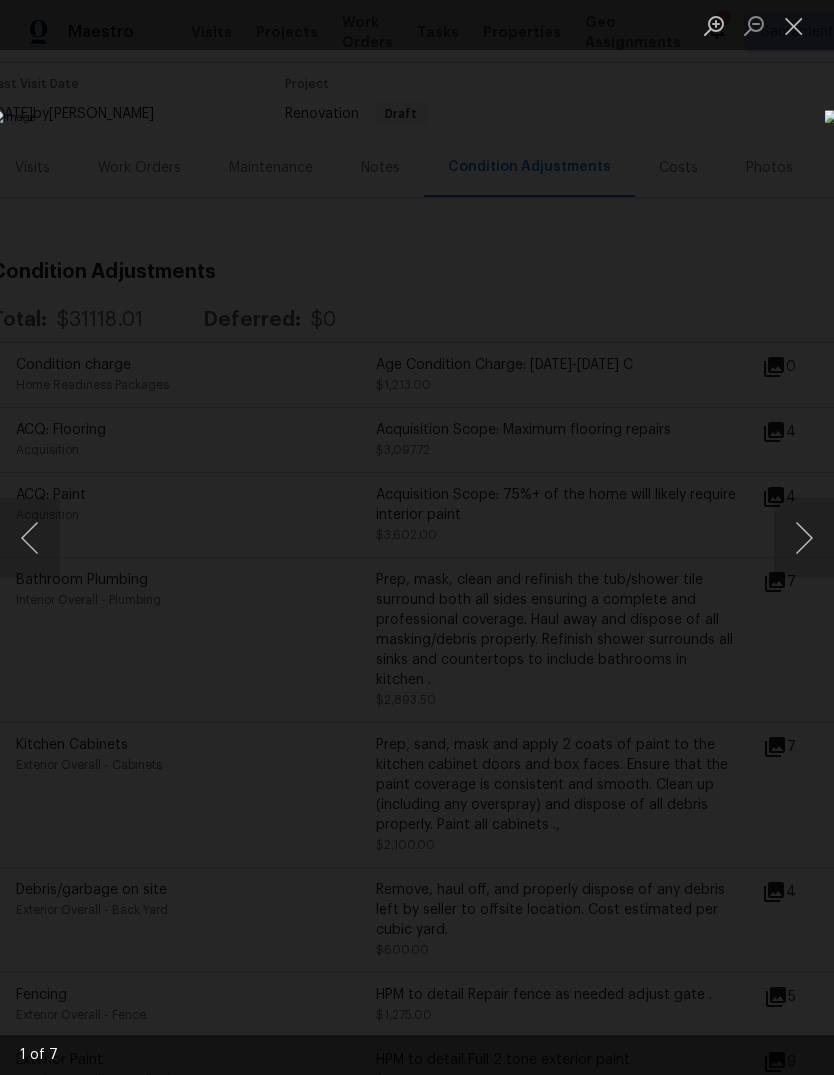 click at bounding box center (804, 538) 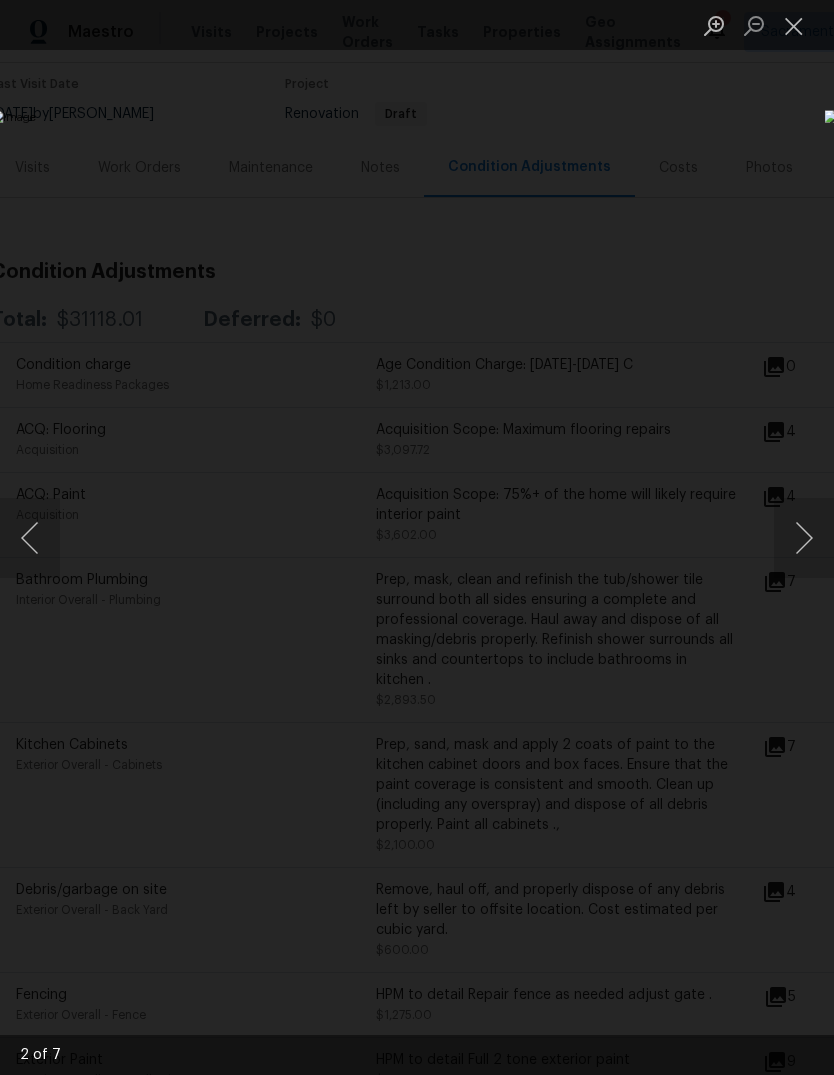 click at bounding box center (804, 538) 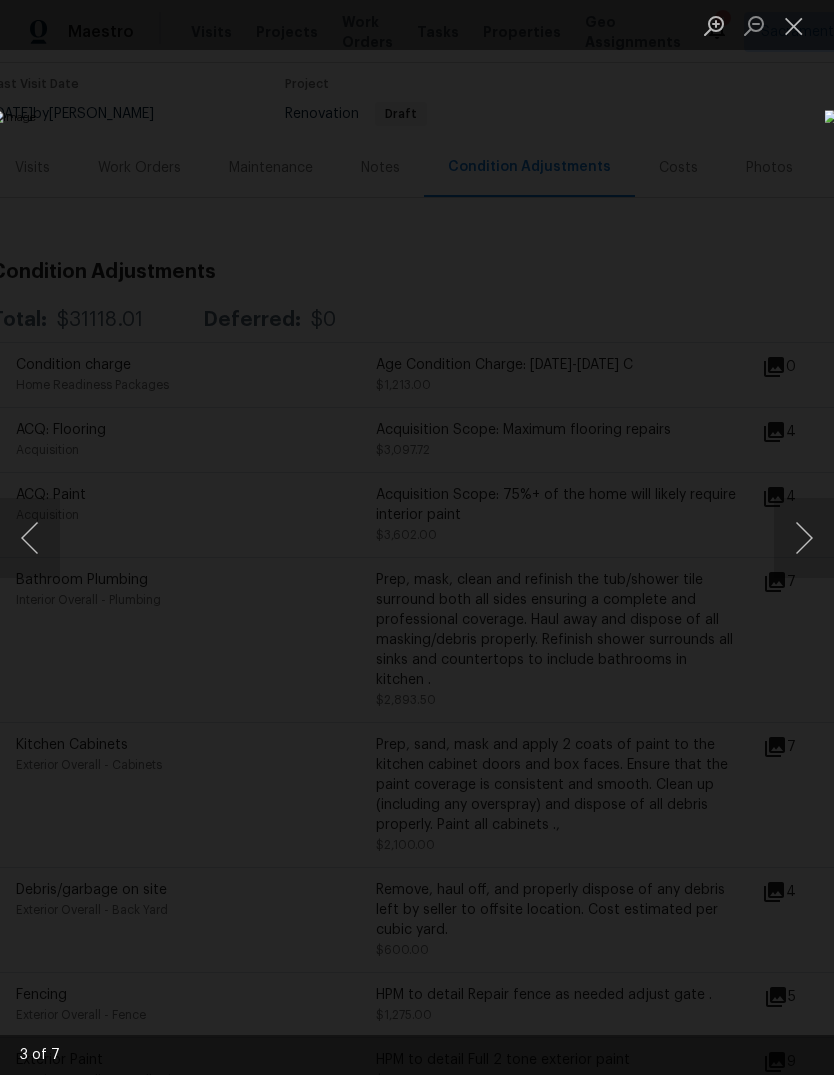 click at bounding box center (804, 538) 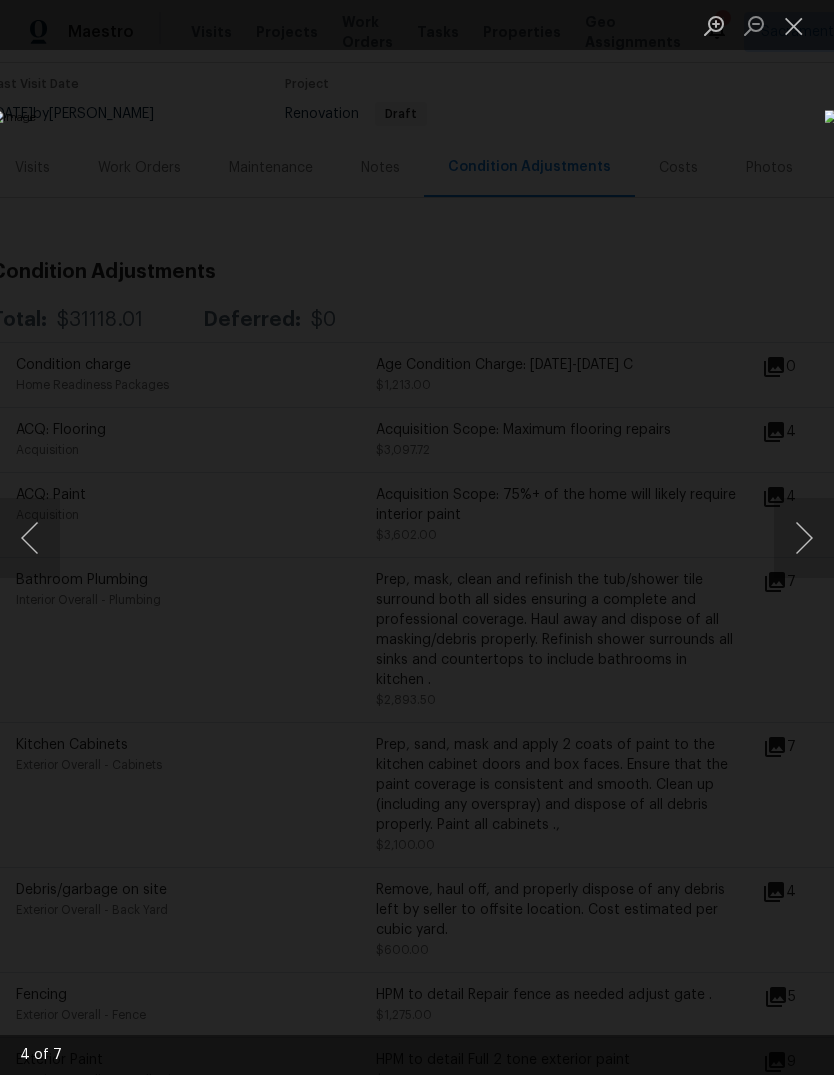 click at bounding box center [804, 538] 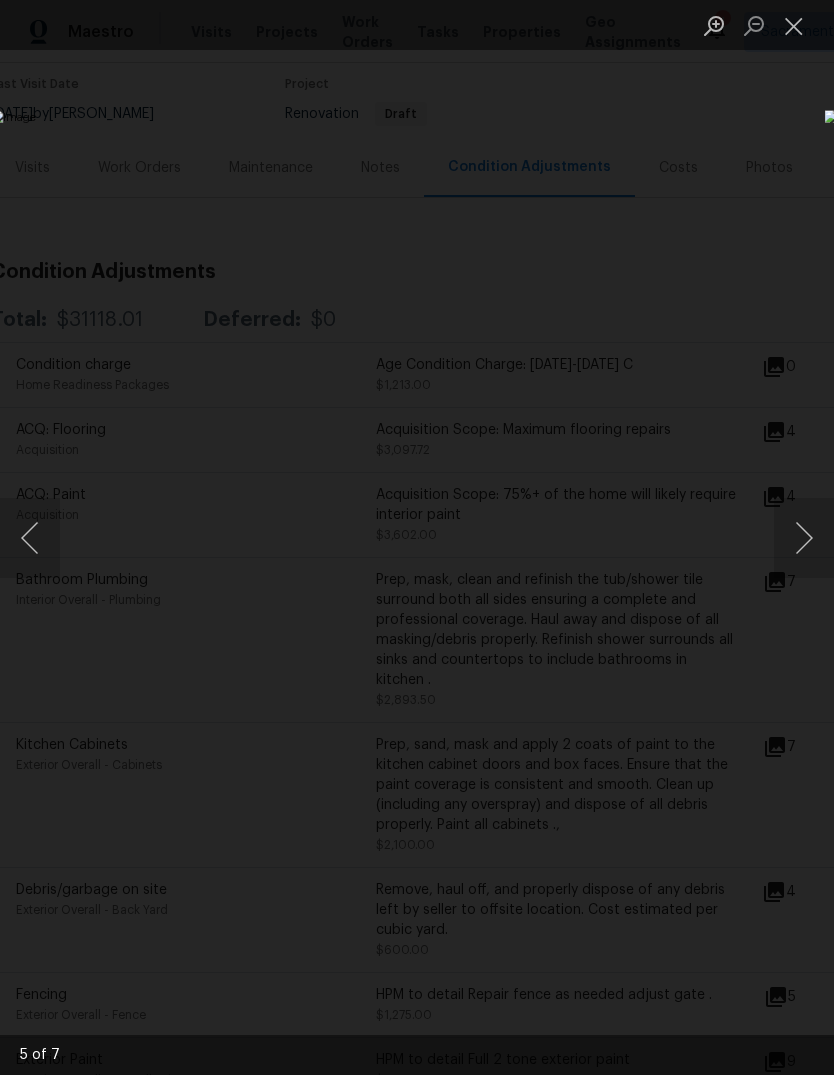 click at bounding box center (804, 538) 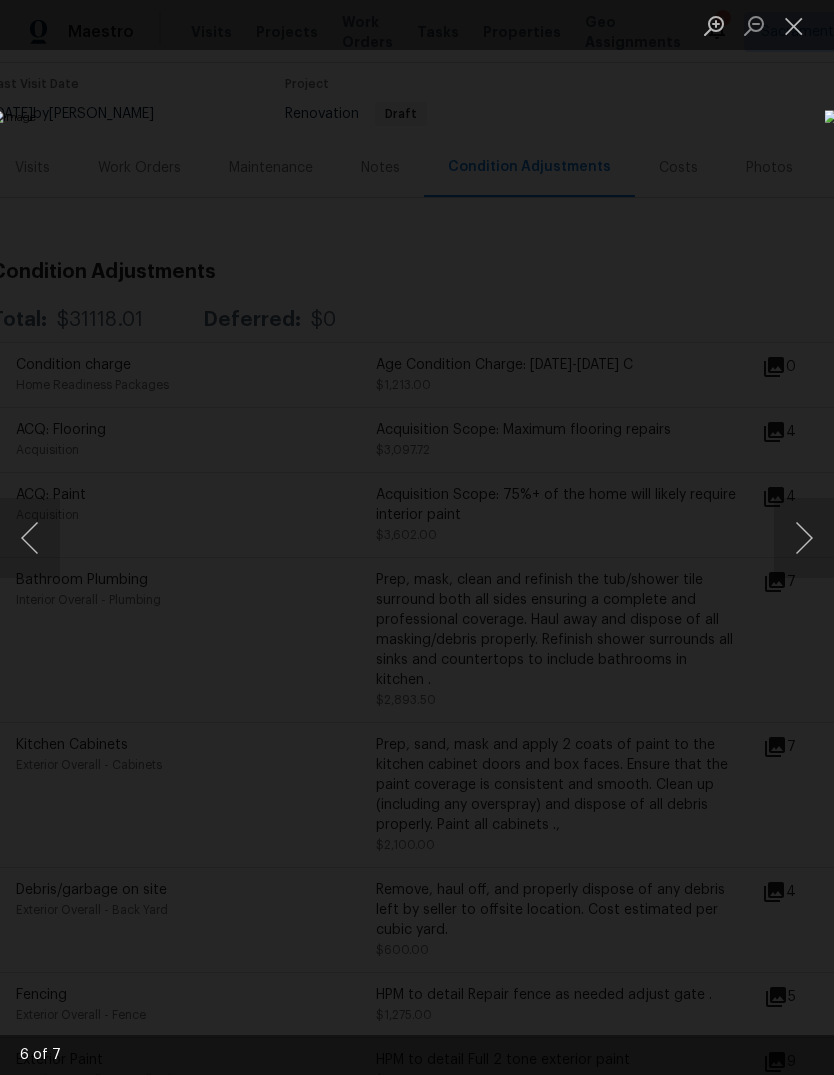 click at bounding box center (804, 538) 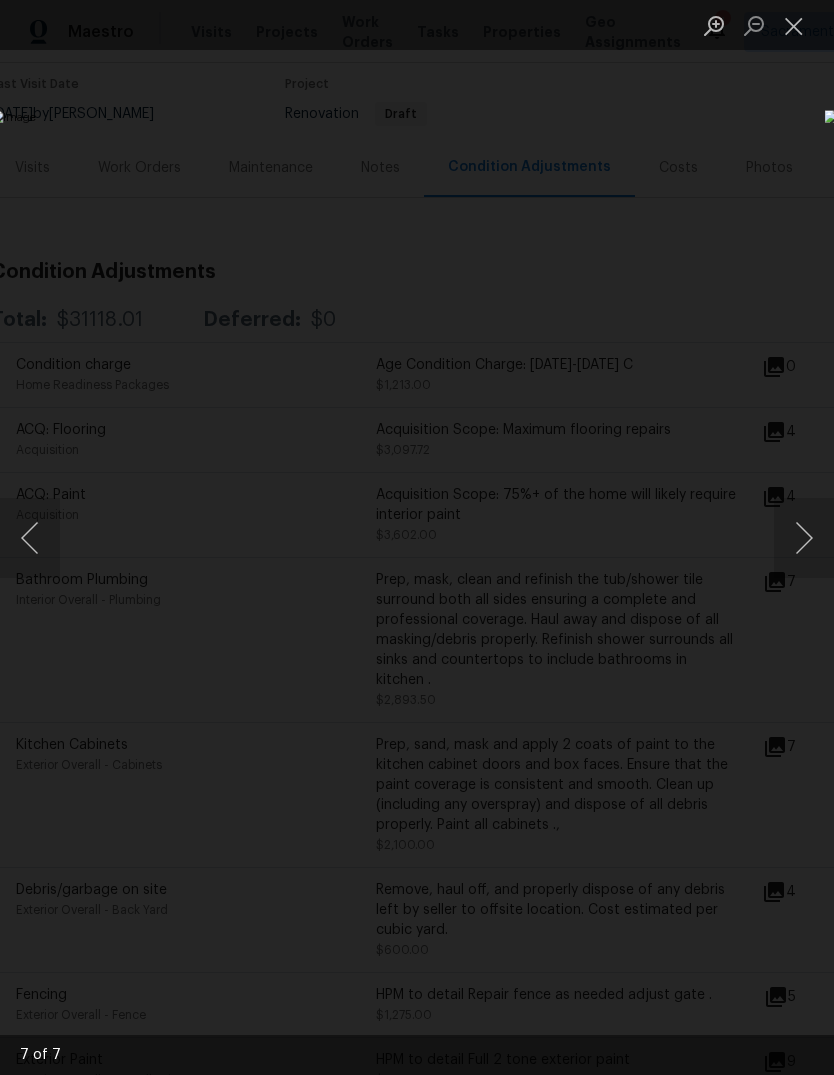 click at bounding box center (804, 538) 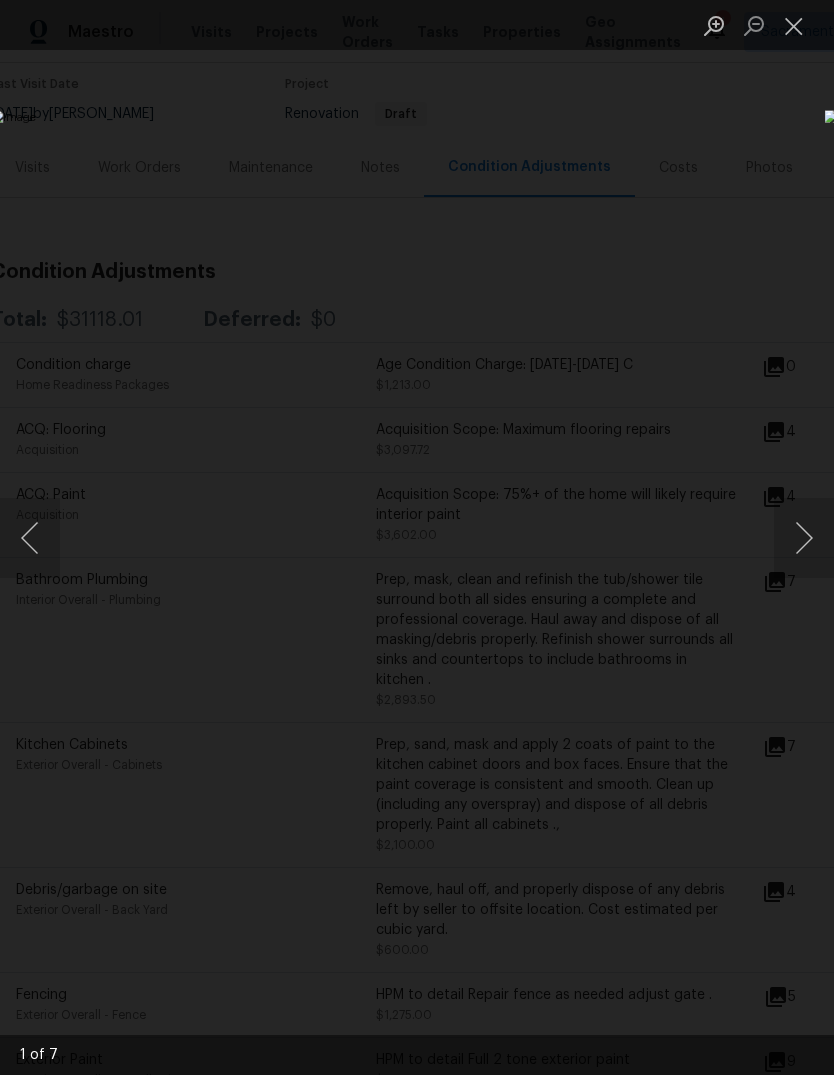 click at bounding box center [804, 538] 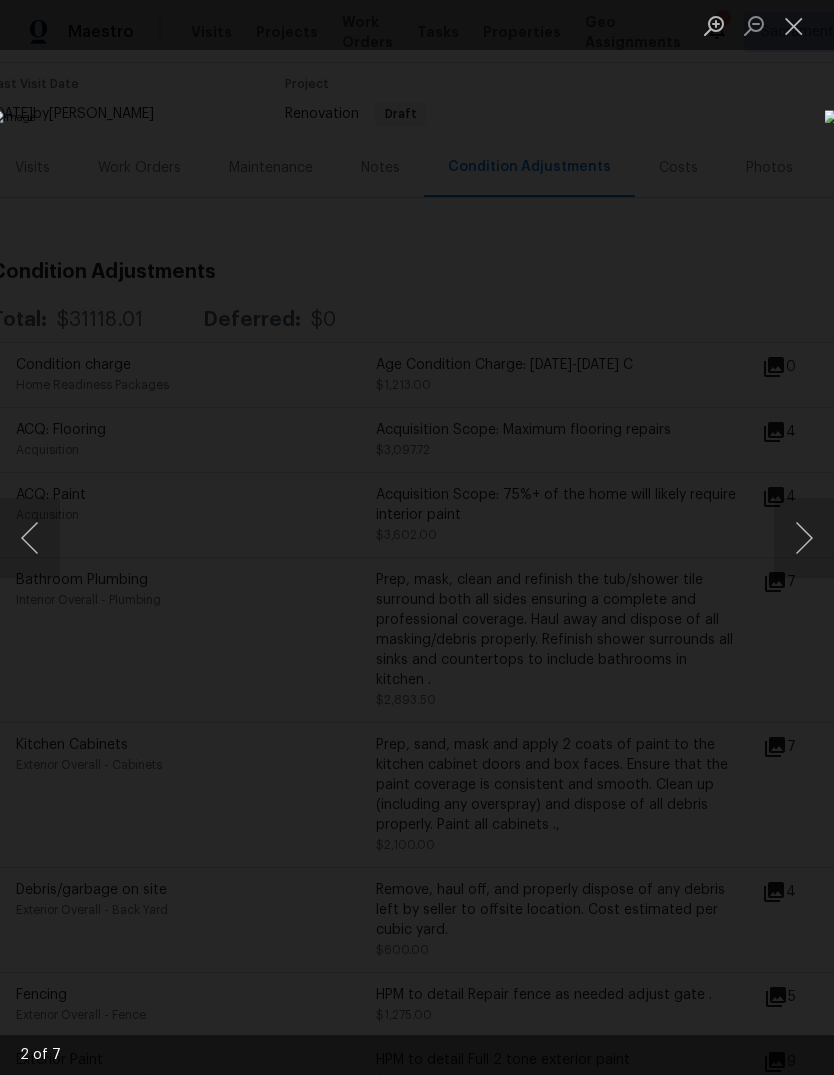 click at bounding box center (804, 538) 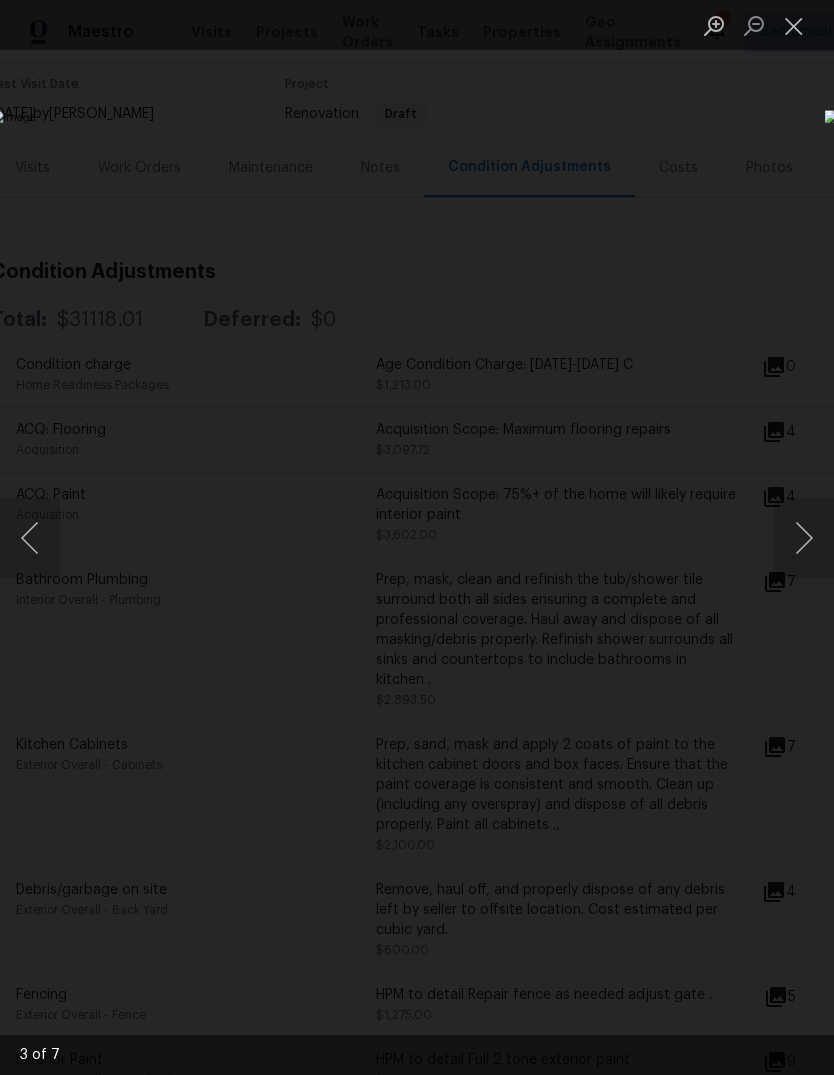 click at bounding box center (804, 538) 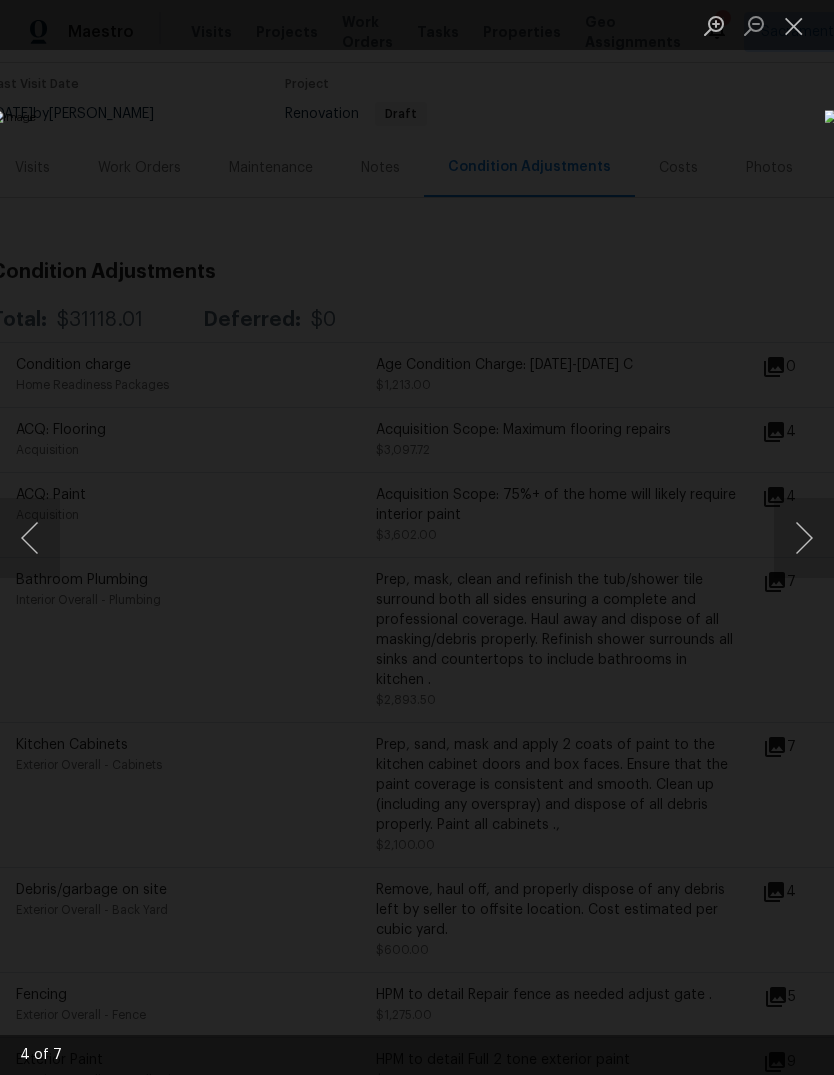 click at bounding box center [794, 25] 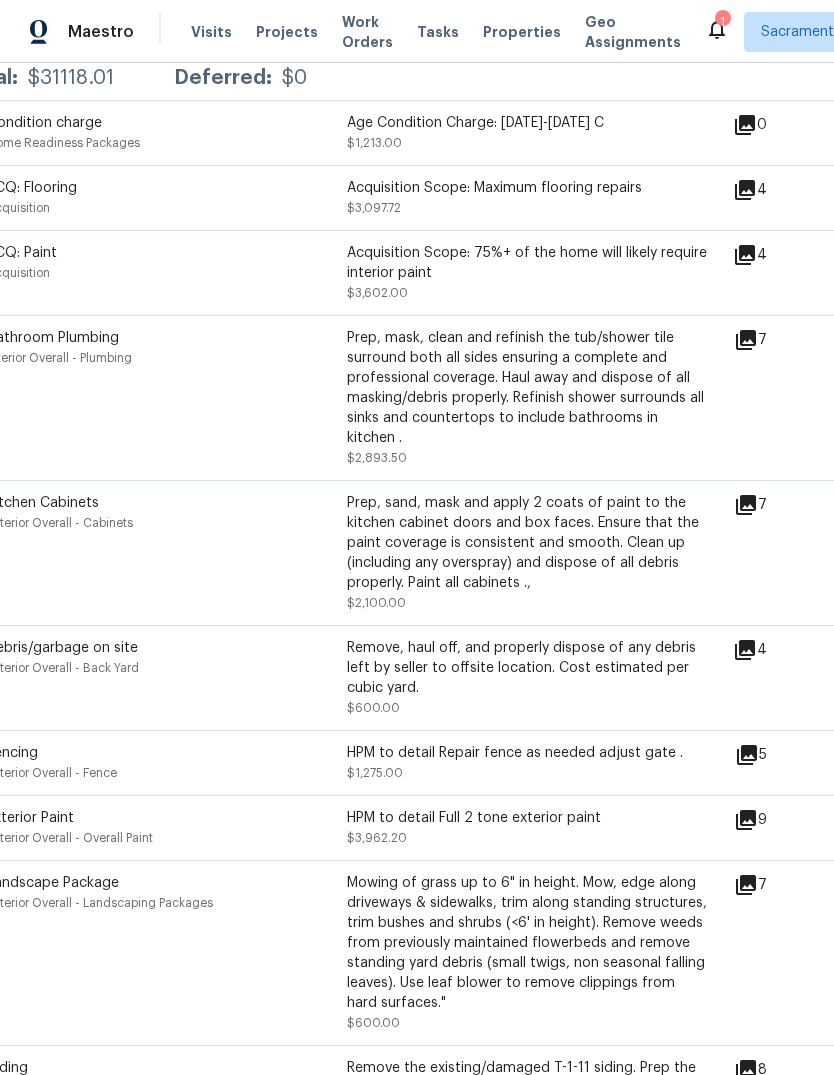 scroll, scrollTop: 406, scrollLeft: 39, axis: both 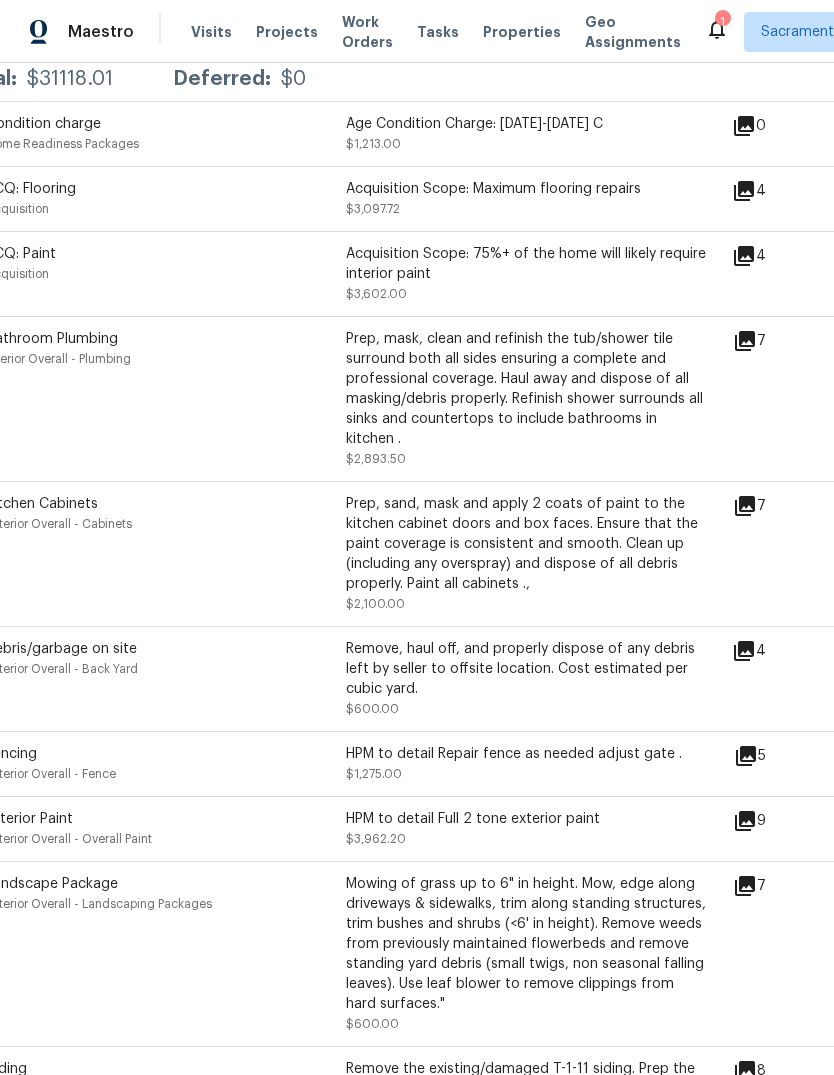 click 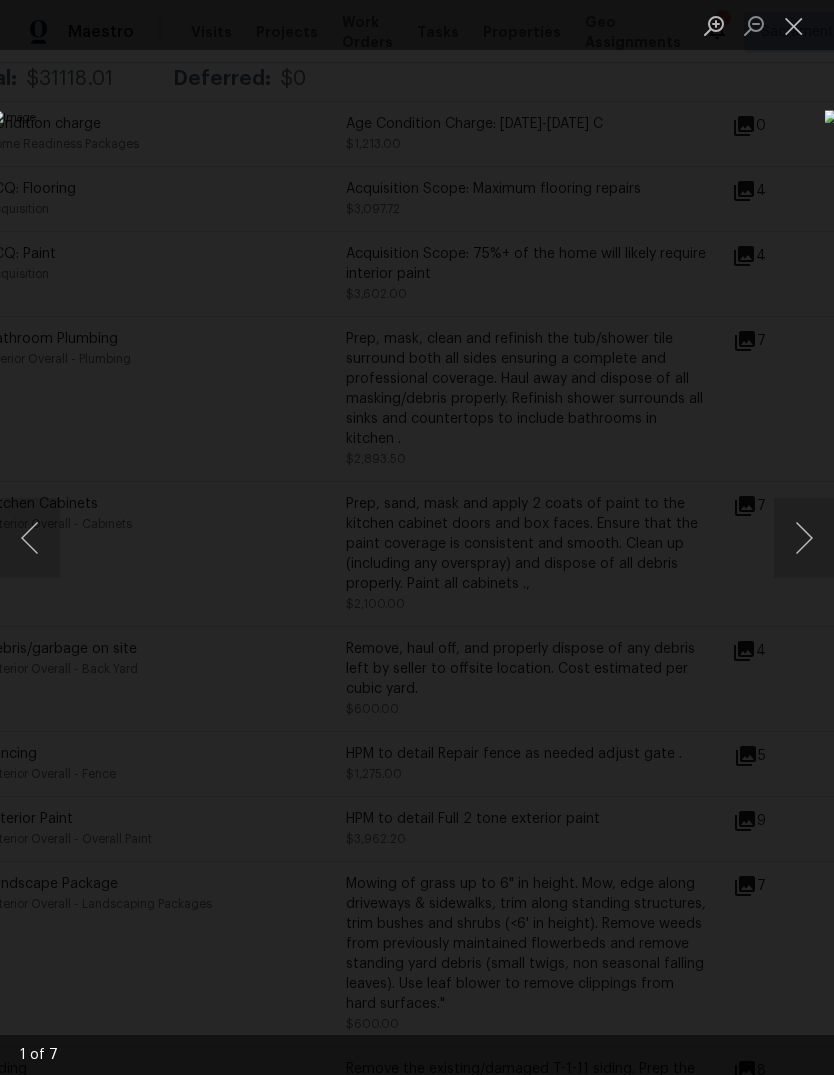 click at bounding box center [804, 538] 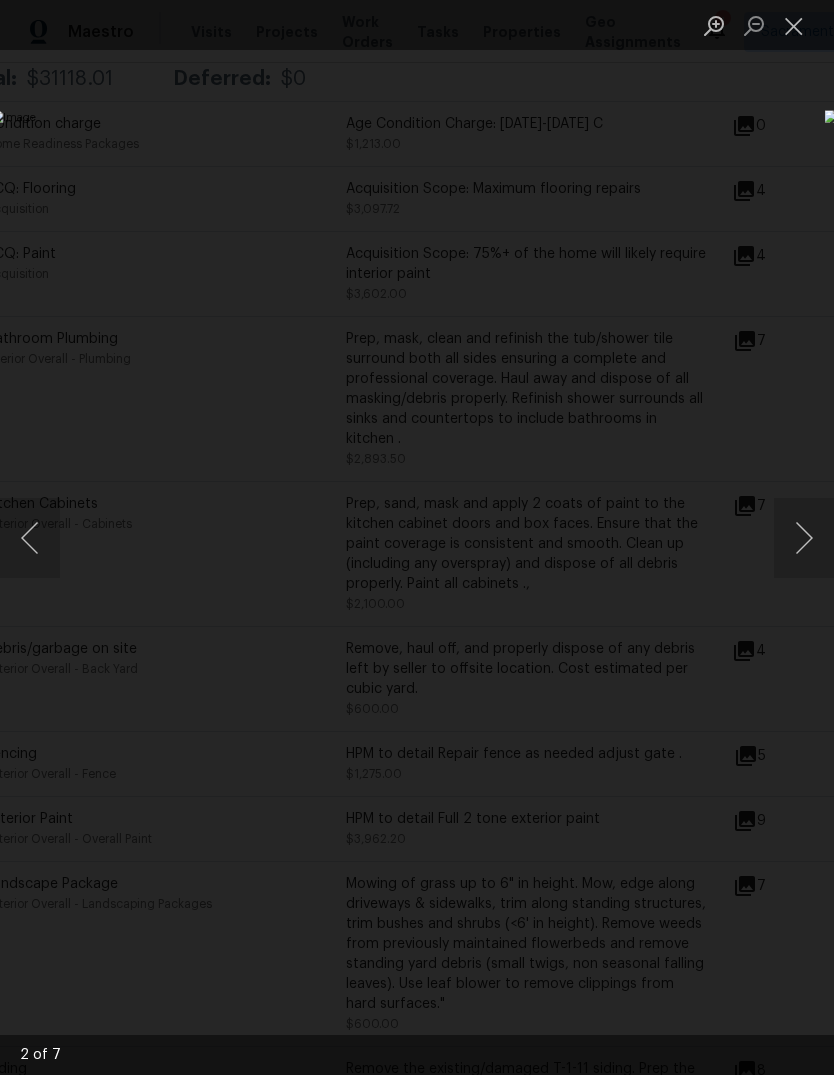 click at bounding box center [794, 25] 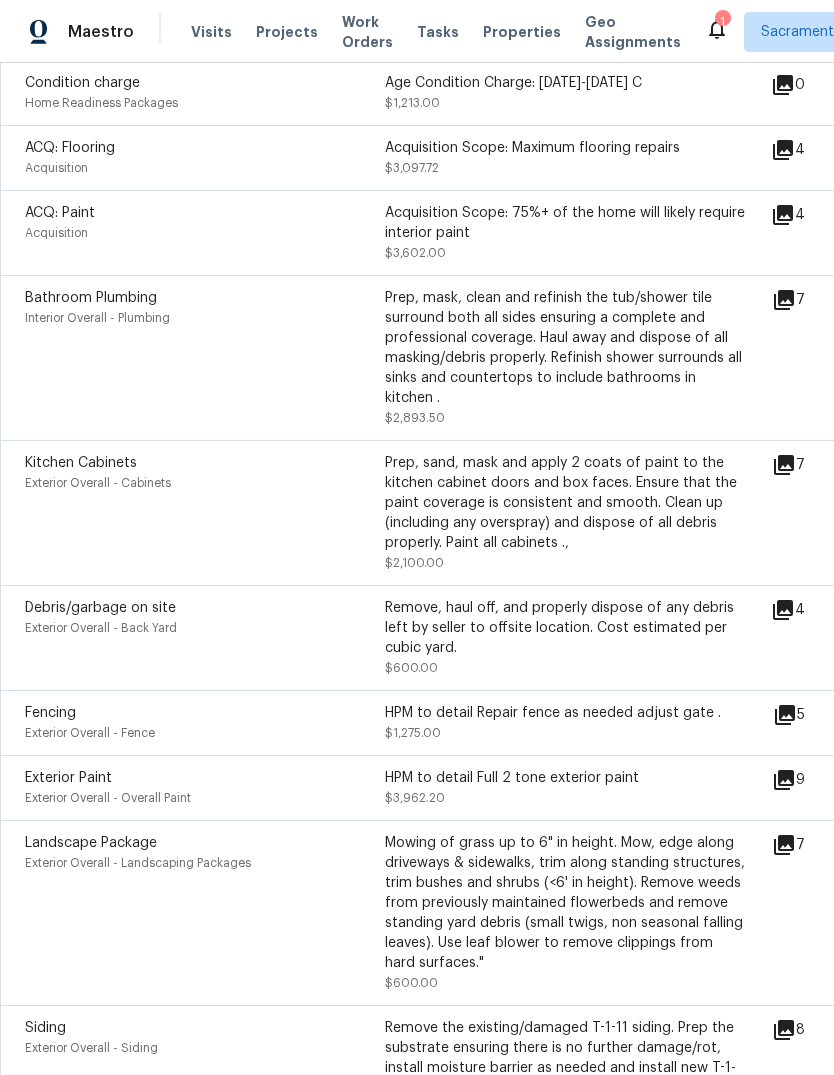 scroll, scrollTop: 448, scrollLeft: 0, axis: vertical 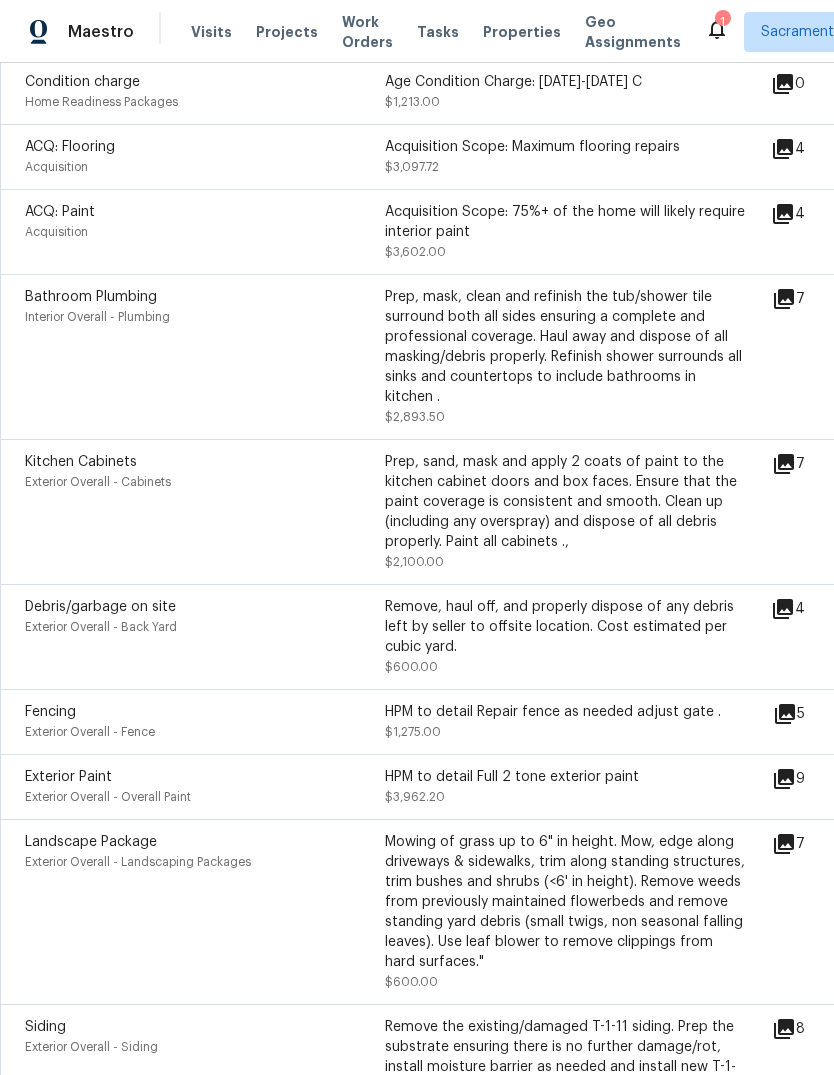 click 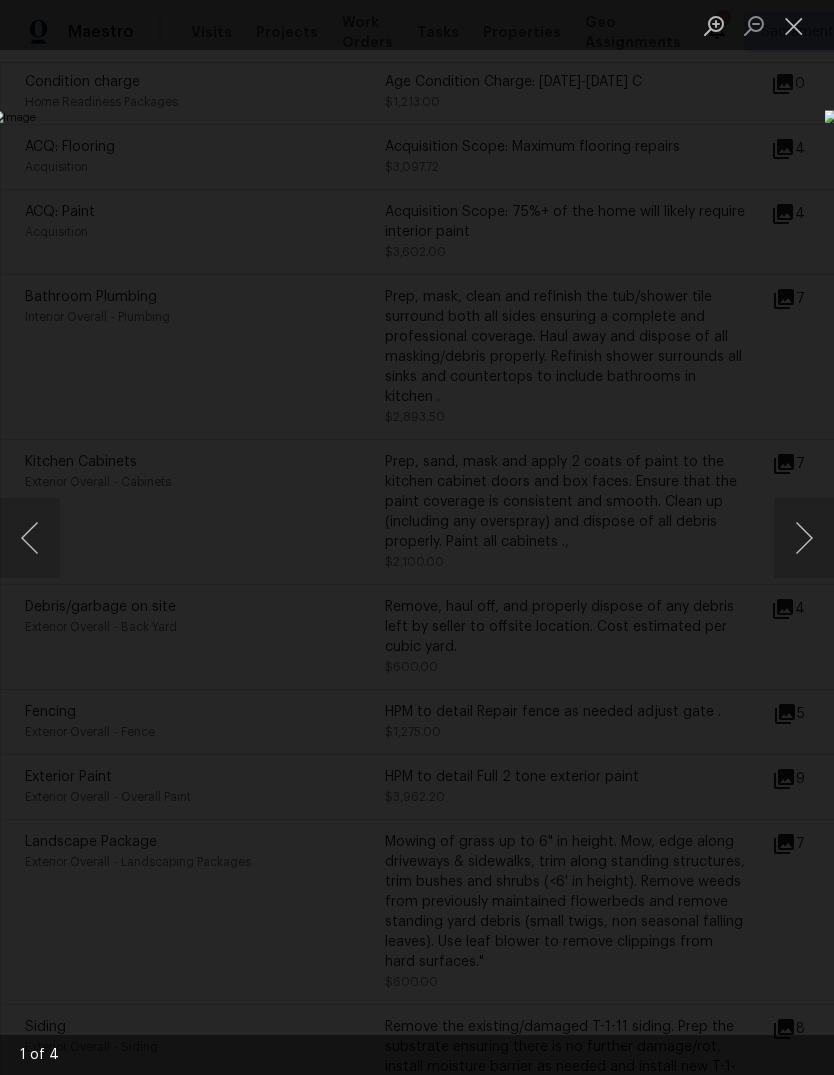 click at bounding box center (804, 538) 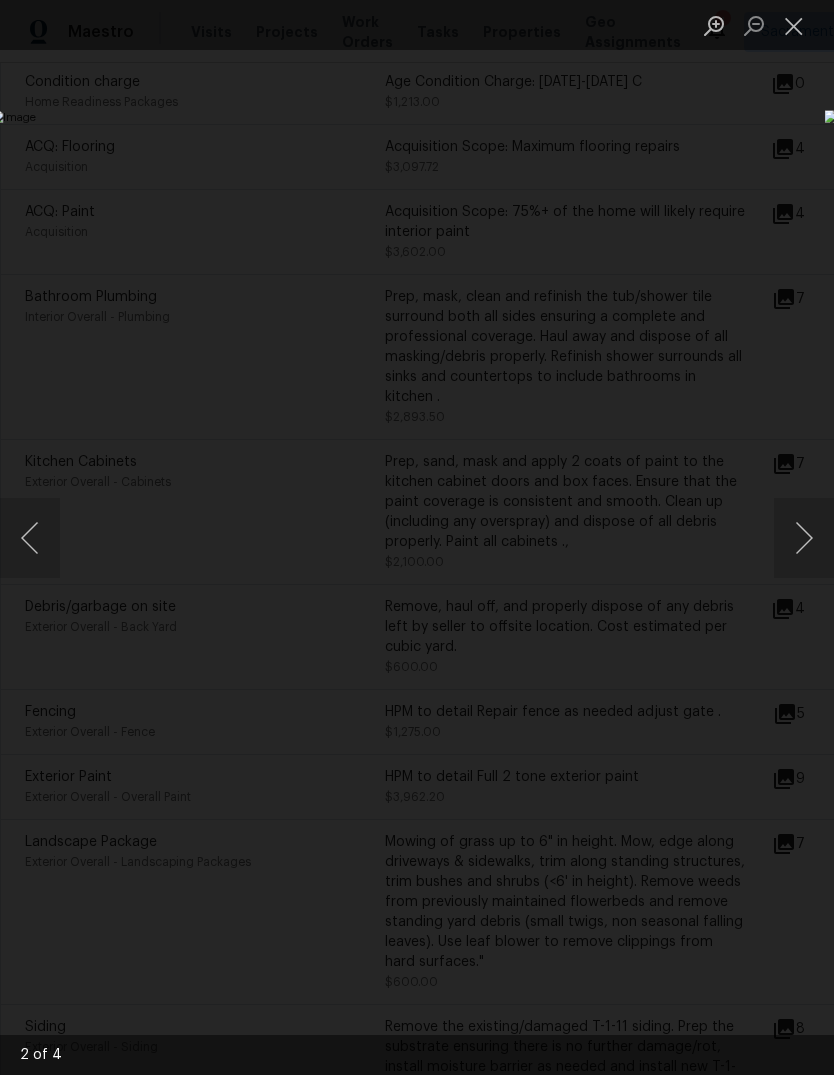 click at bounding box center [804, 538] 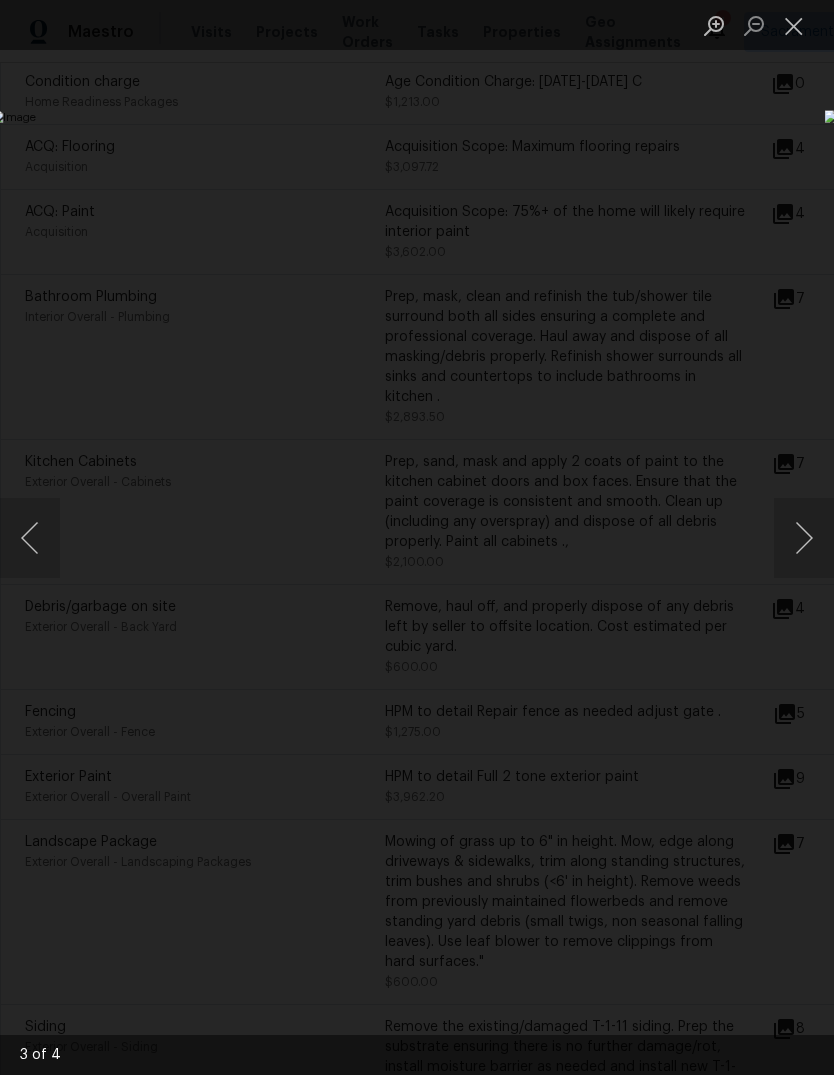 click at bounding box center (794, 25) 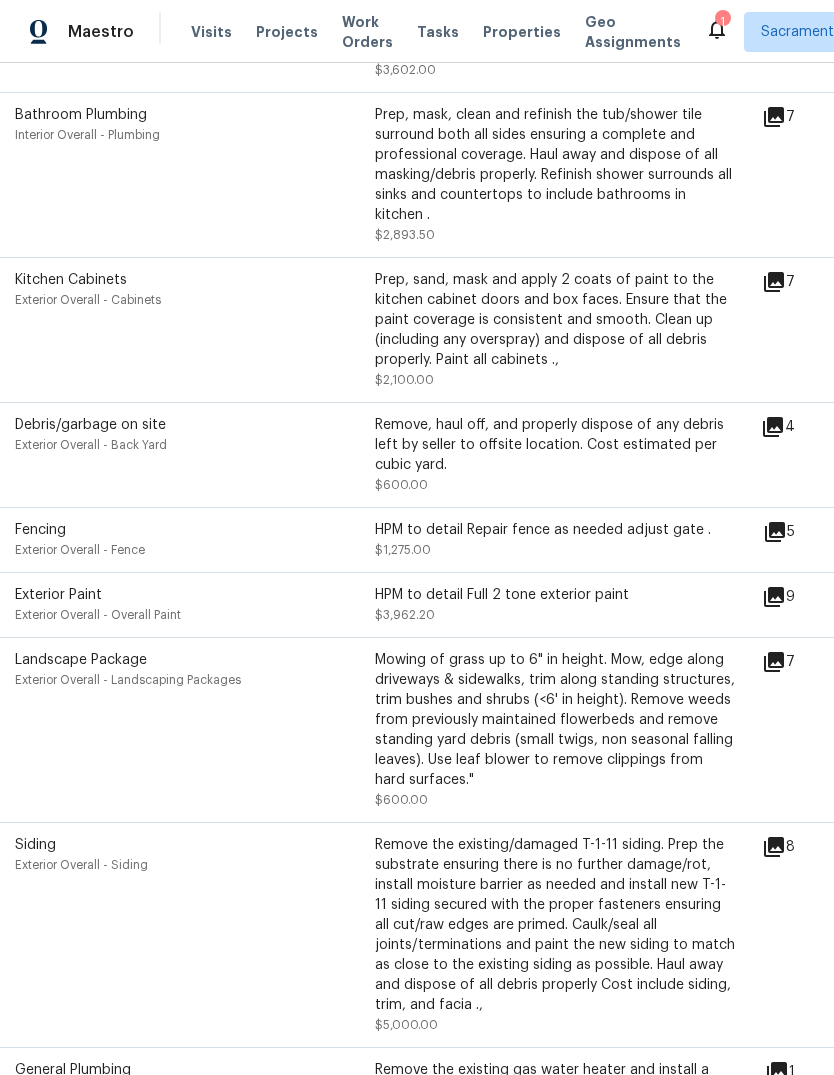 scroll, scrollTop: 640, scrollLeft: 10, axis: both 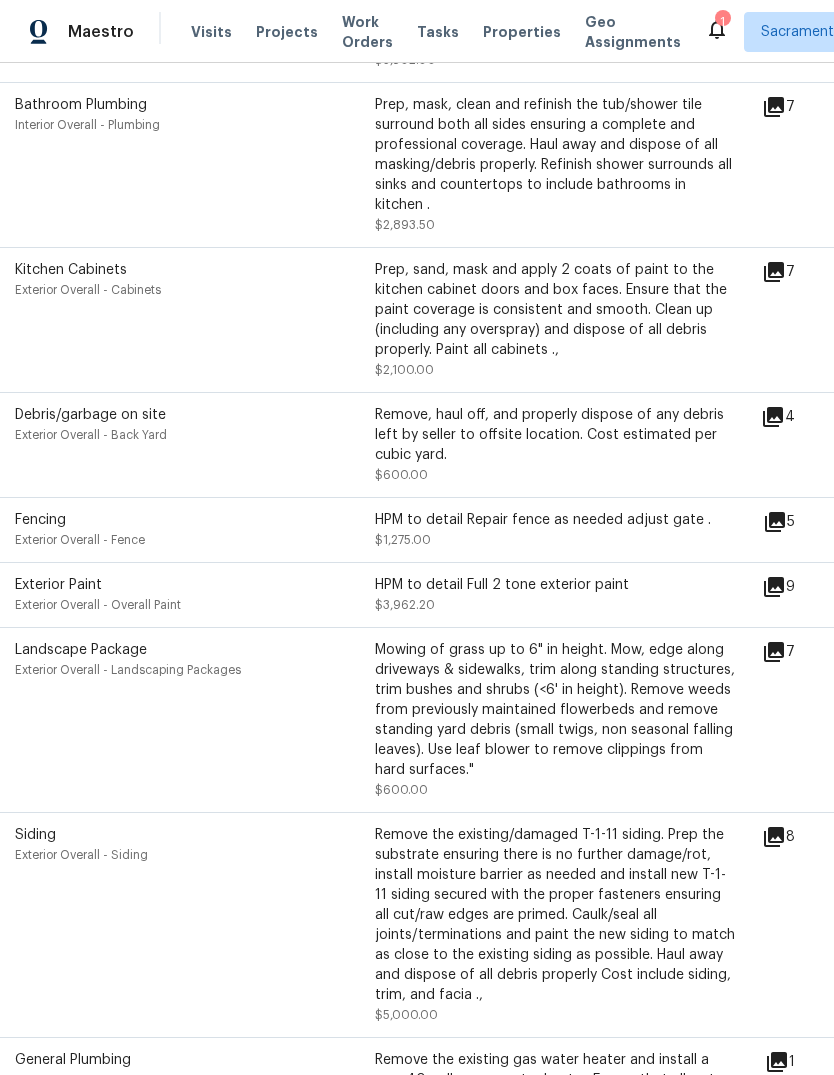 click 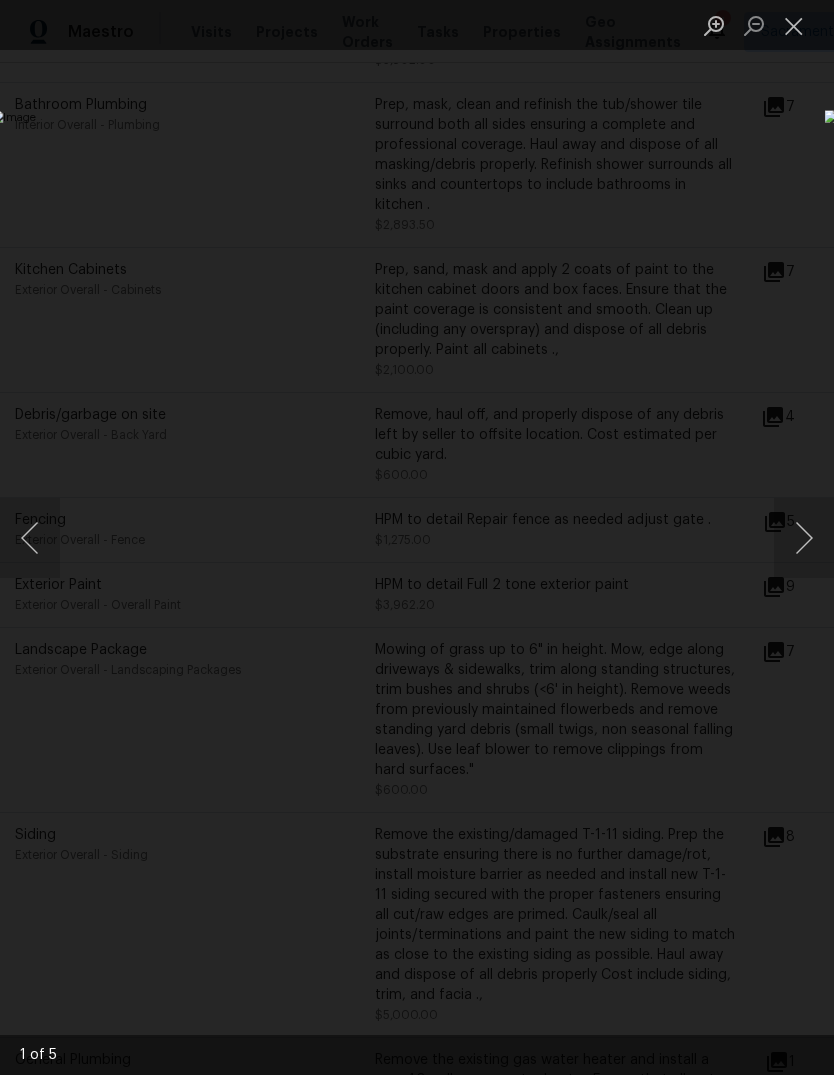 click at bounding box center (804, 538) 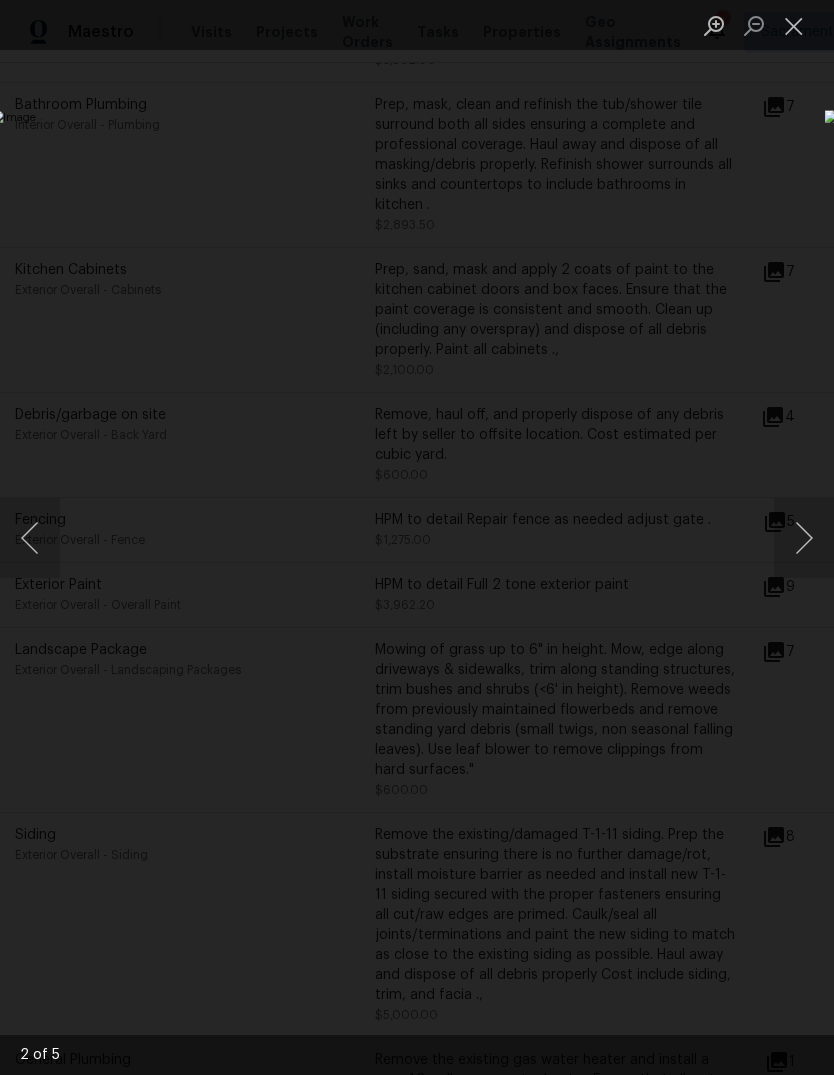 click at bounding box center [804, 538] 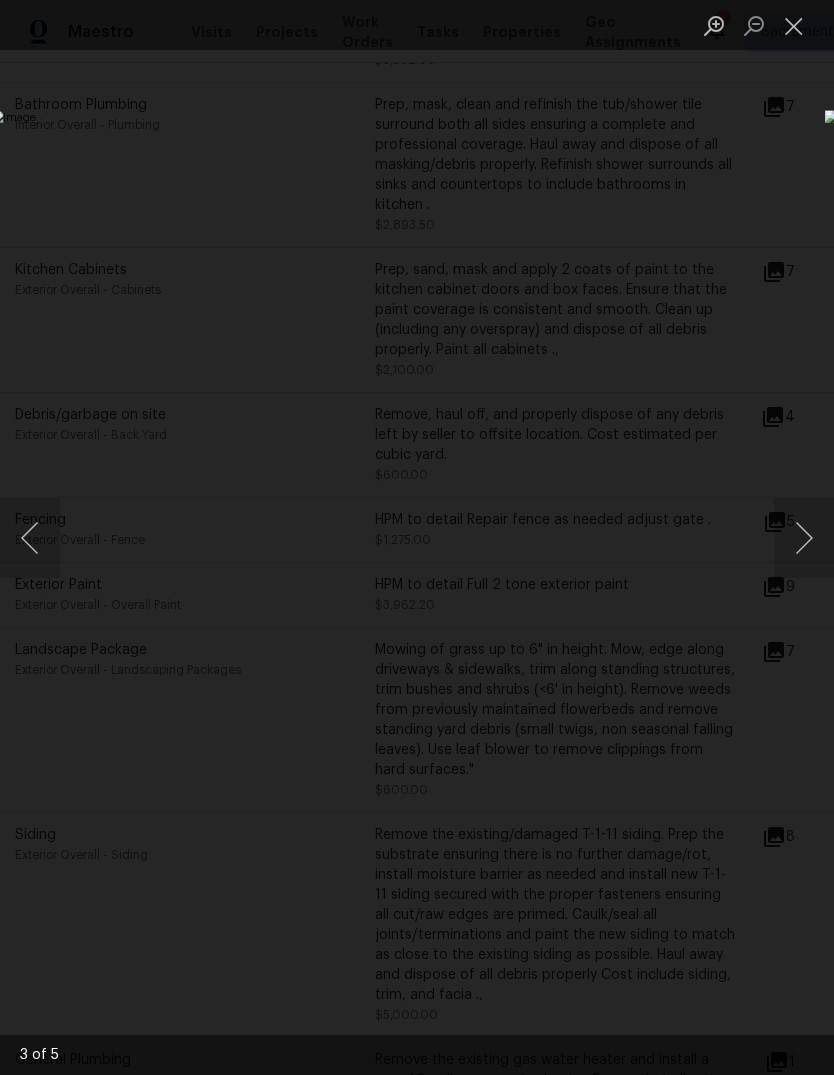click at bounding box center (794, 25) 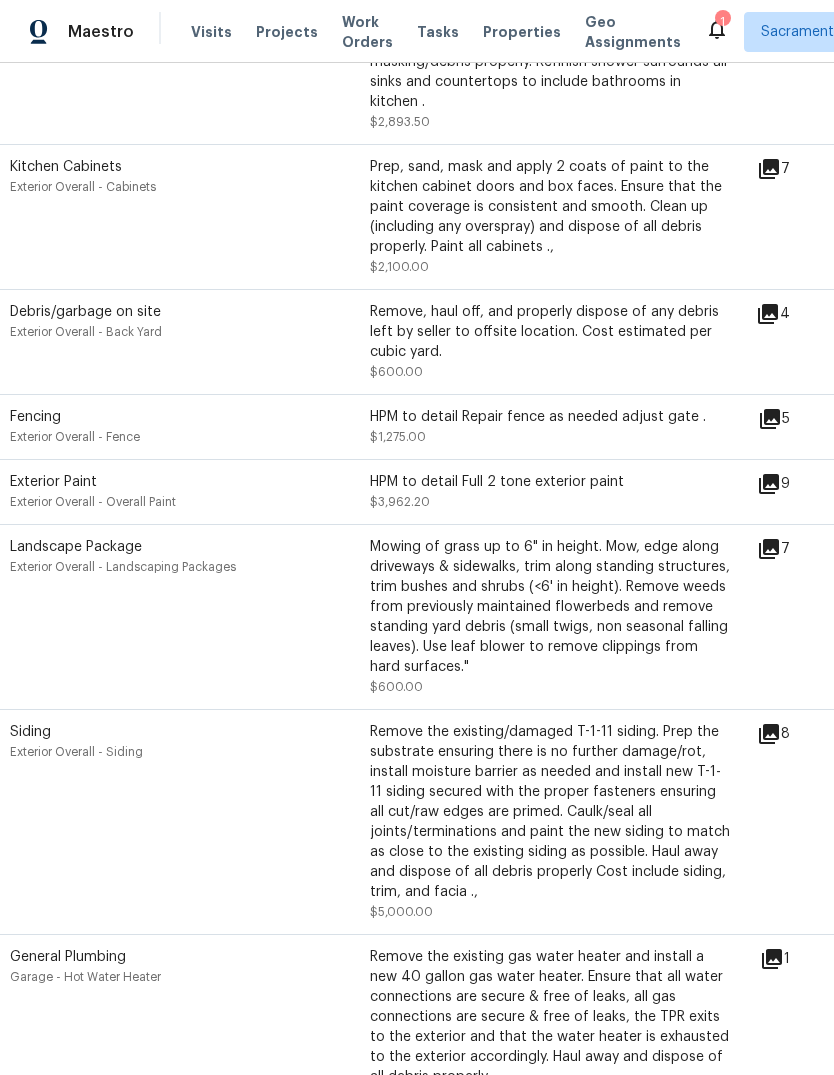 scroll, scrollTop: 746, scrollLeft: 13, axis: both 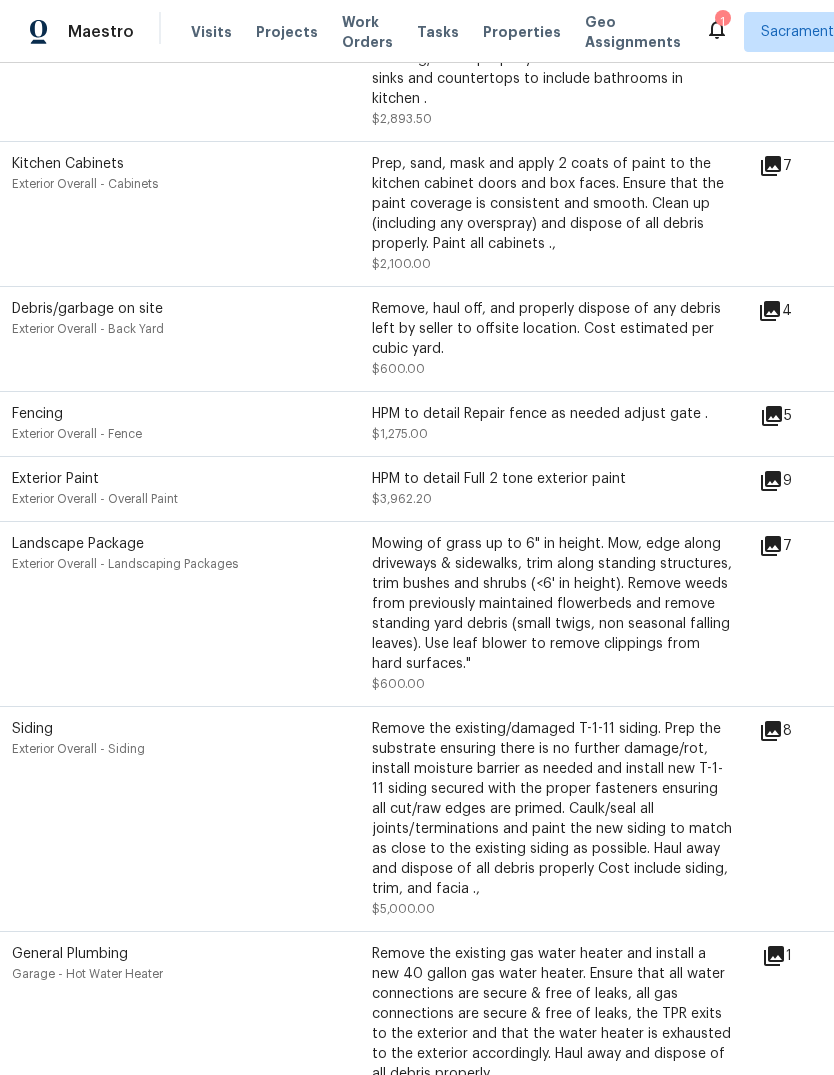 click 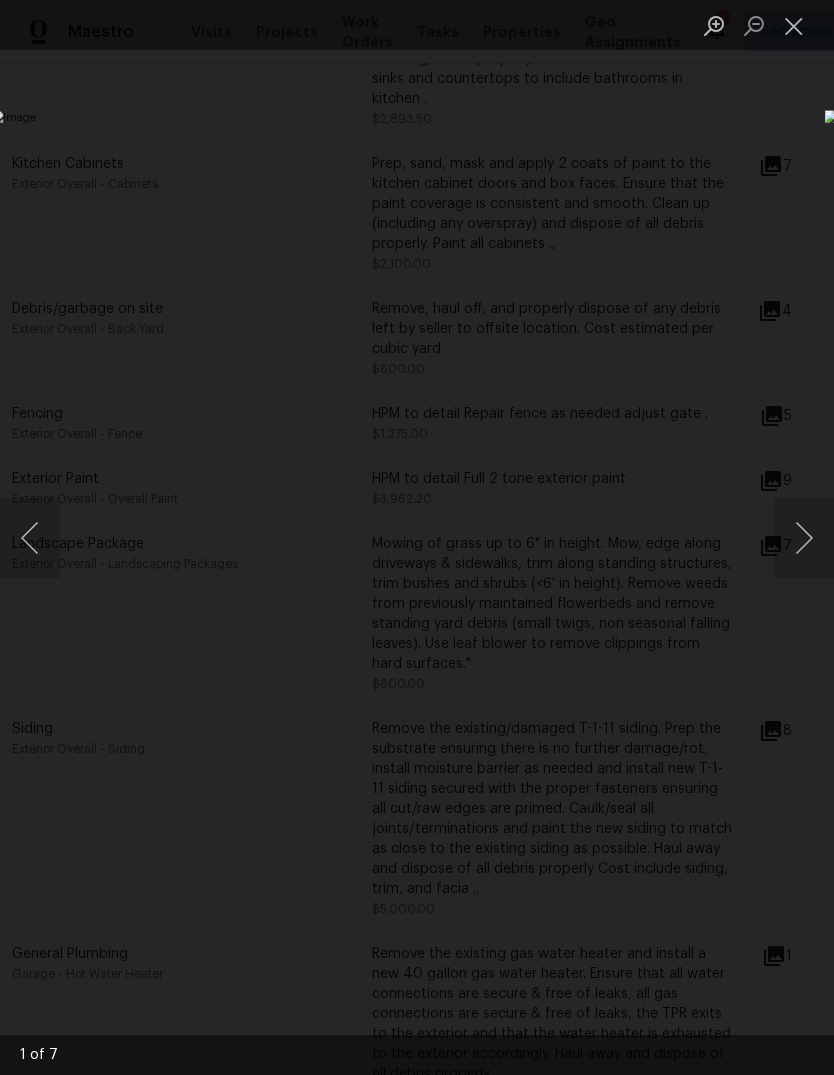 click at bounding box center (804, 538) 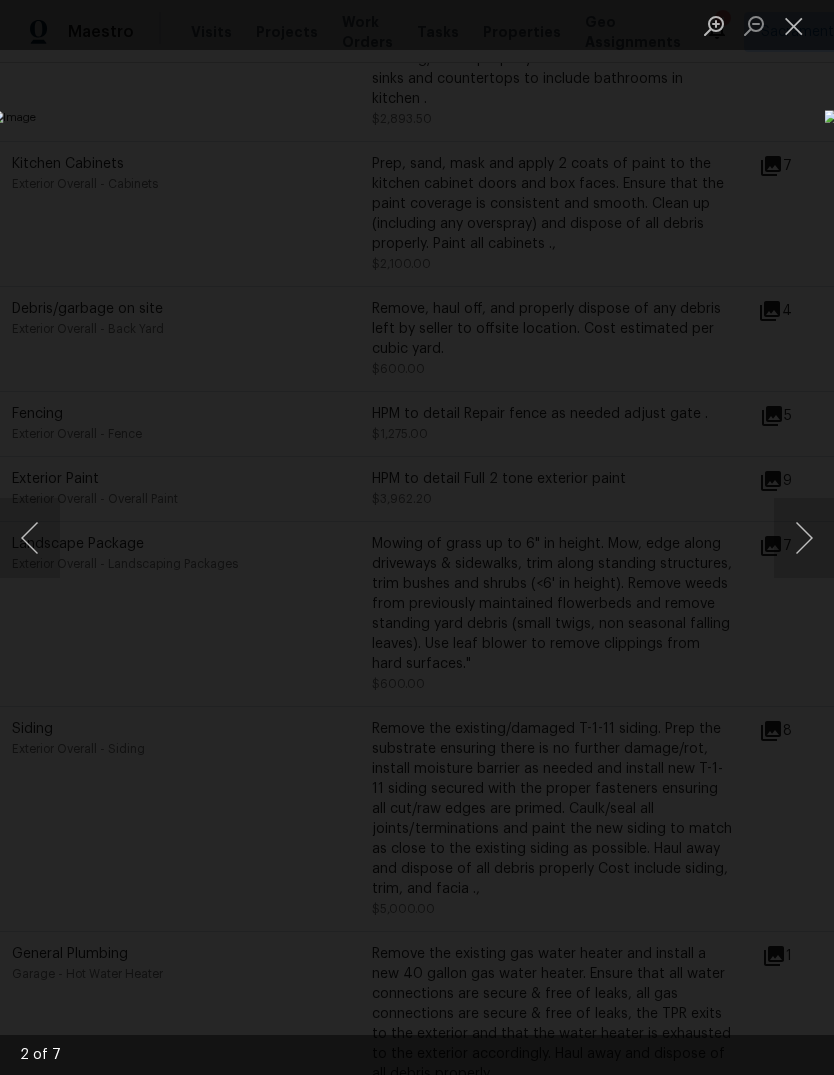 click at bounding box center (804, 538) 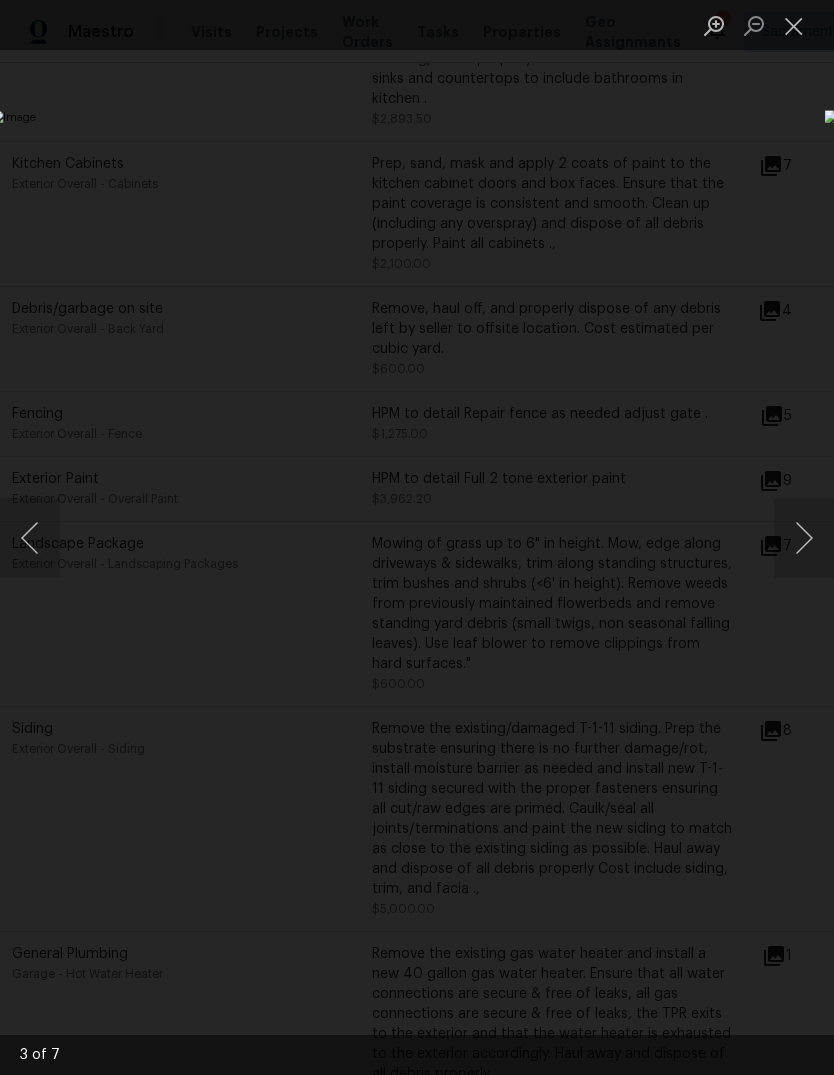 click at bounding box center [794, 25] 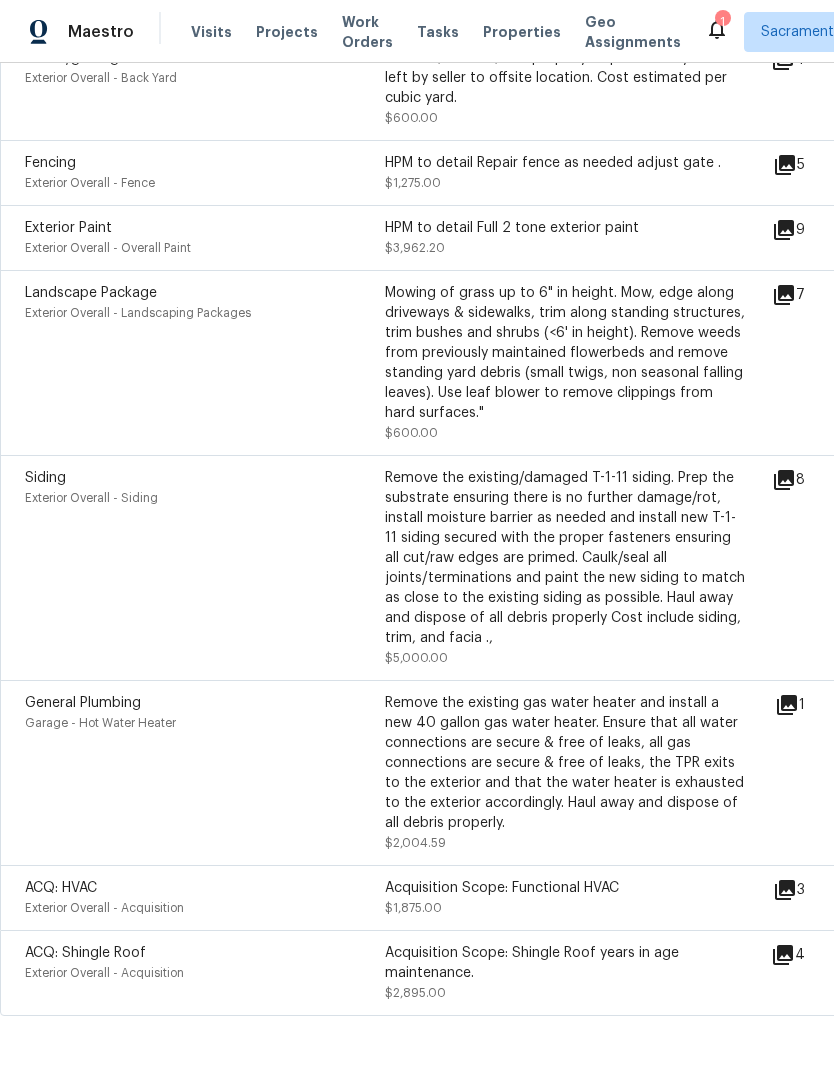 scroll, scrollTop: 996, scrollLeft: 0, axis: vertical 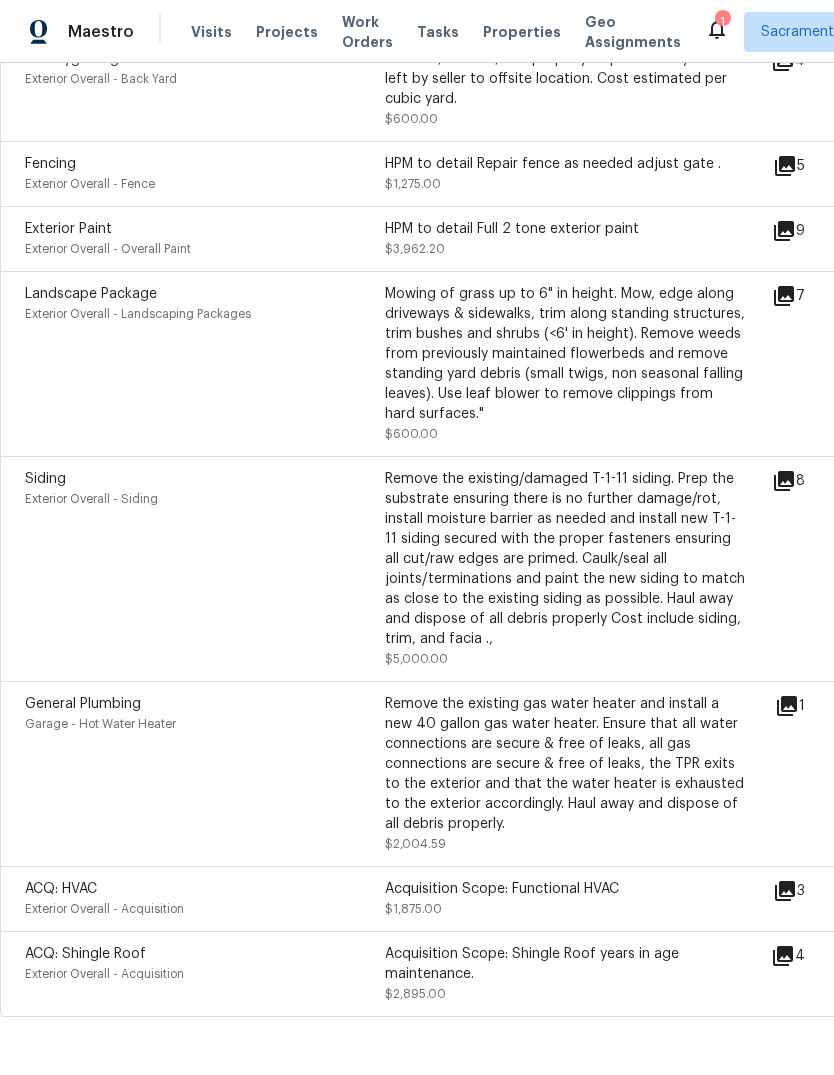 click 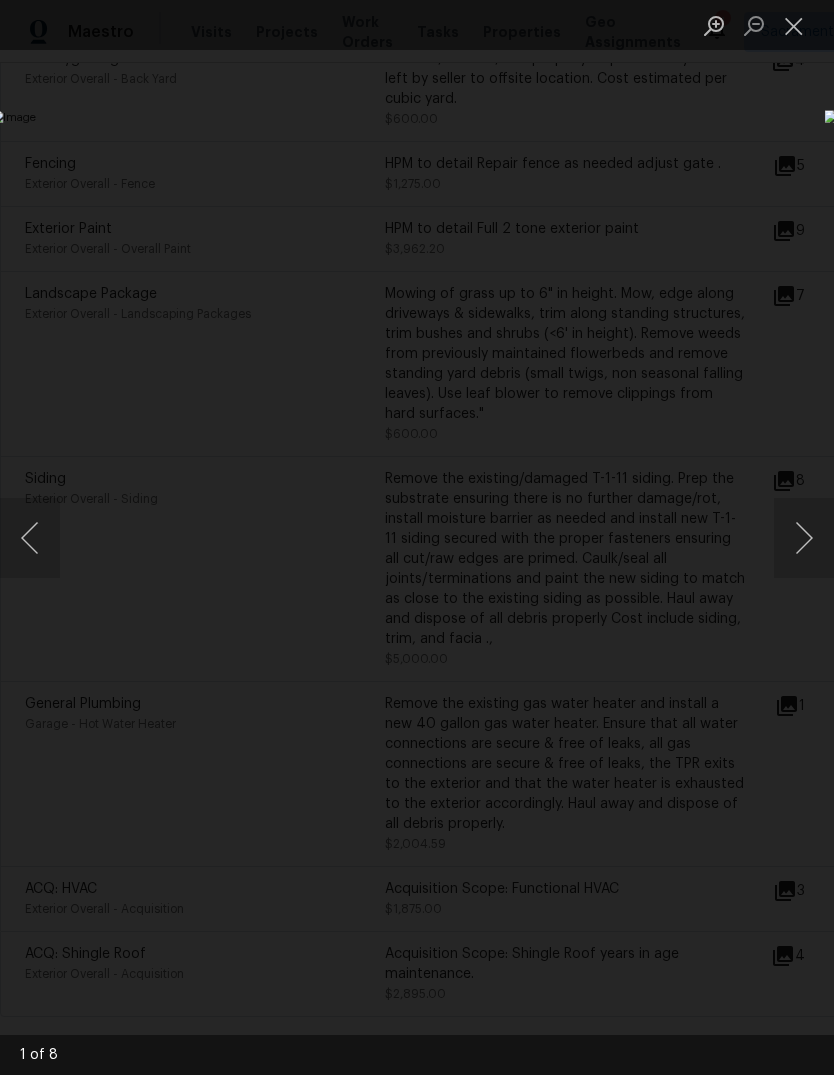 click at bounding box center [804, 538] 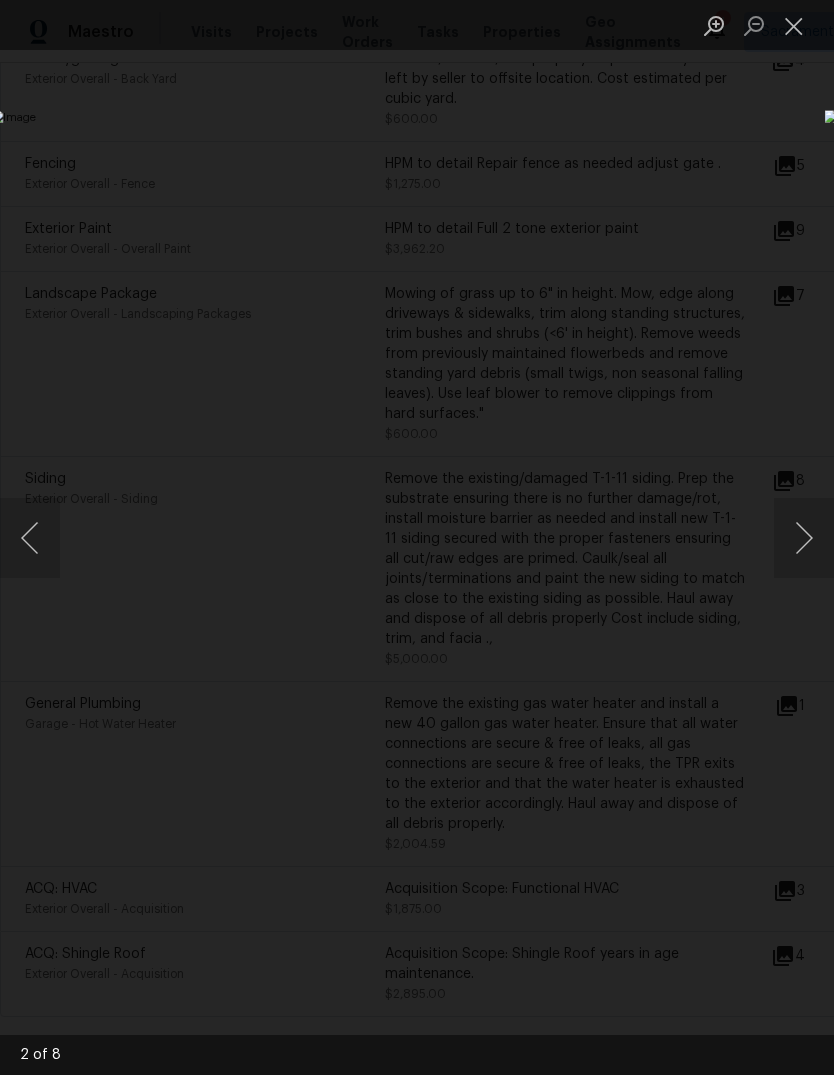 click at bounding box center (804, 538) 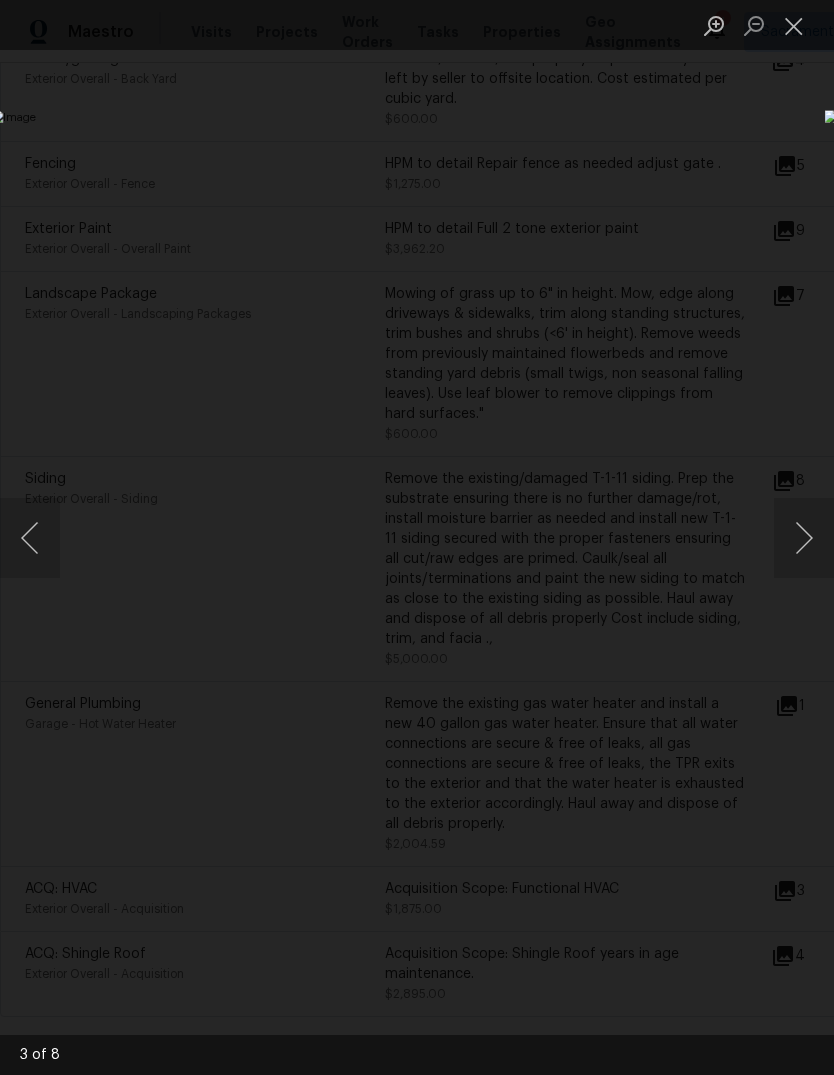 click at bounding box center [794, 25] 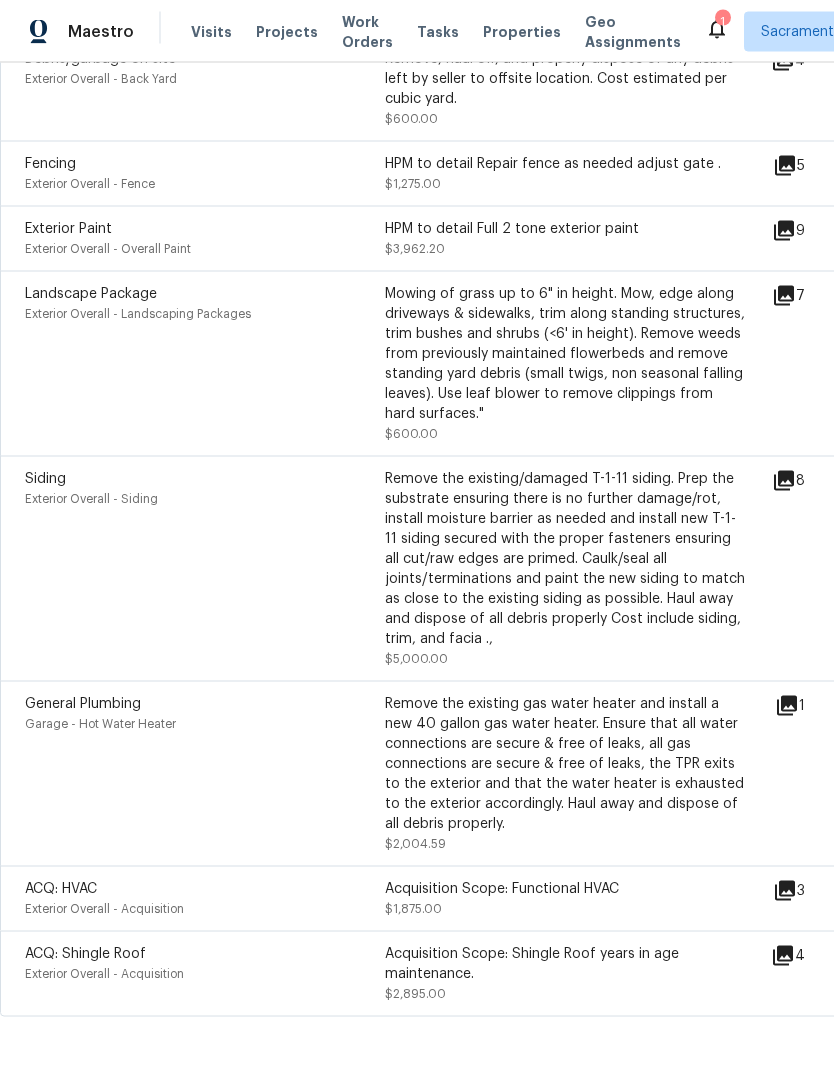 scroll, scrollTop: 75, scrollLeft: 0, axis: vertical 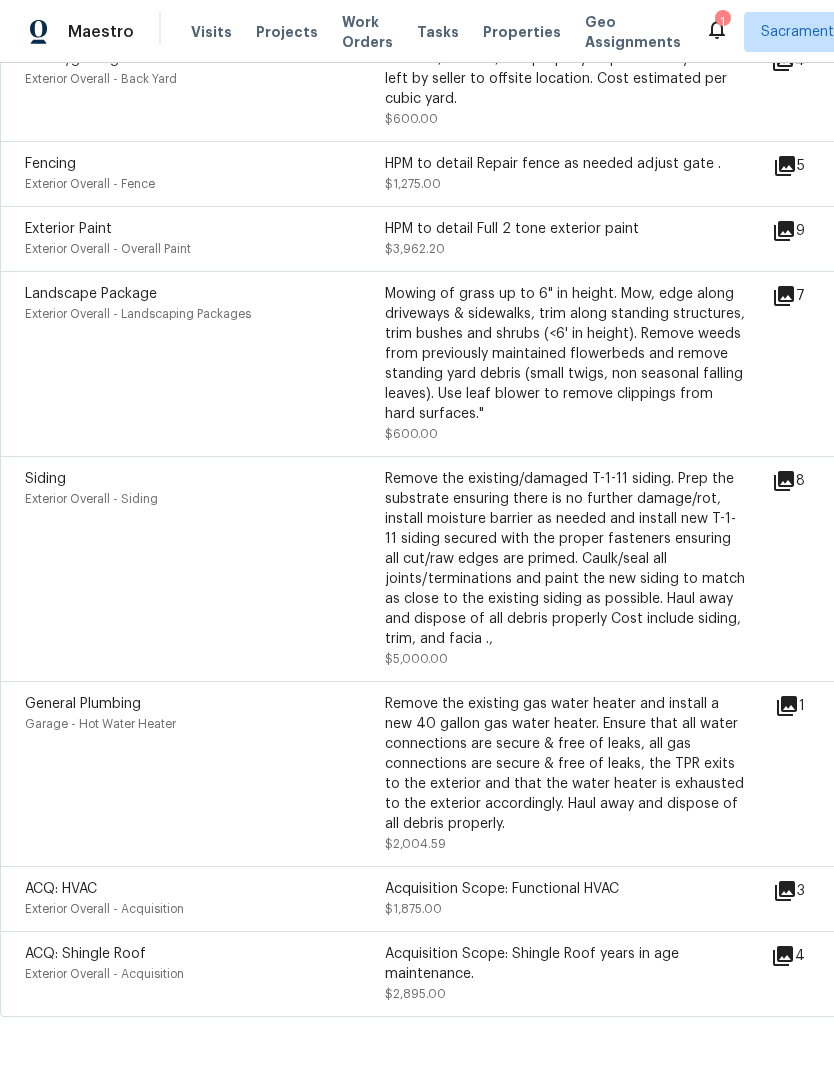 click 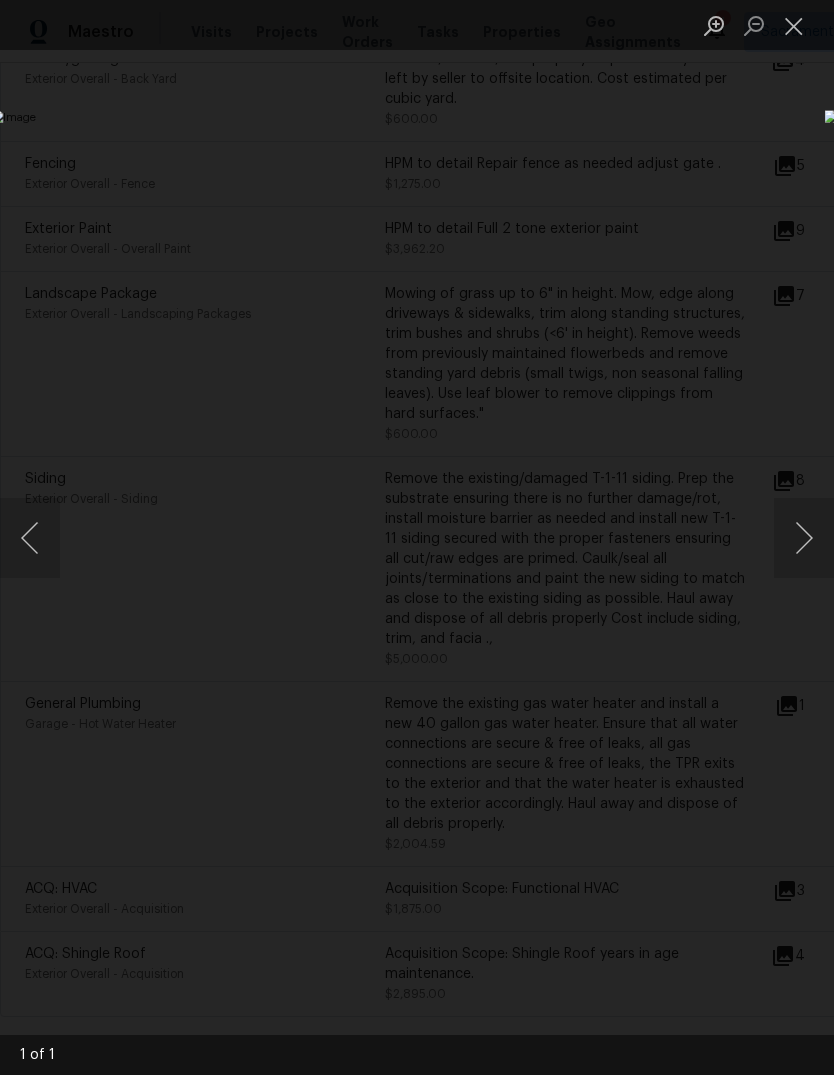 click at bounding box center (794, 25) 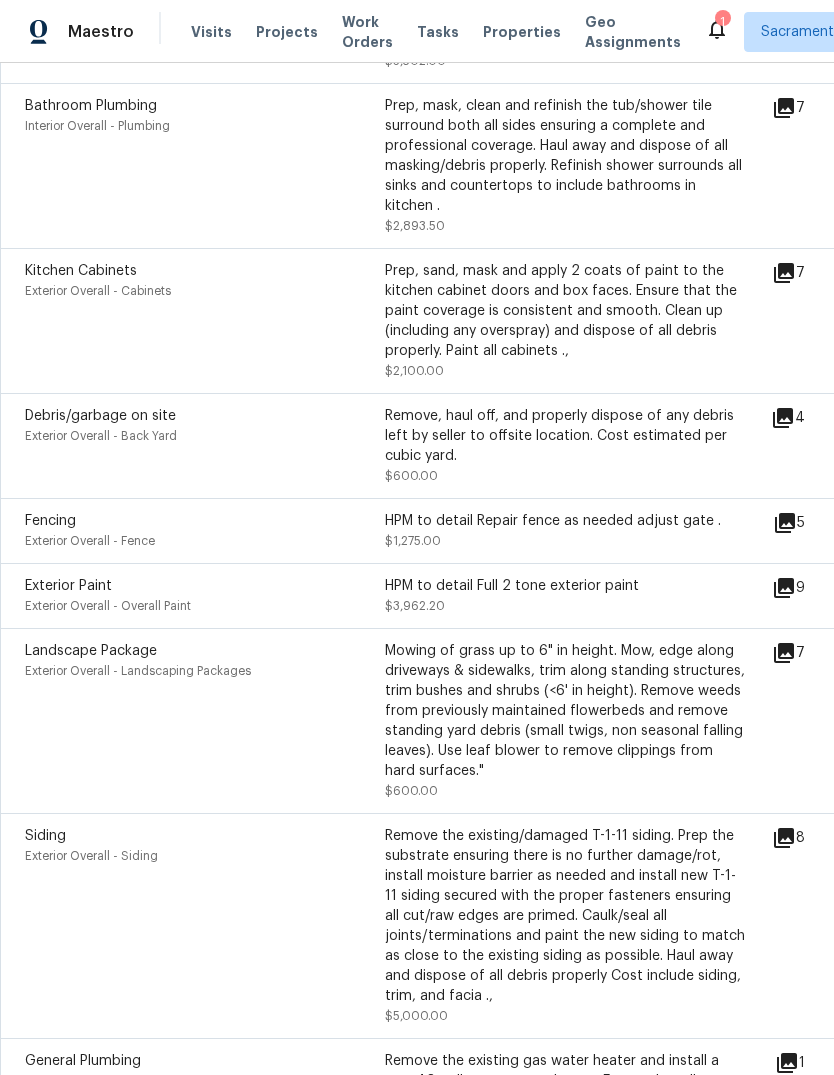scroll, scrollTop: 638, scrollLeft: 0, axis: vertical 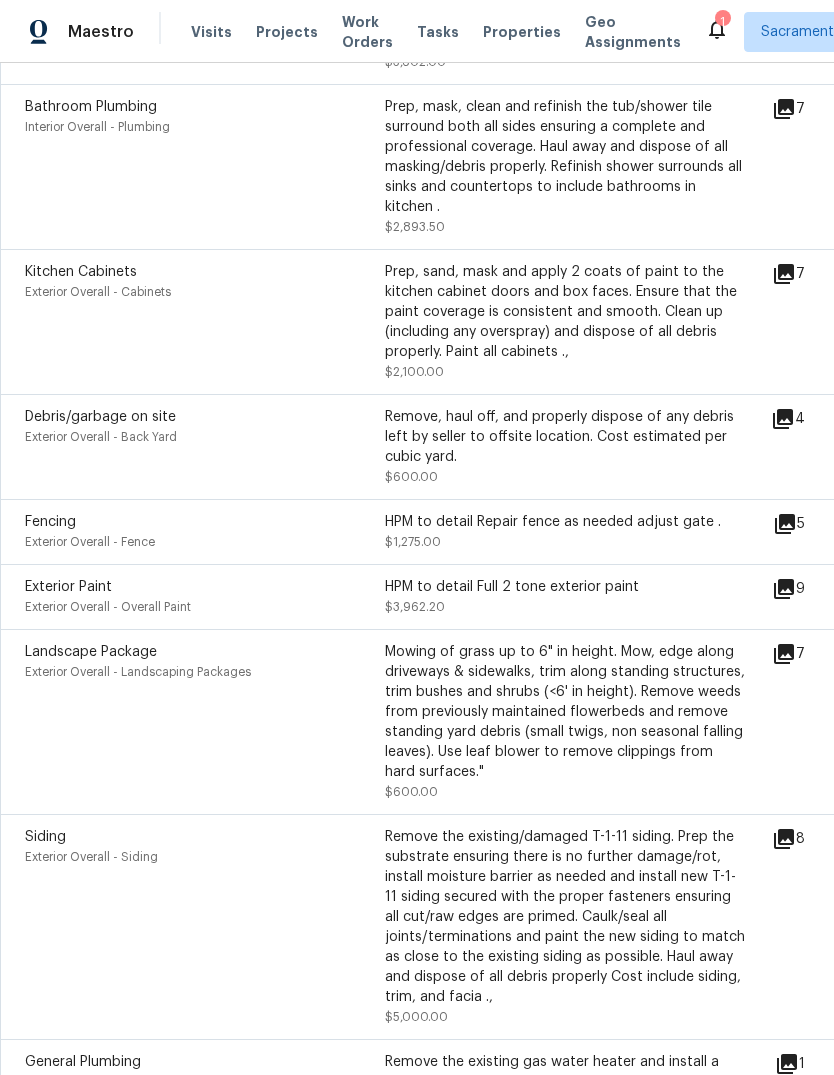 click 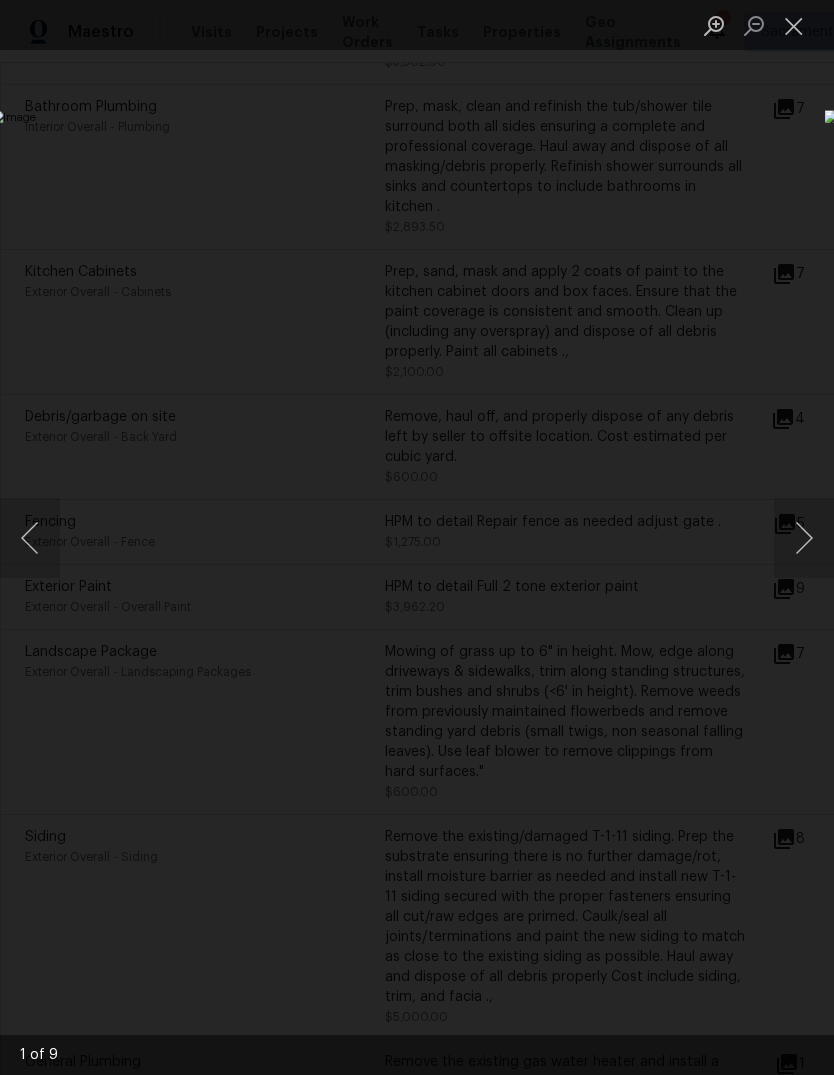 click at bounding box center (804, 538) 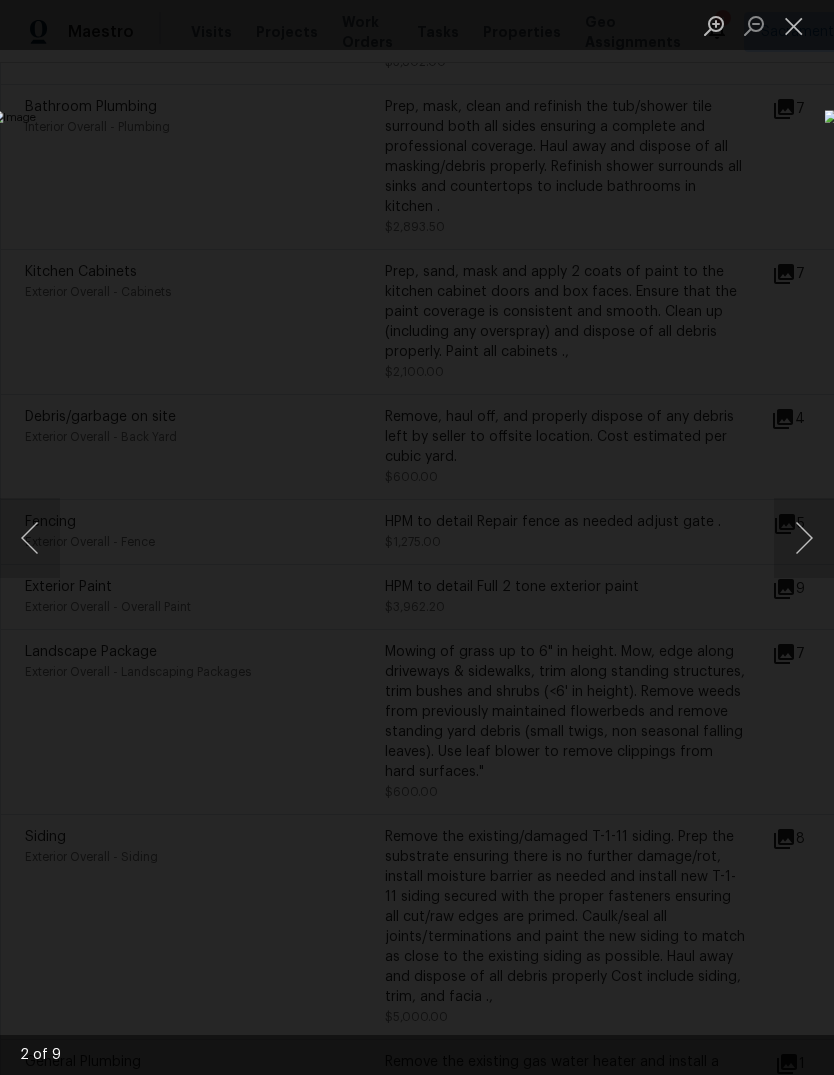 click at bounding box center (804, 538) 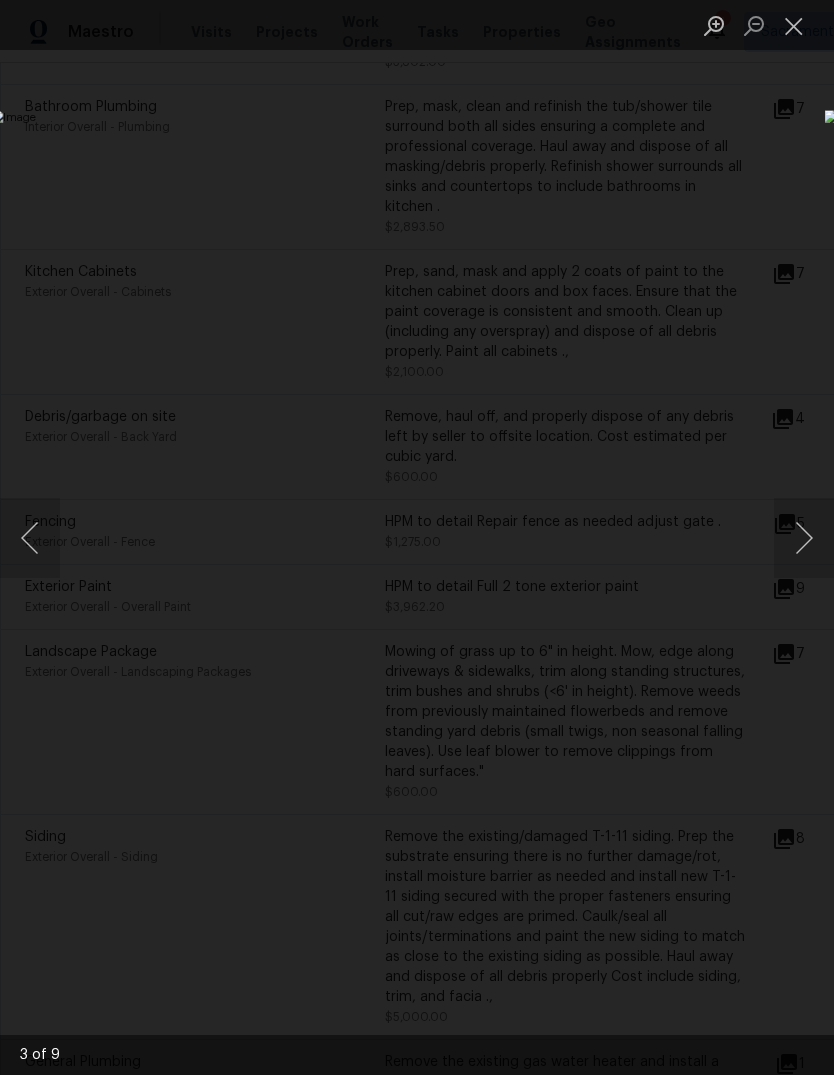 click at bounding box center (804, 538) 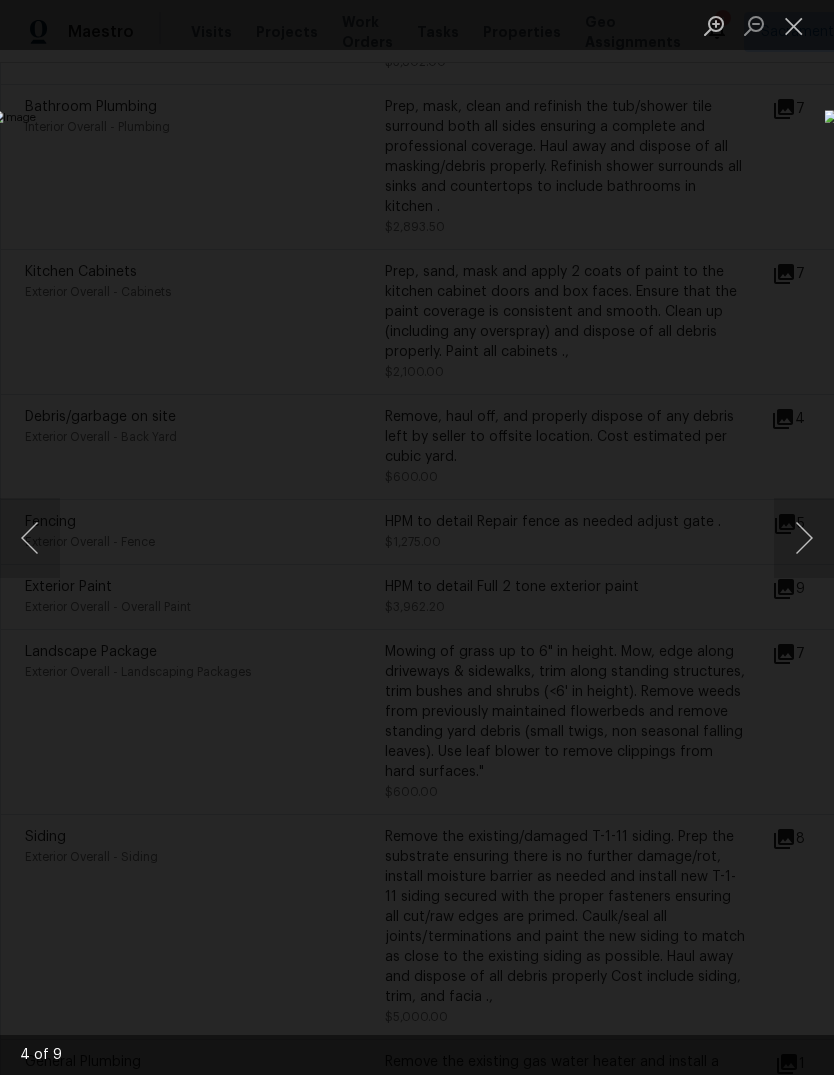 click at bounding box center (804, 538) 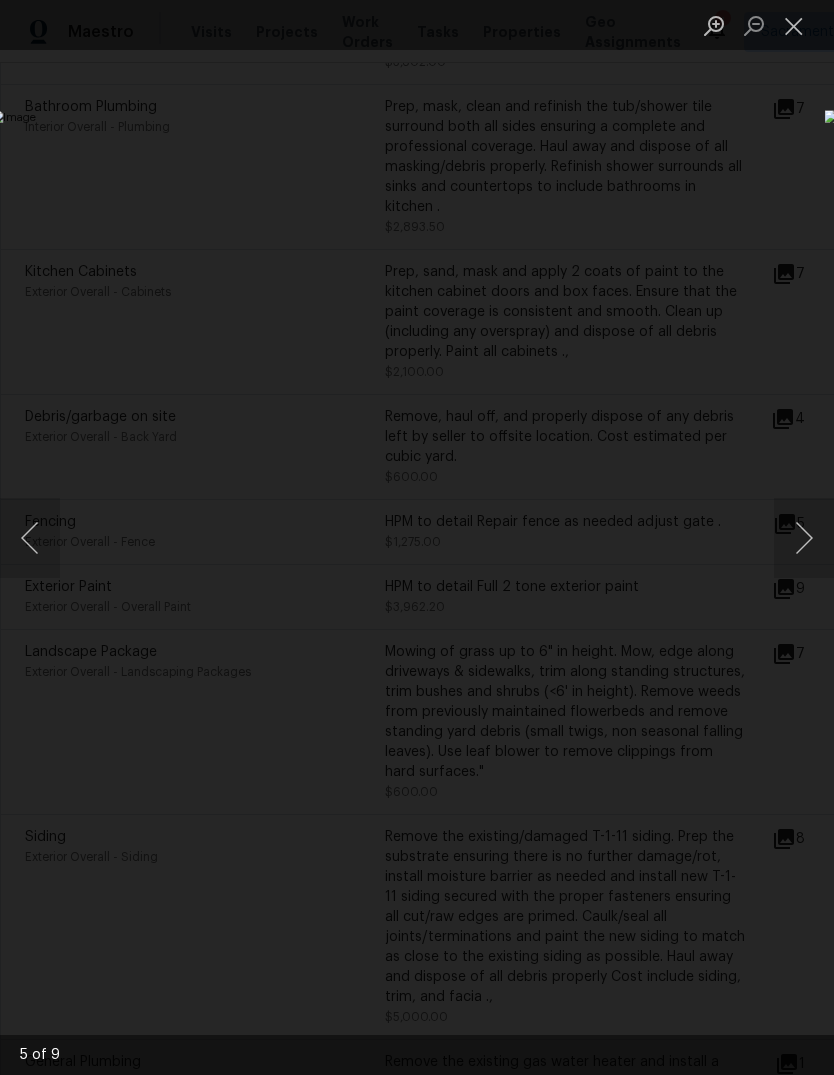 click at bounding box center (804, 538) 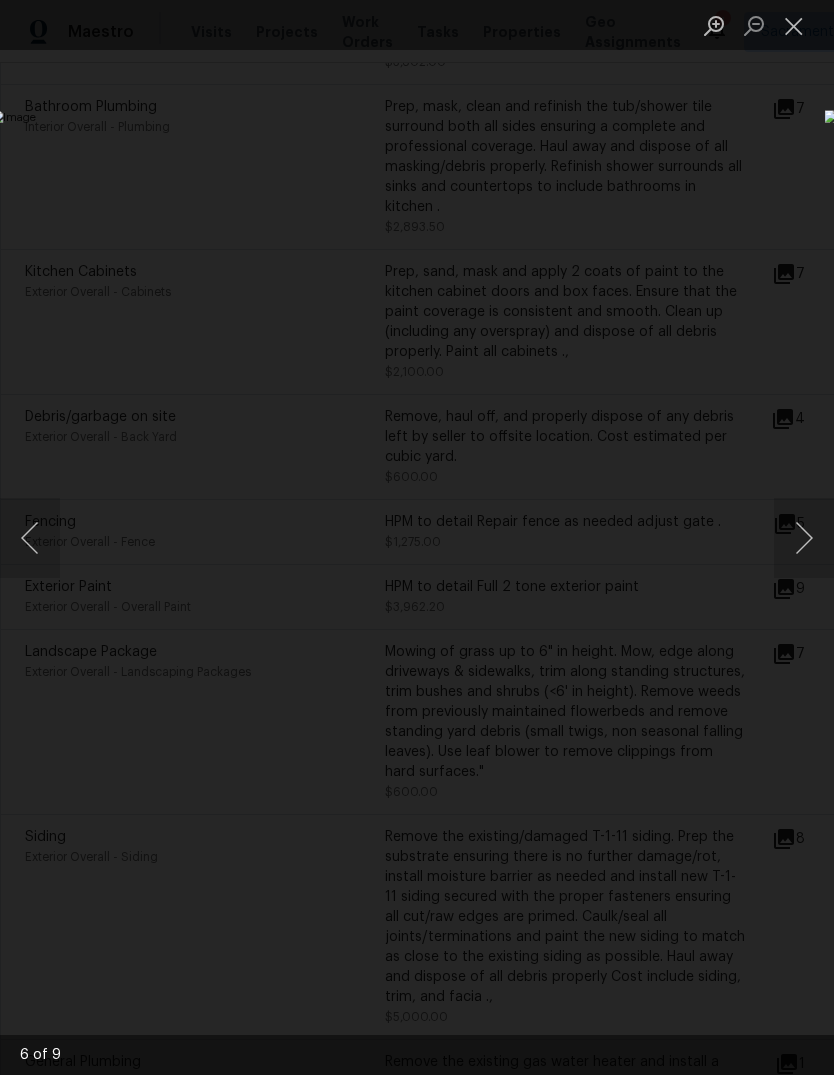click at bounding box center (804, 538) 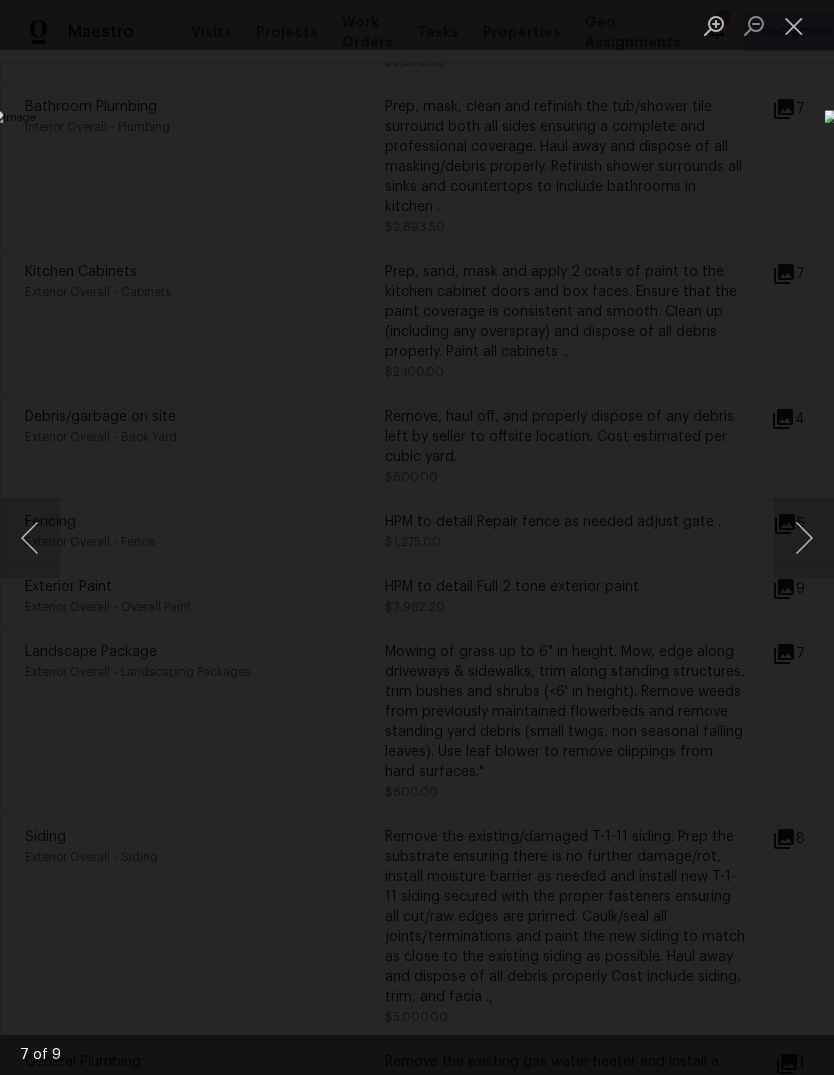 click at bounding box center (794, 25) 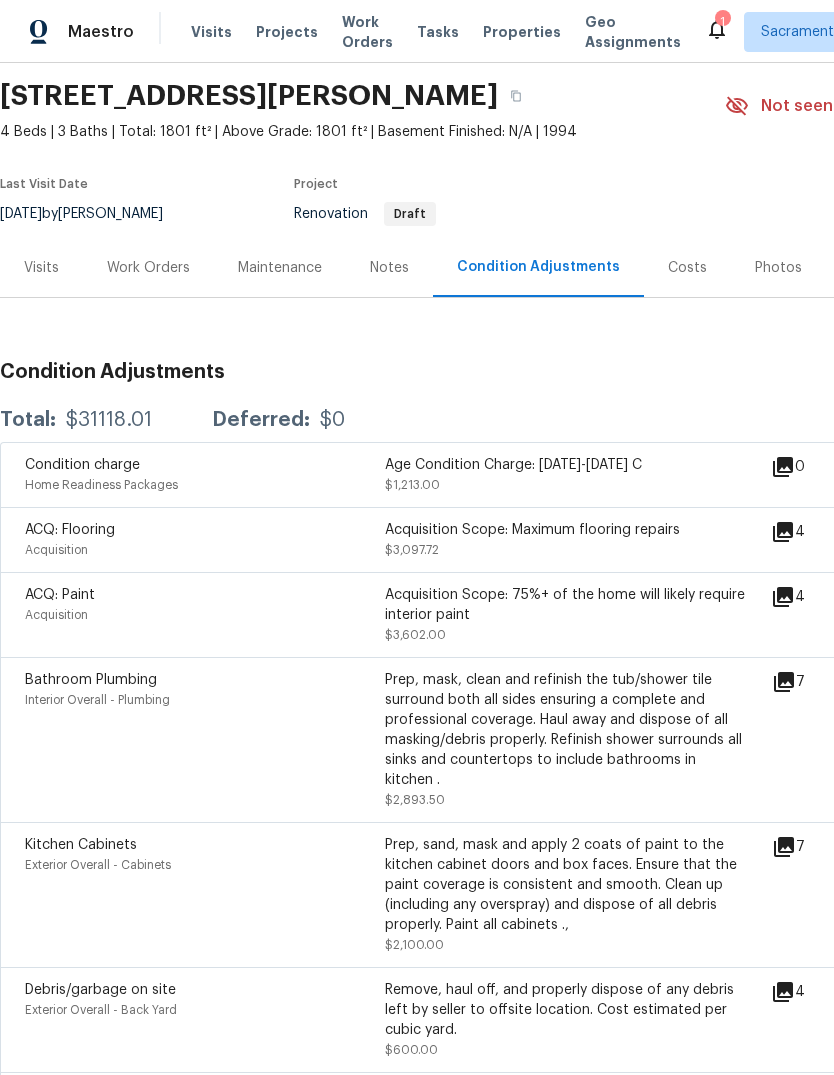 scroll, scrollTop: 62, scrollLeft: 0, axis: vertical 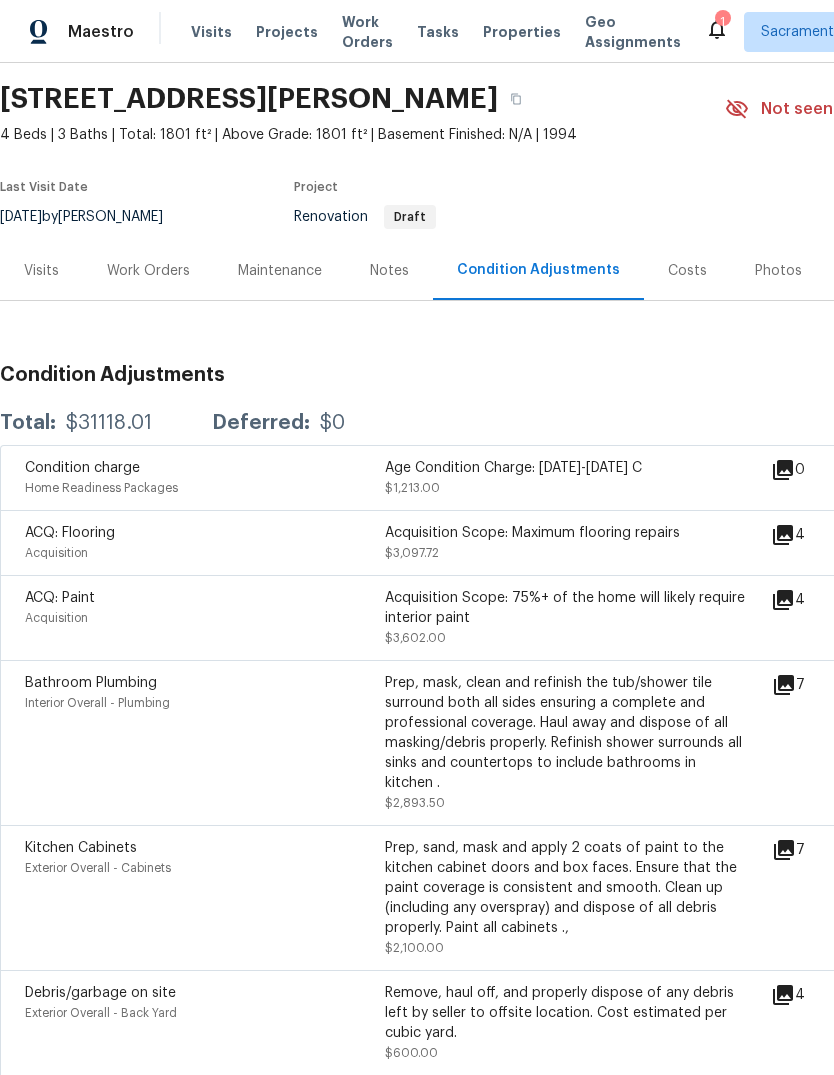 click on "858 Wristen Way, Galt, CA 95632" at bounding box center [249, 99] 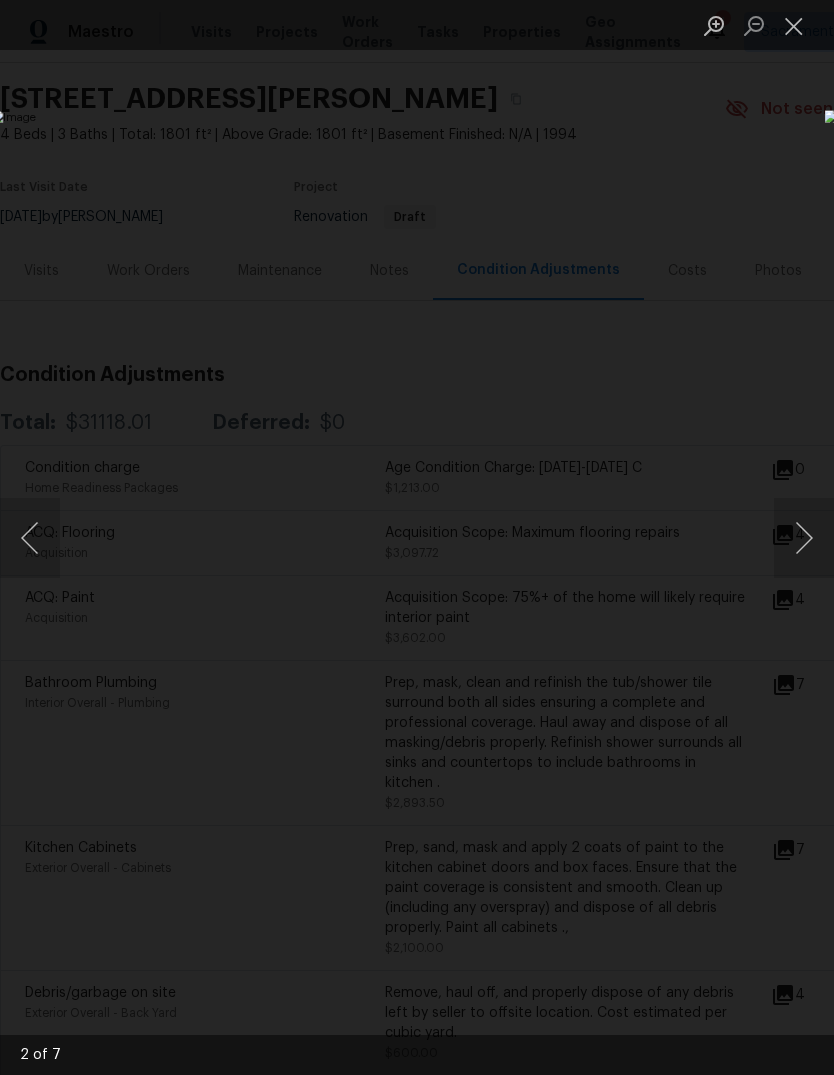 click at bounding box center (804, 538) 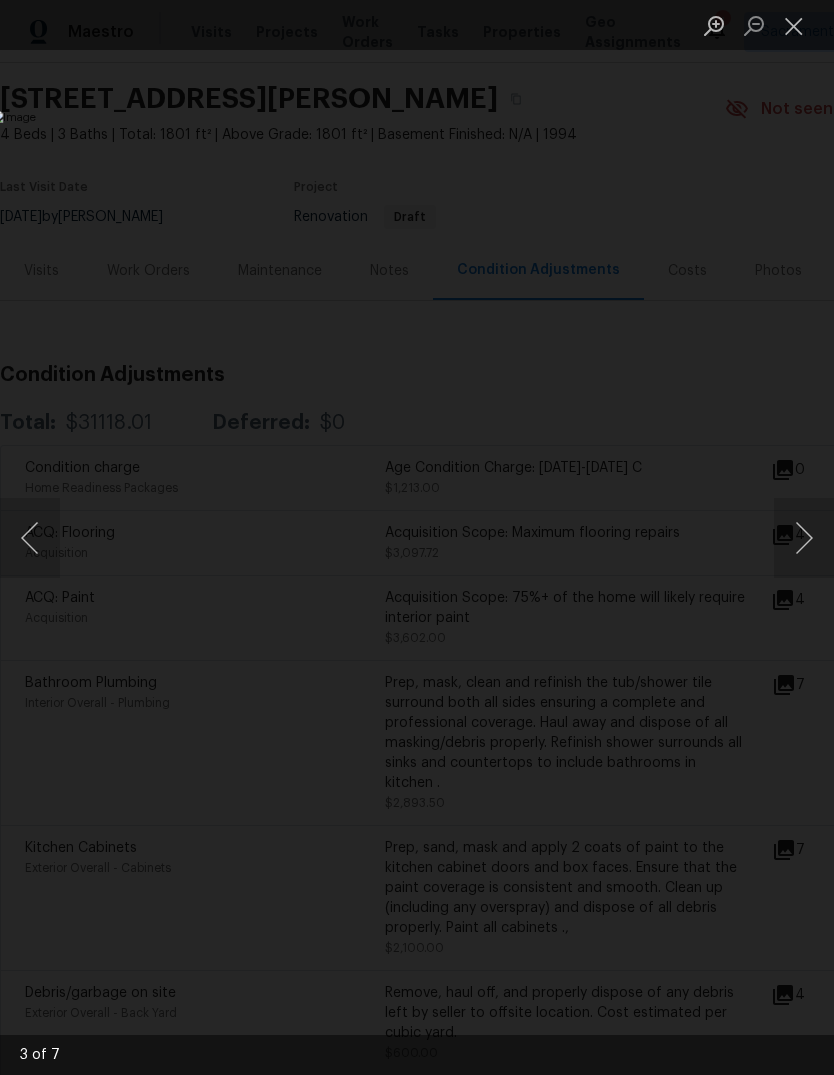 click at bounding box center [804, 538] 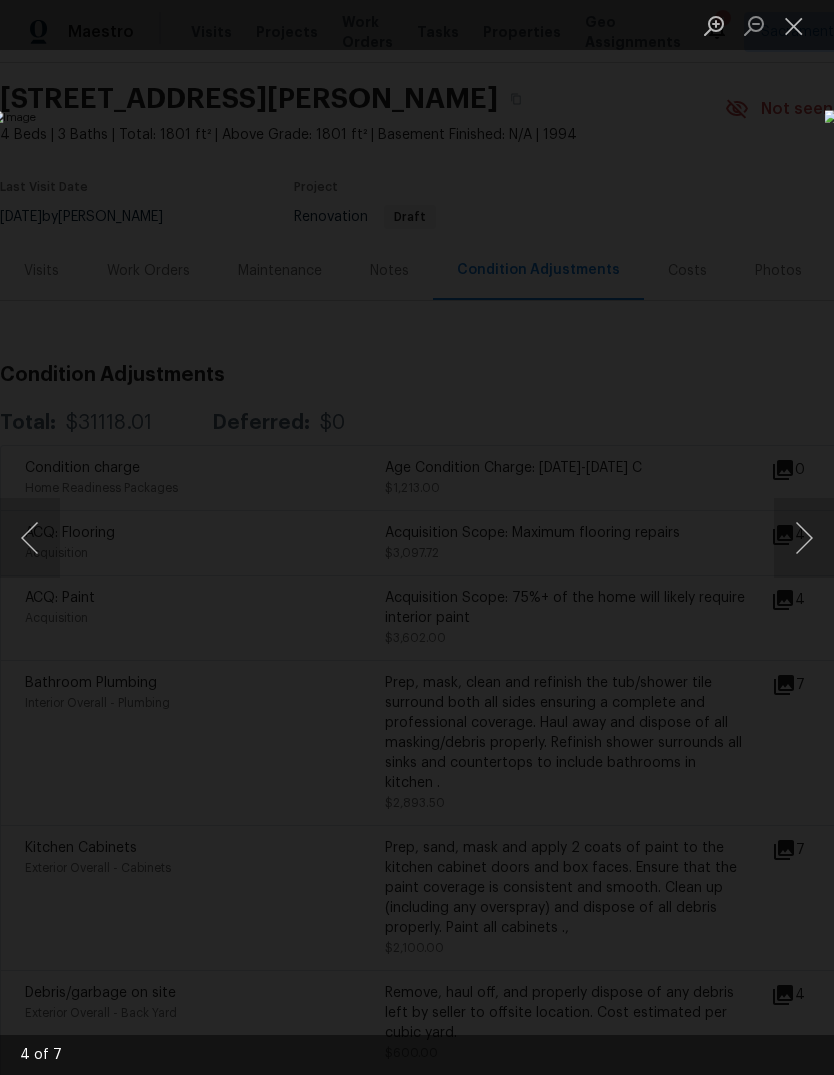 click at bounding box center [804, 538] 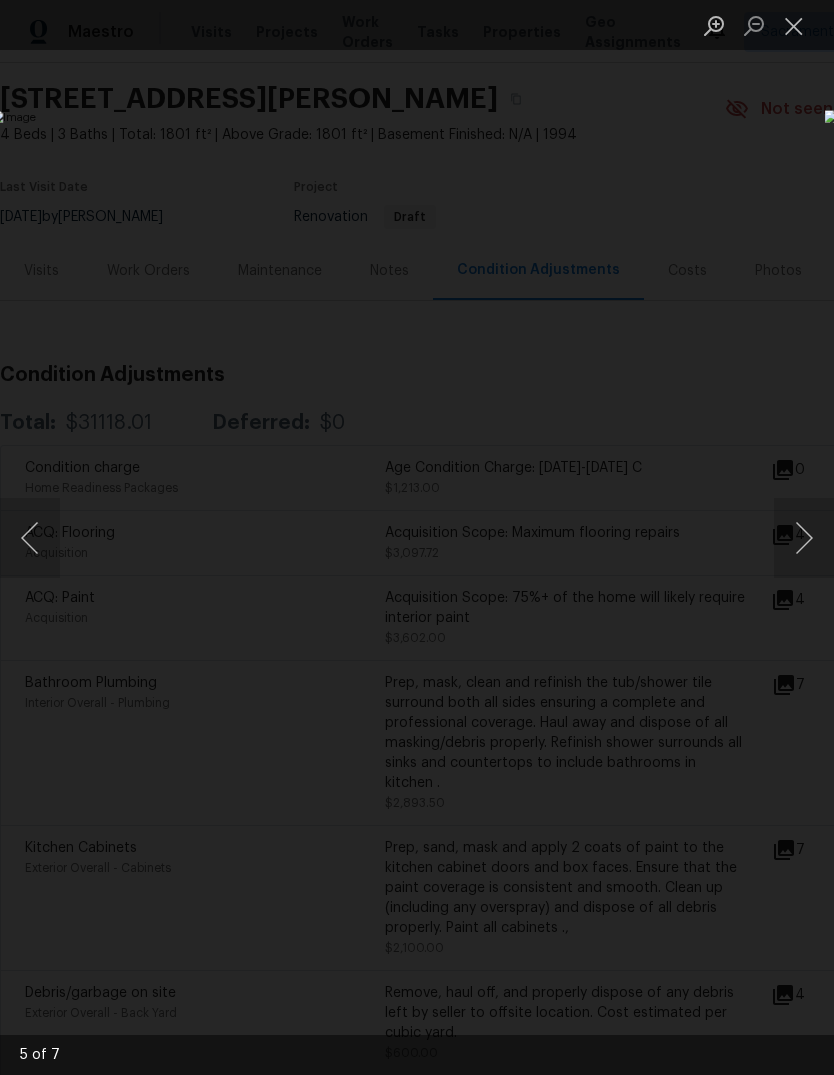 click at bounding box center [794, 25] 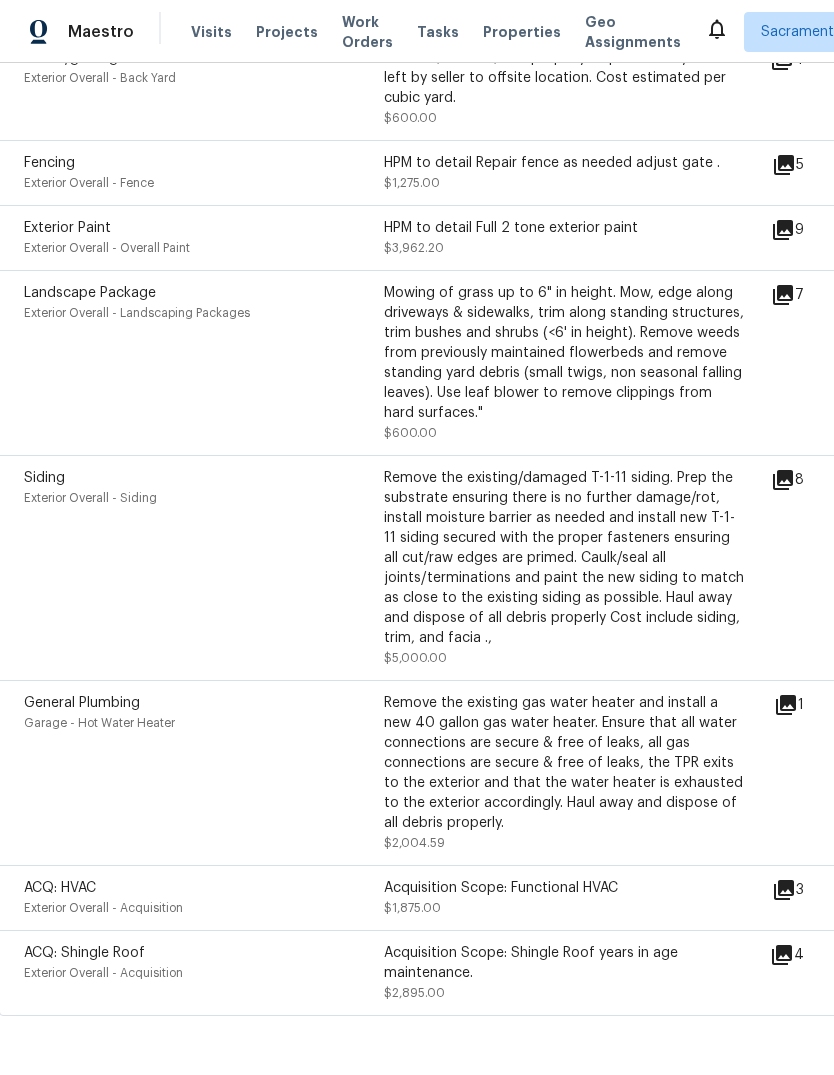 scroll, scrollTop: 996, scrollLeft: 0, axis: vertical 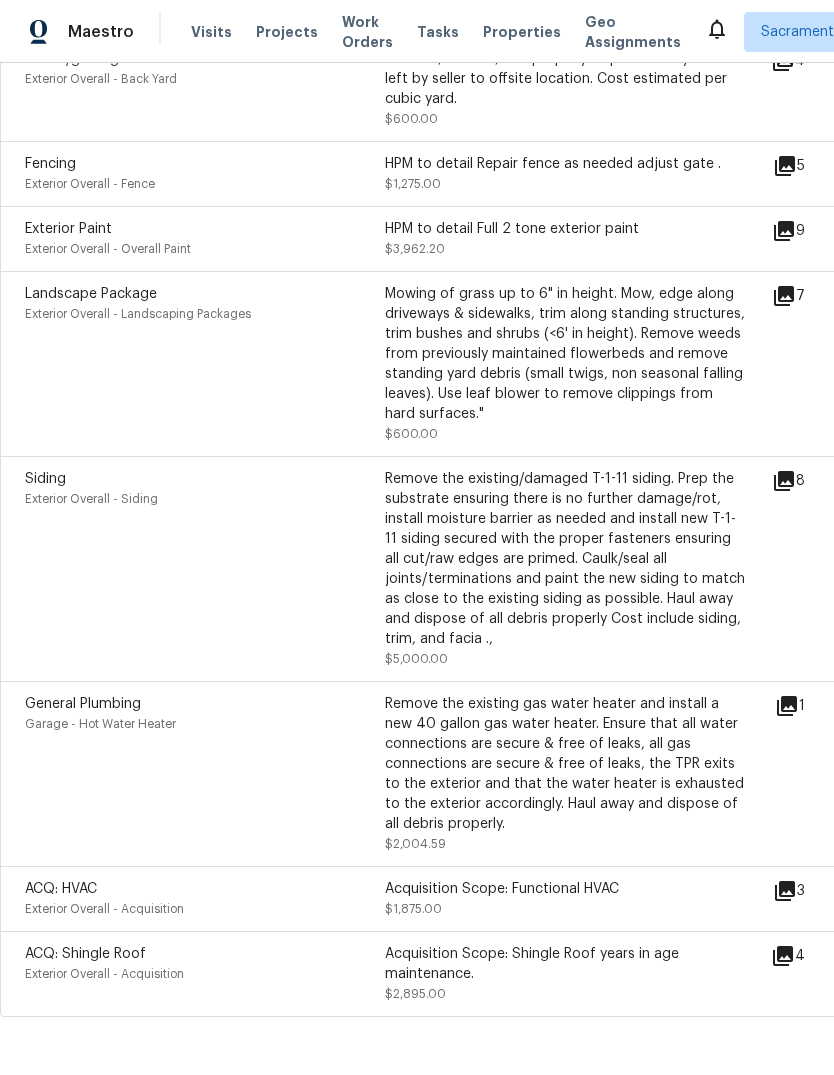 click 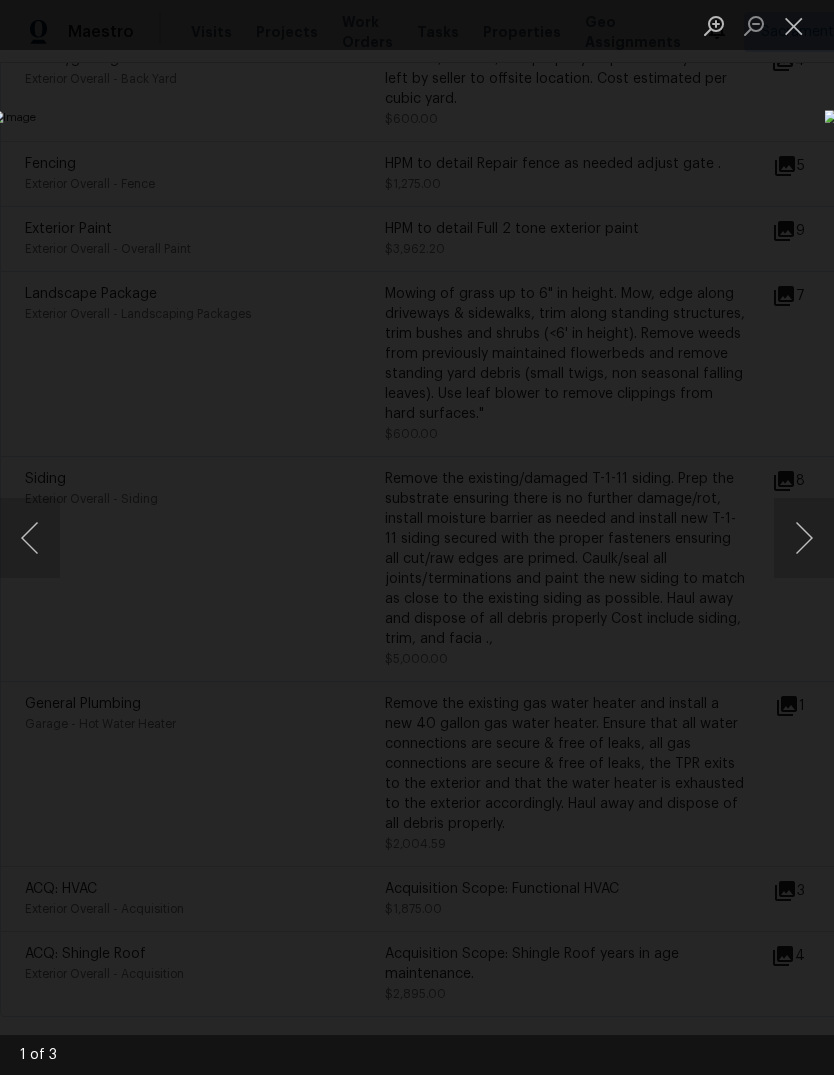 click at bounding box center [794, 25] 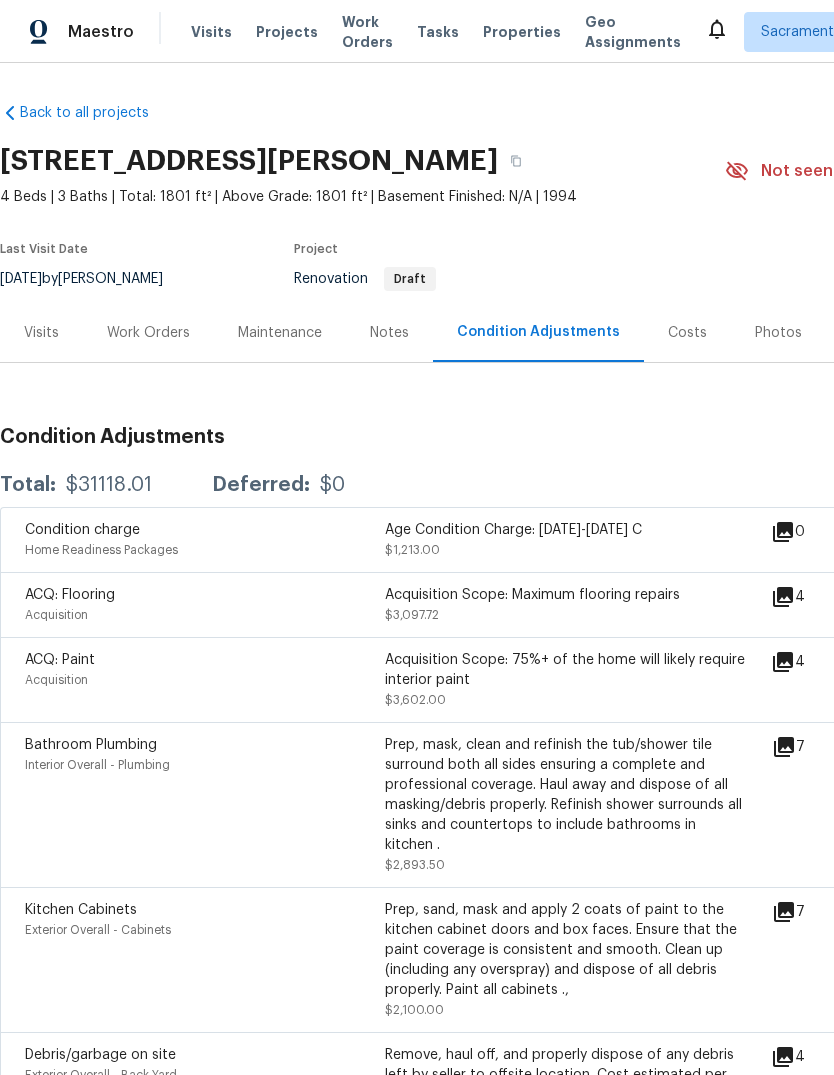 scroll, scrollTop: 0, scrollLeft: 0, axis: both 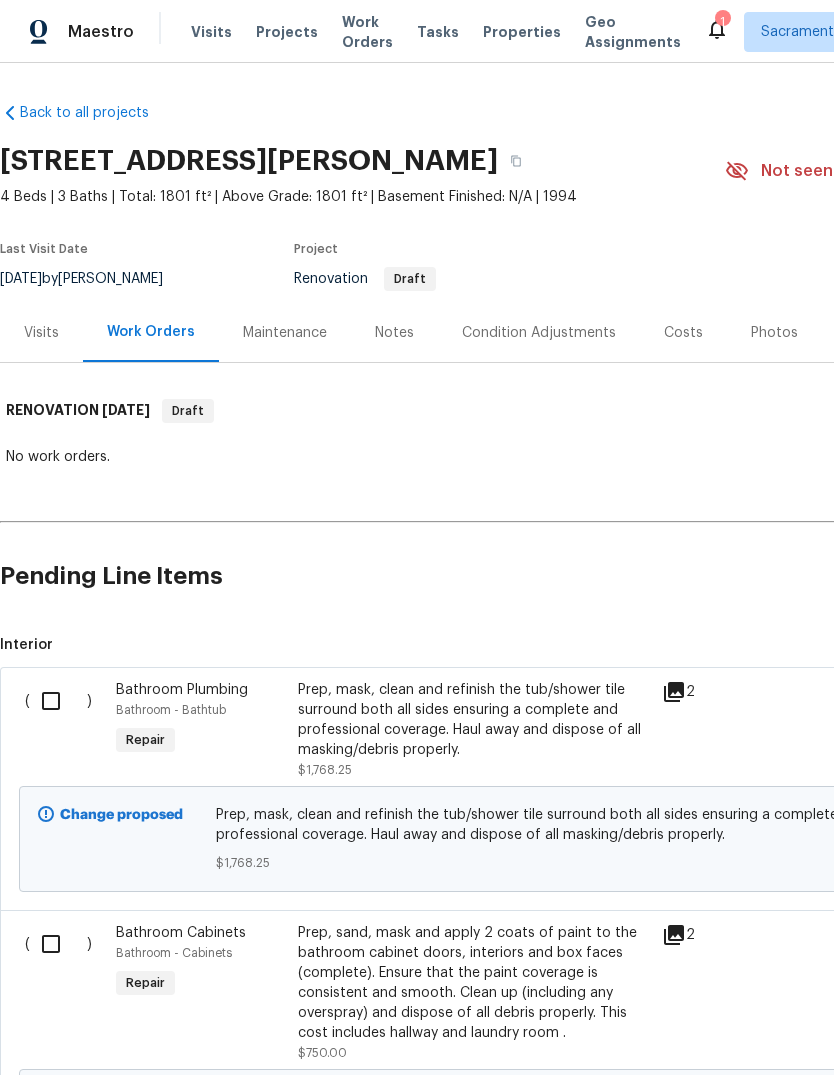 click 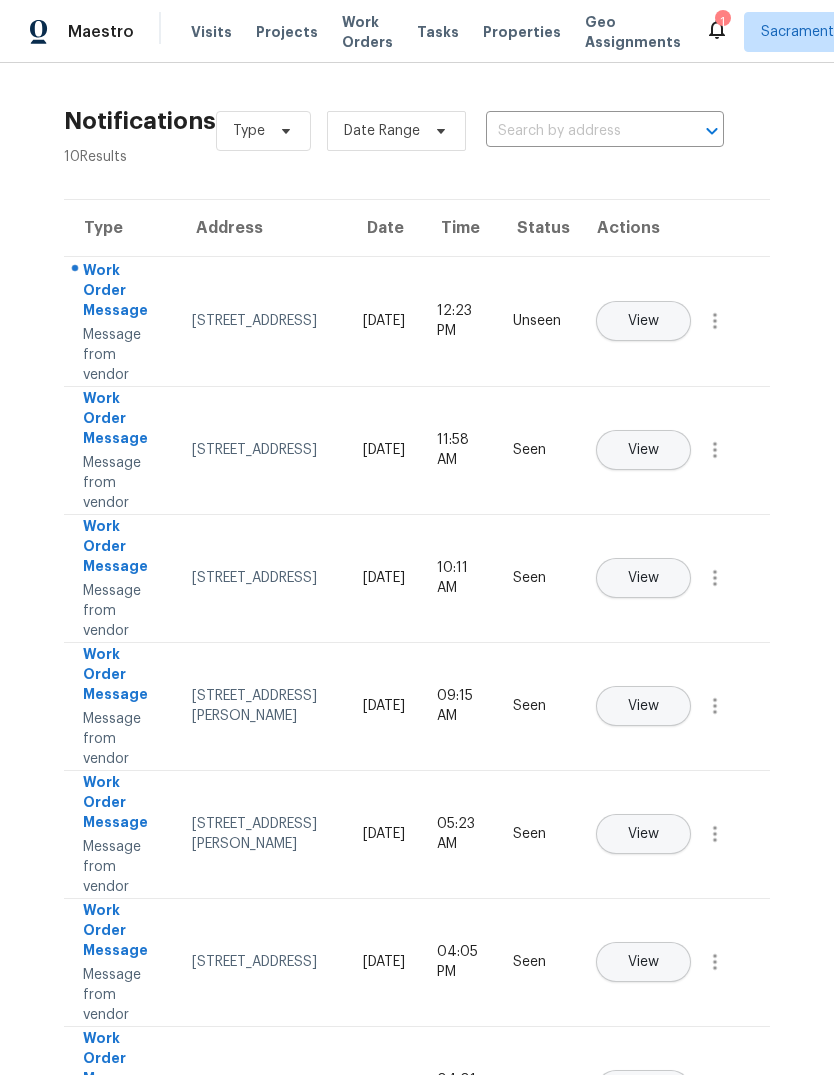 click on "View" at bounding box center [643, 321] 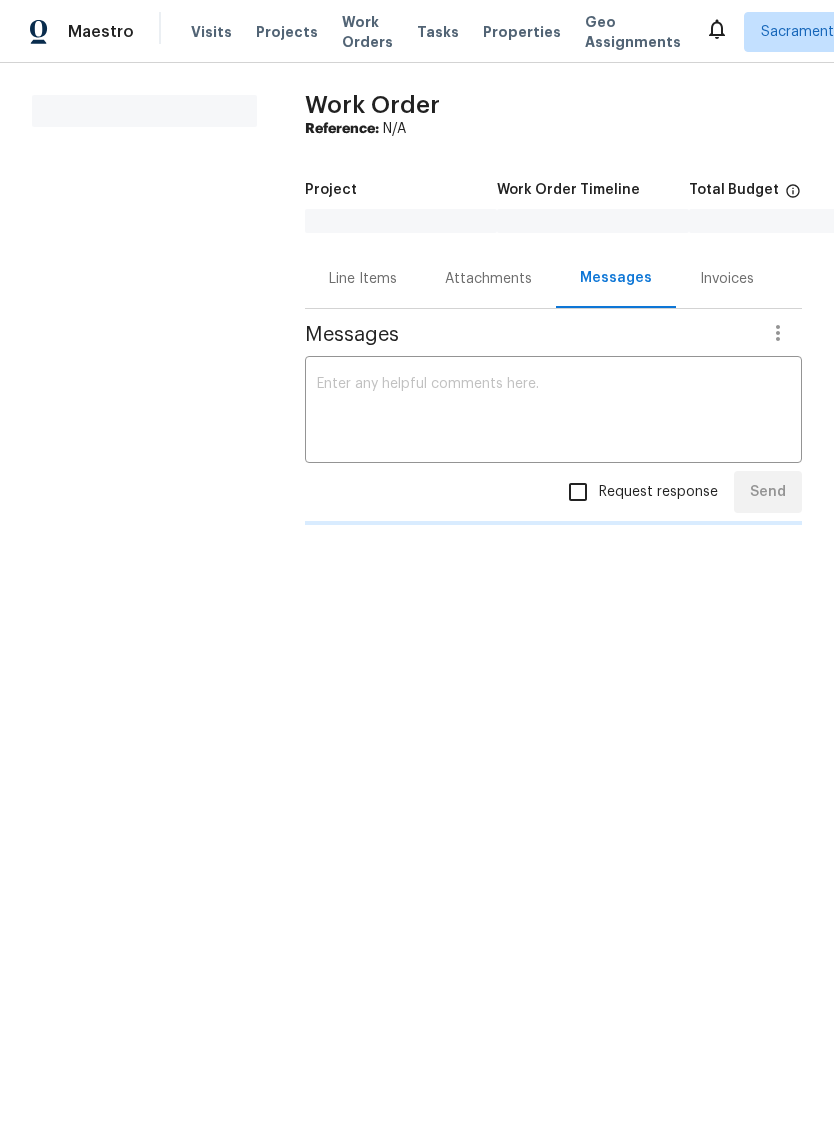 scroll, scrollTop: 0, scrollLeft: 0, axis: both 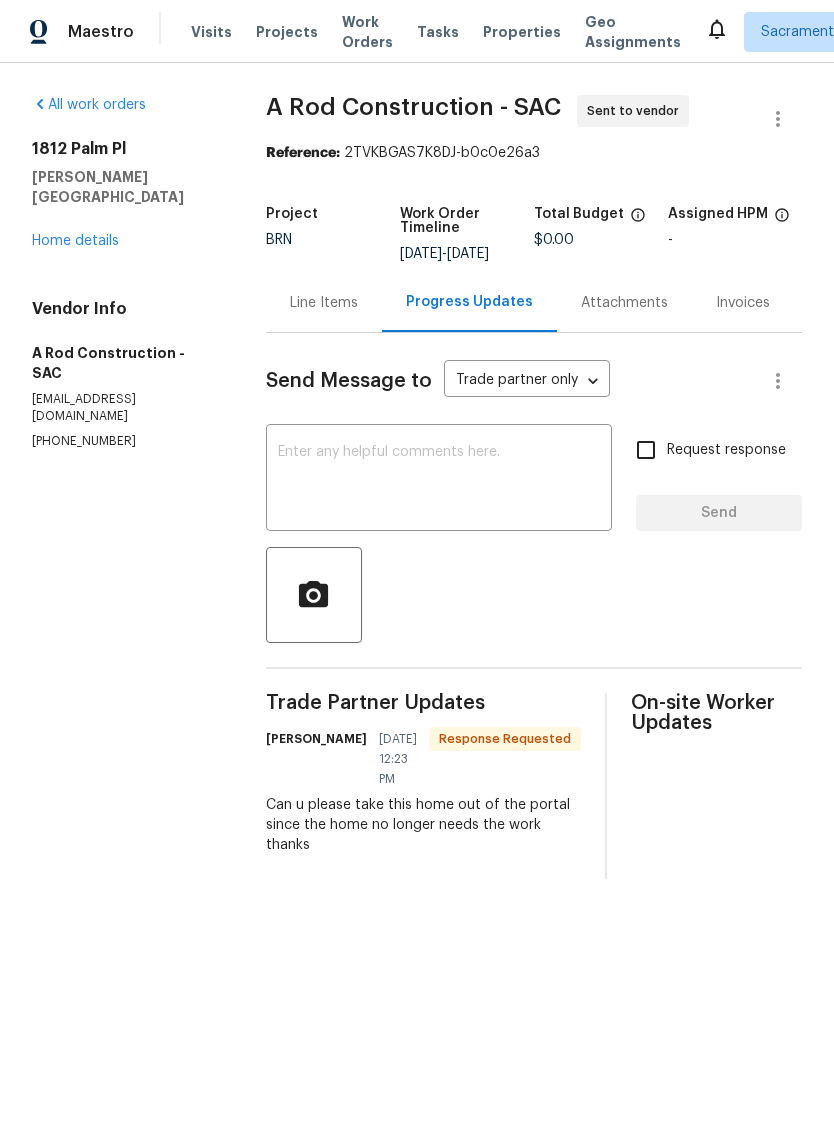 click on "Home details" at bounding box center (75, 241) 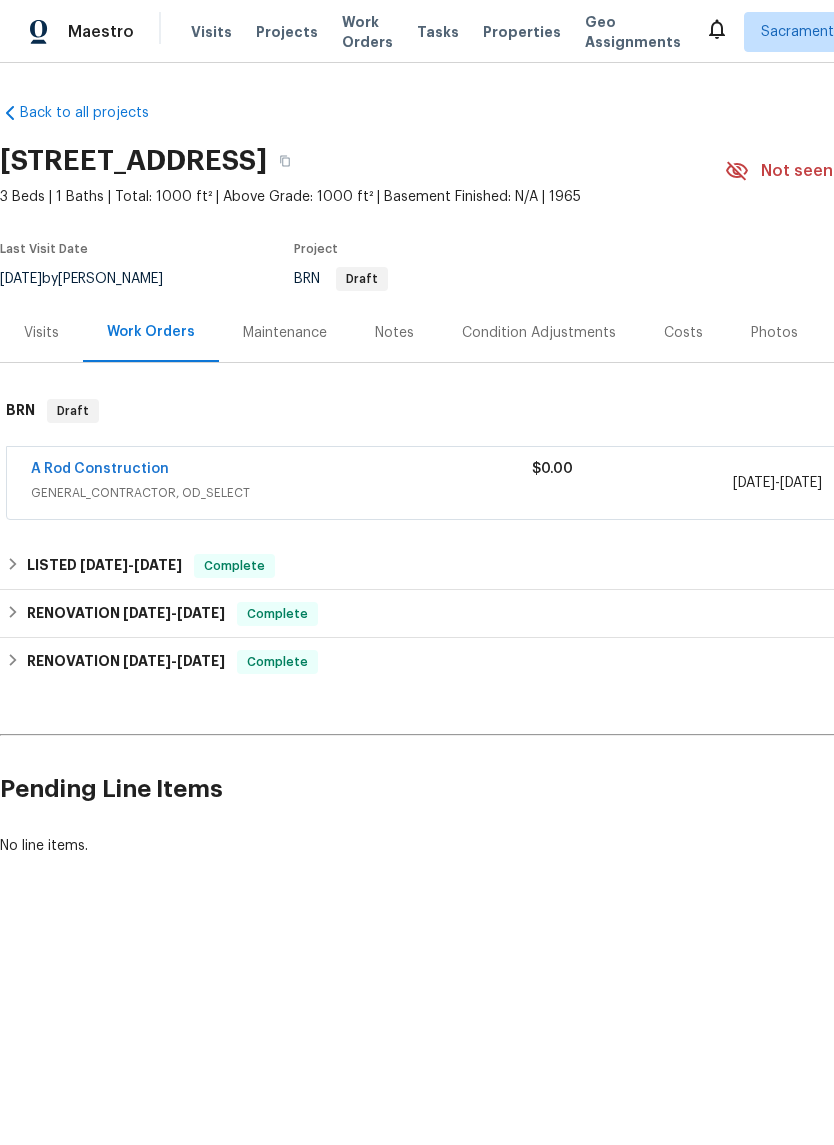 scroll, scrollTop: 0, scrollLeft: 0, axis: both 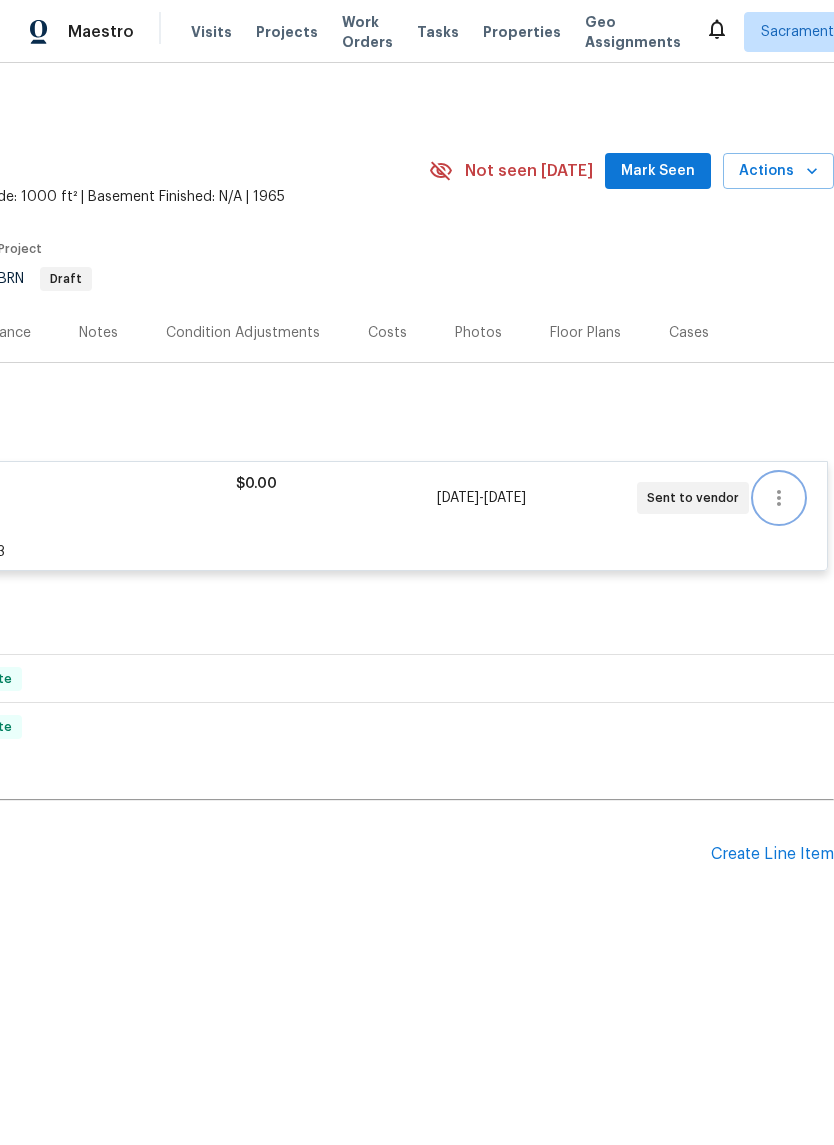 click 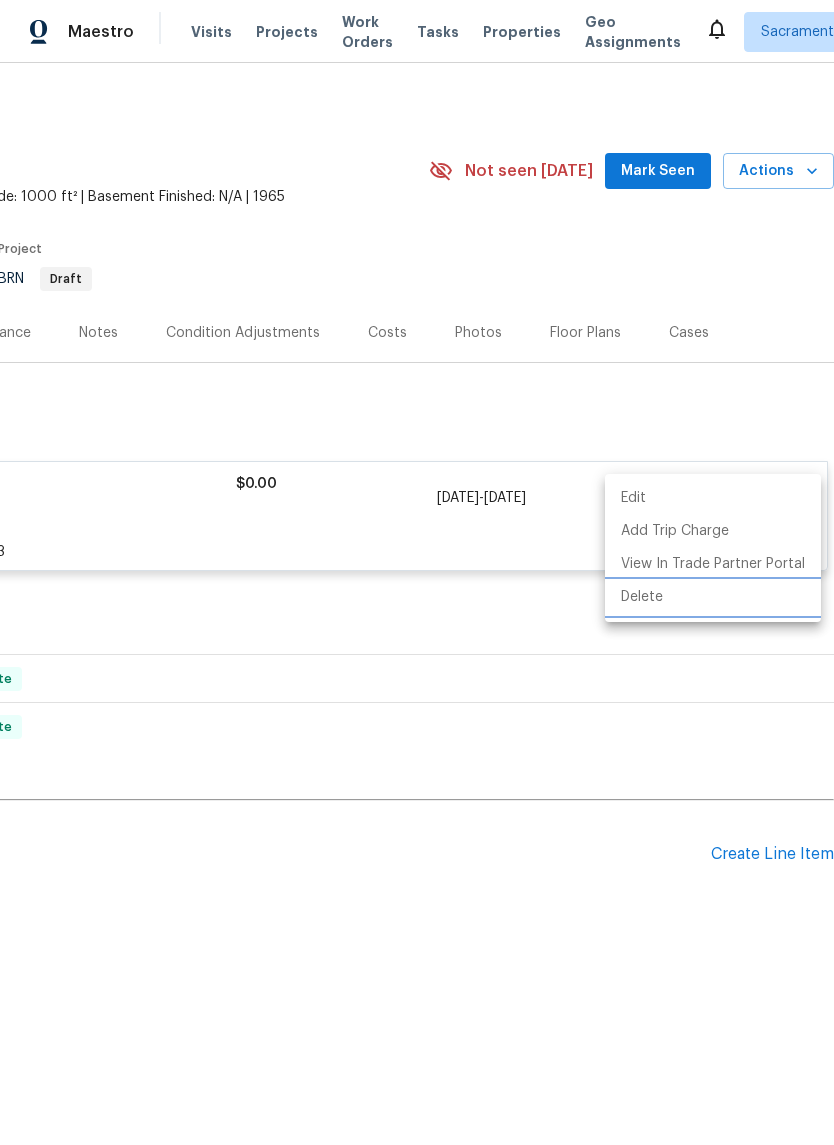 click on "Delete" at bounding box center (713, 597) 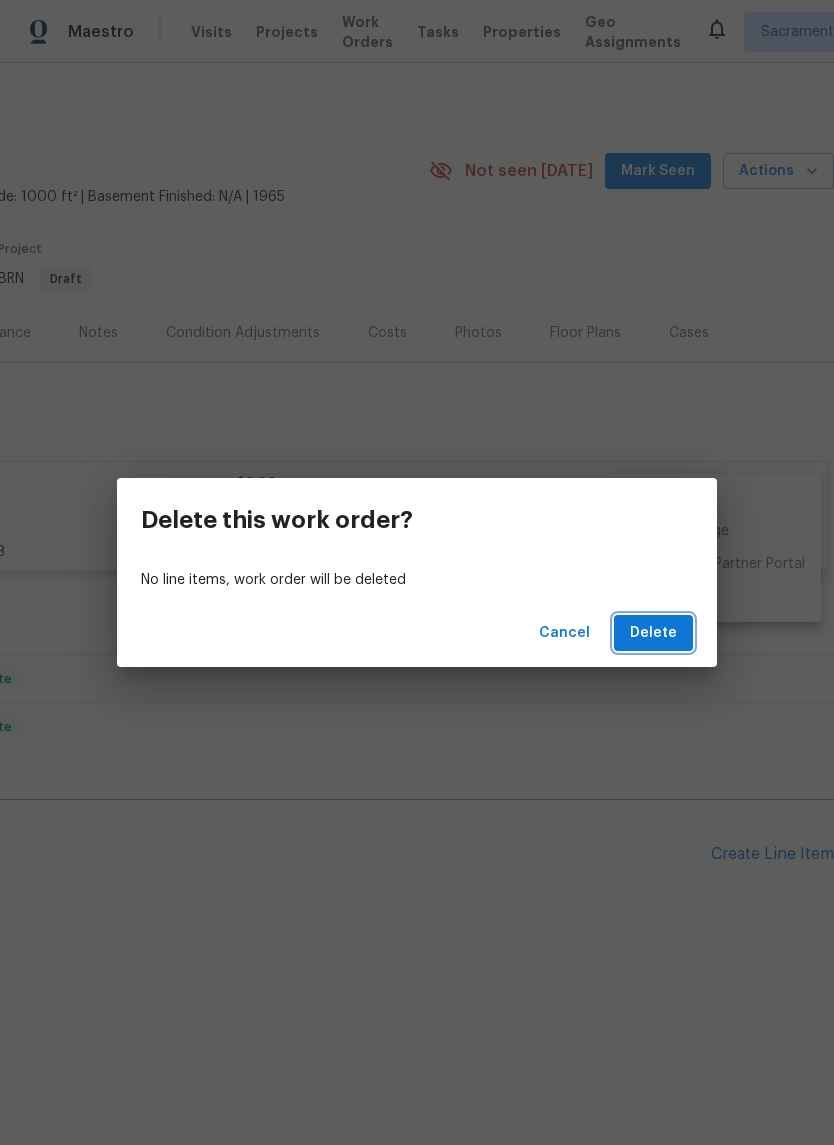 click on "Delete" at bounding box center (653, 633) 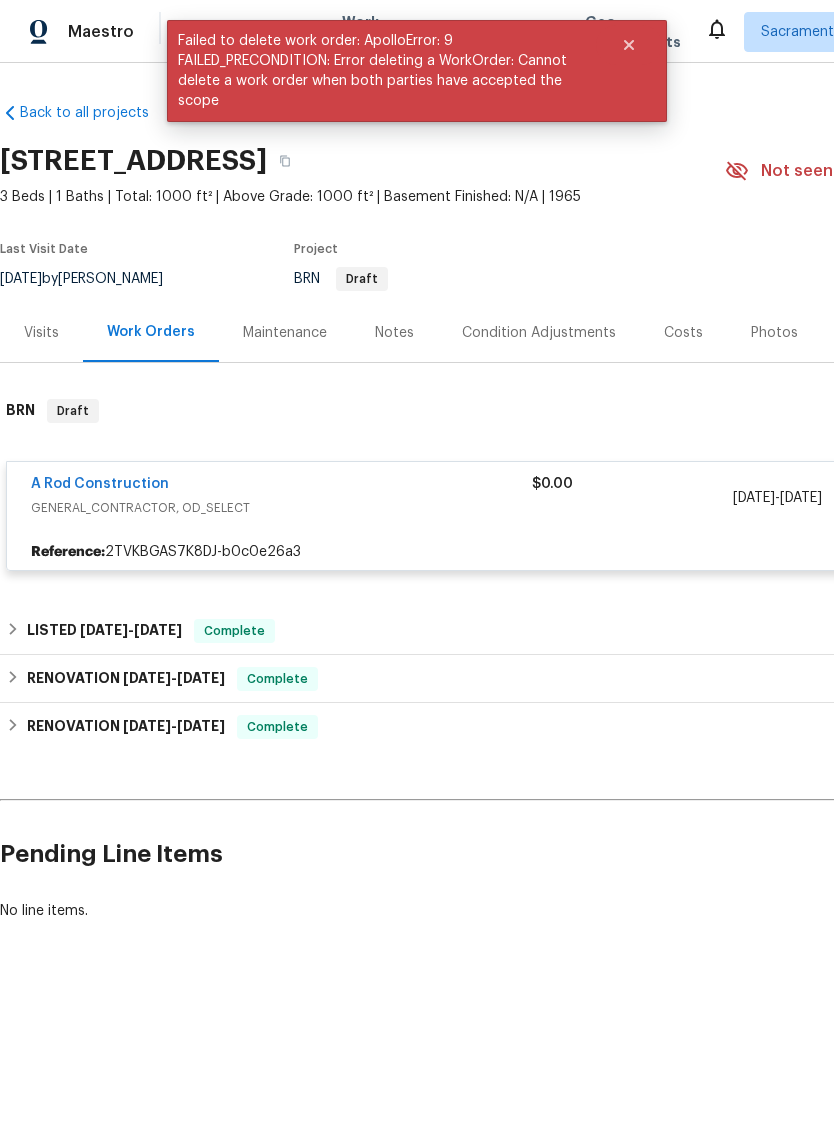 scroll, scrollTop: 0, scrollLeft: 0, axis: both 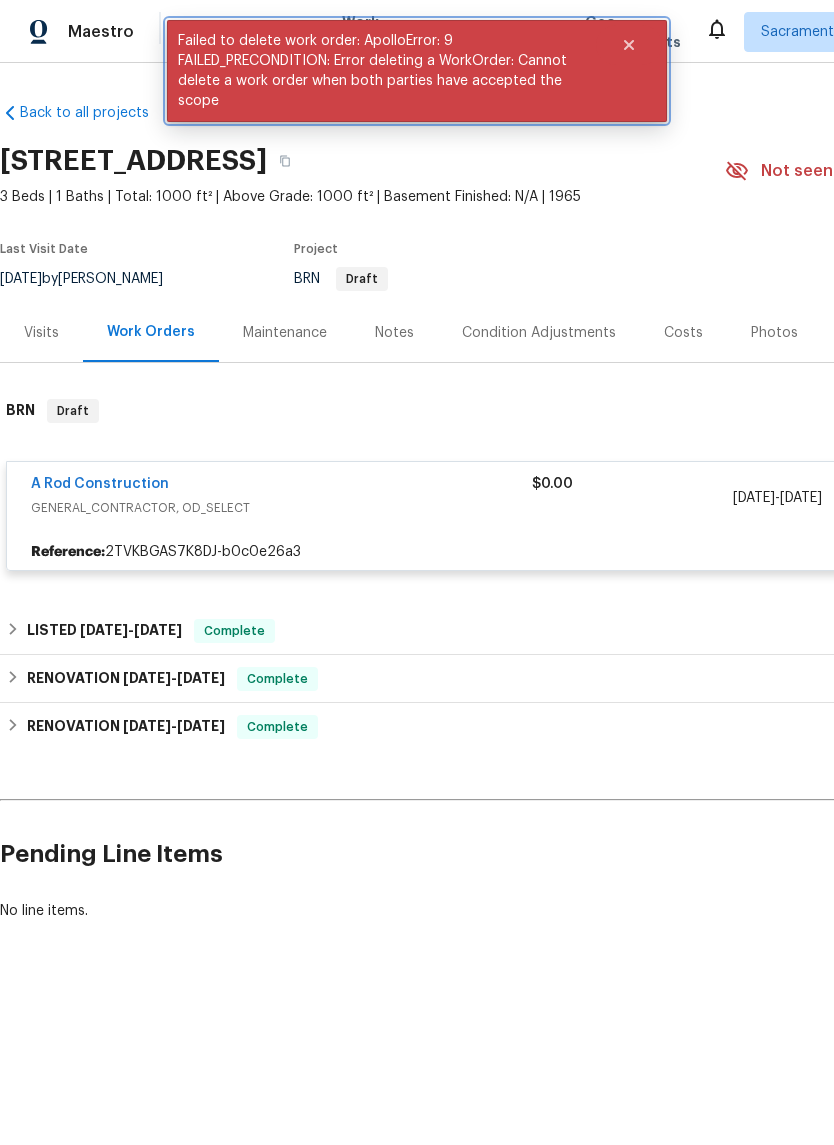 click at bounding box center (629, 45) 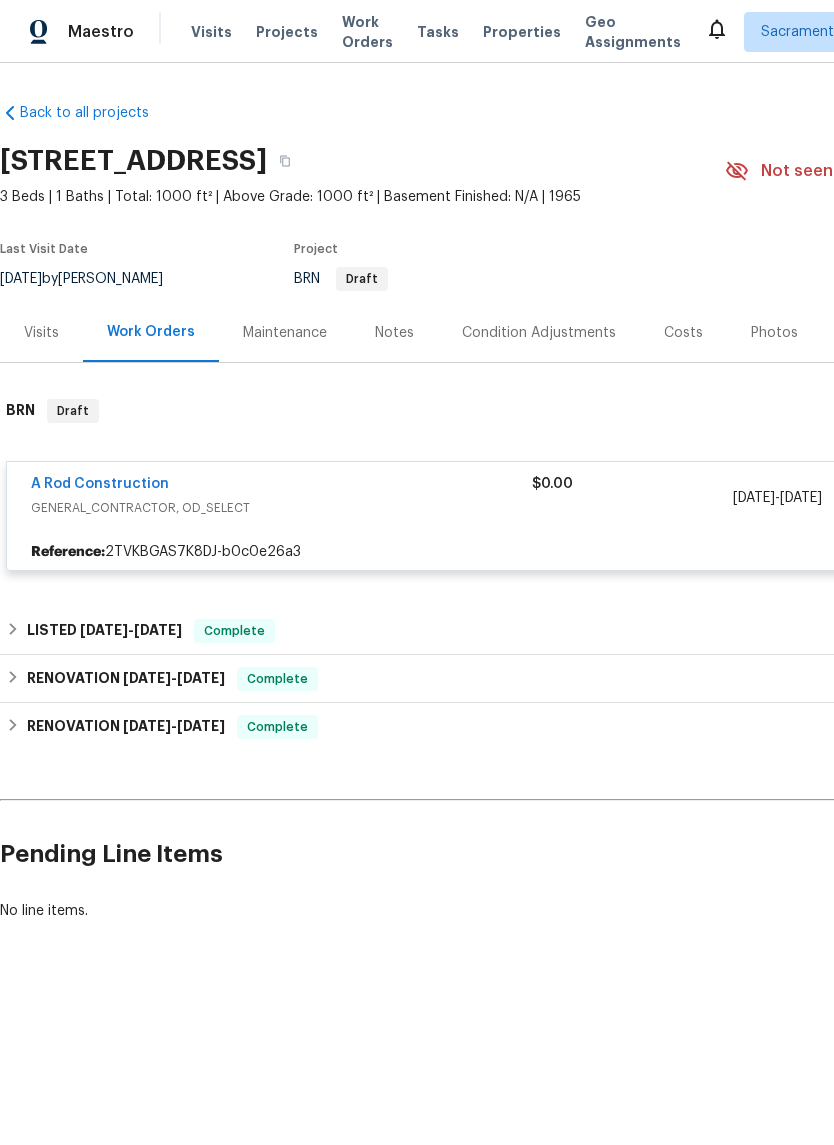 scroll, scrollTop: 0, scrollLeft: 0, axis: both 